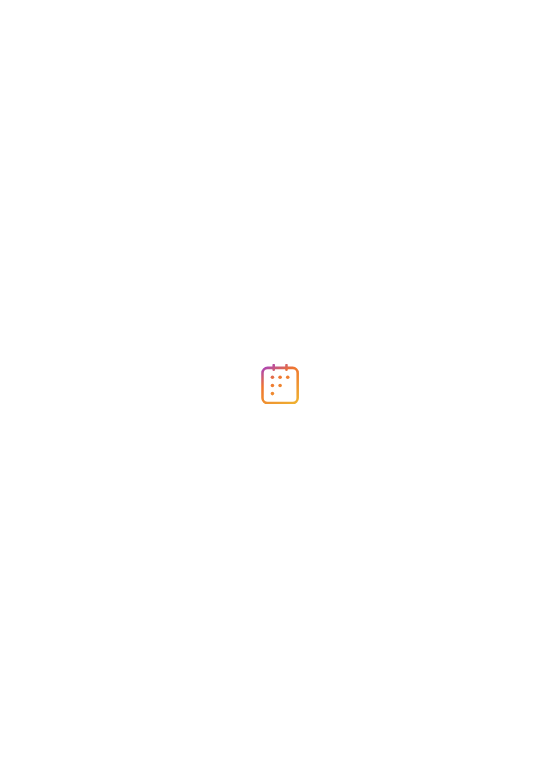 scroll, scrollTop: 0, scrollLeft: 0, axis: both 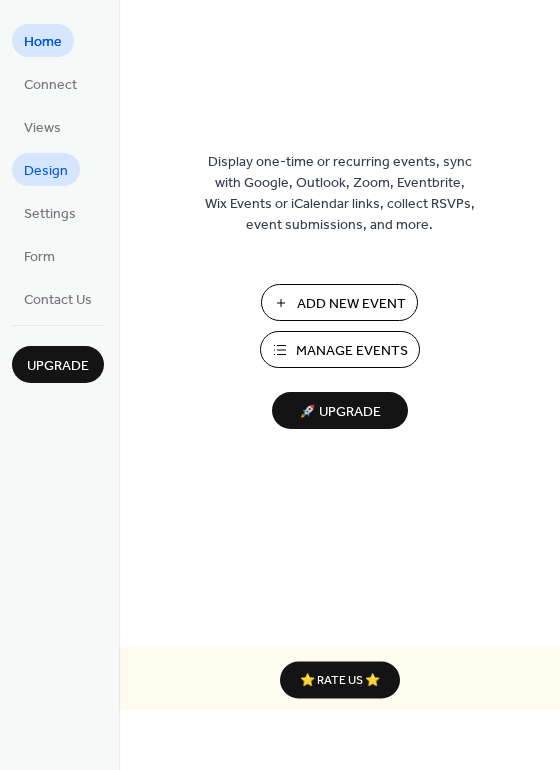 click on "Design" at bounding box center (46, 171) 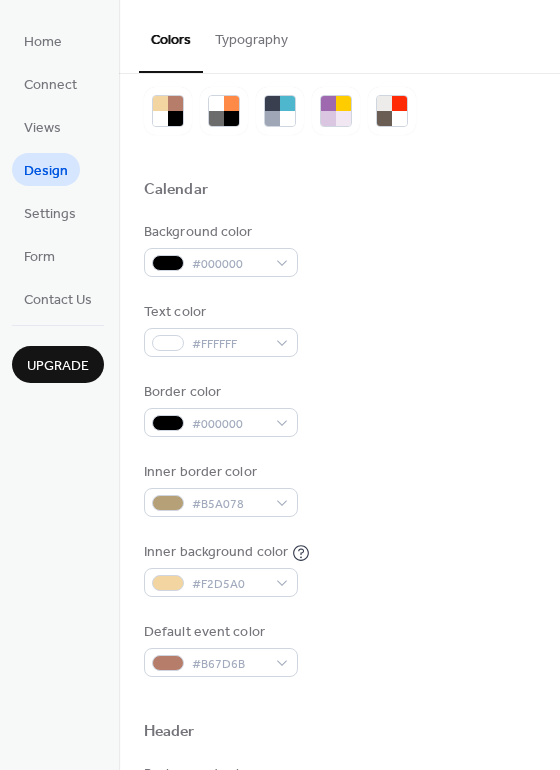 scroll, scrollTop: 77, scrollLeft: 0, axis: vertical 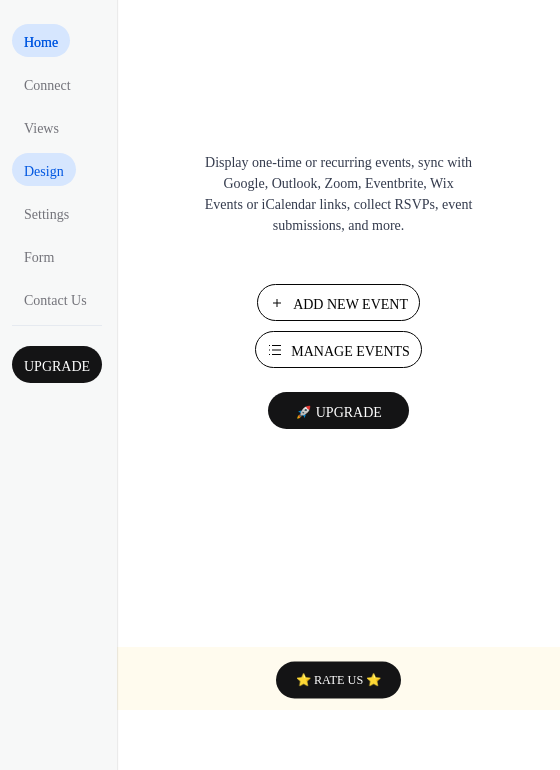 click on "Design" at bounding box center (44, 171) 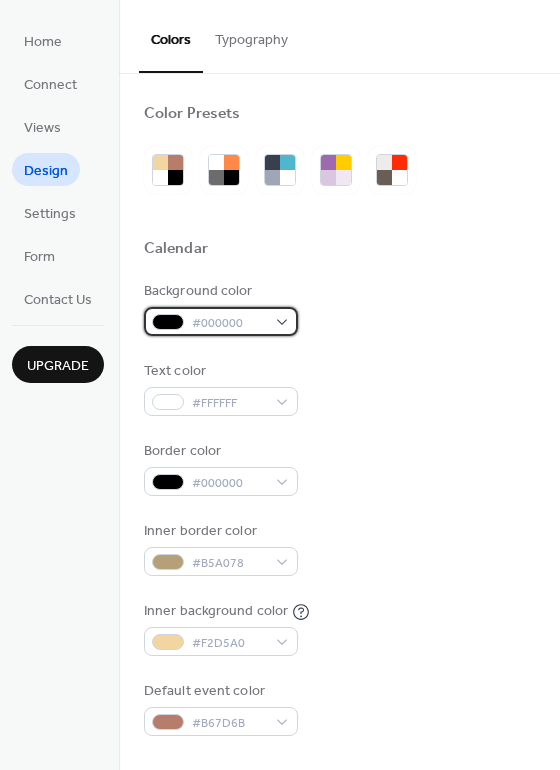 click on "#000000" at bounding box center [221, 321] 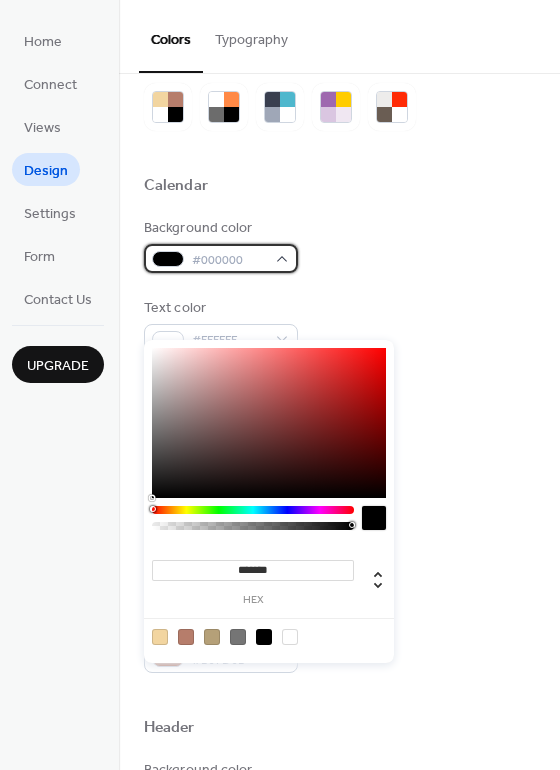 scroll, scrollTop: 103, scrollLeft: 0, axis: vertical 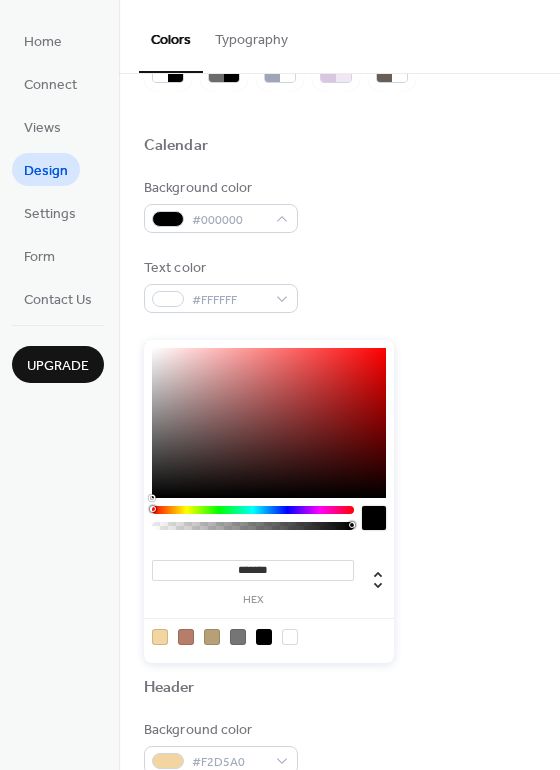 click at bounding box center (238, 637) 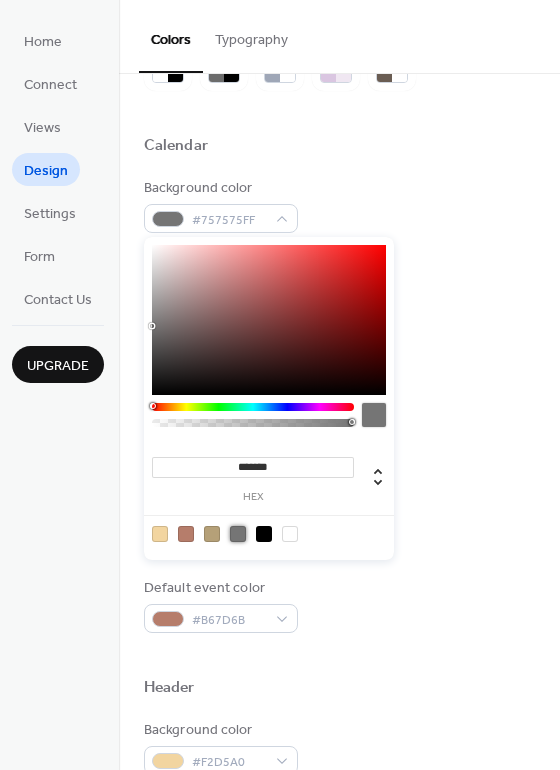click on "Inner border color #B5A078" at bounding box center [339, 445] 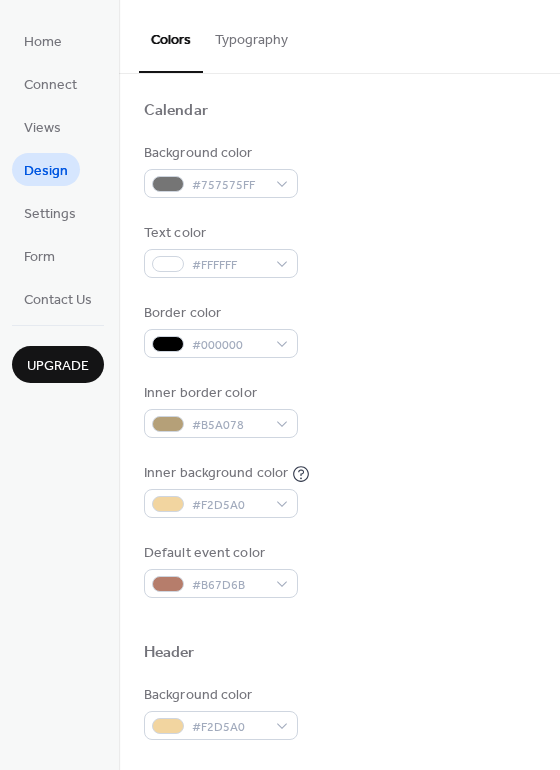 scroll, scrollTop: 150, scrollLeft: 0, axis: vertical 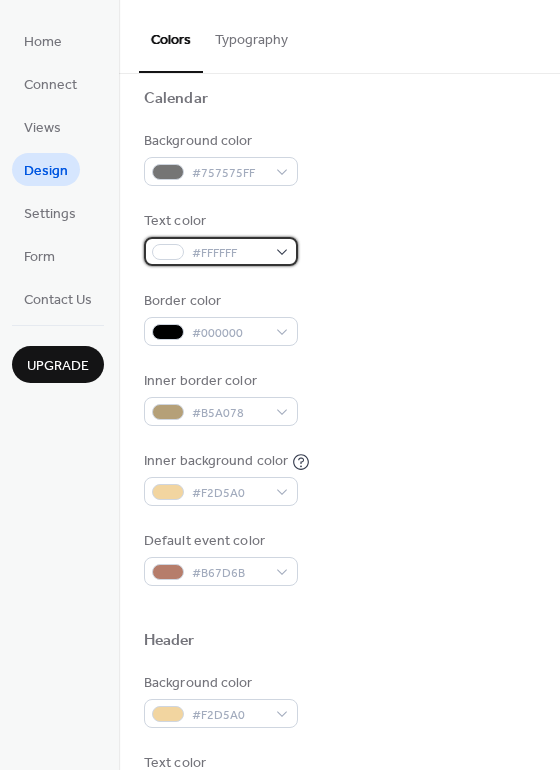 click on "#FFFFFF" at bounding box center [221, 251] 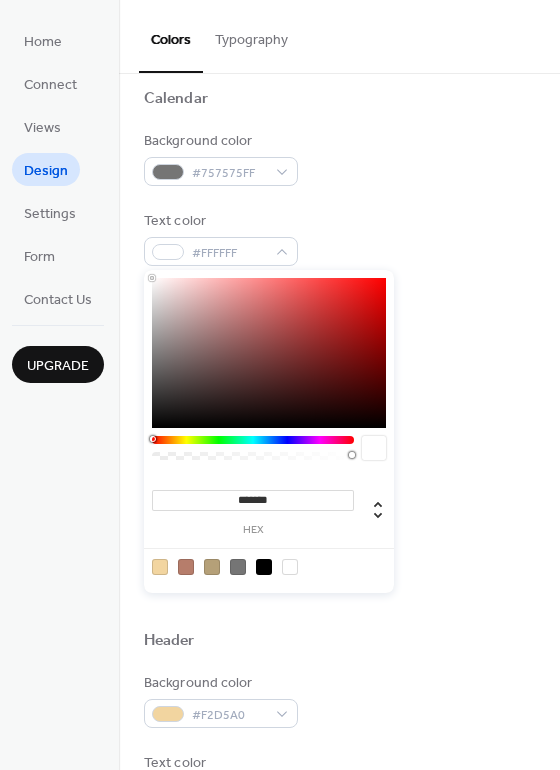 click at bounding box center [264, 567] 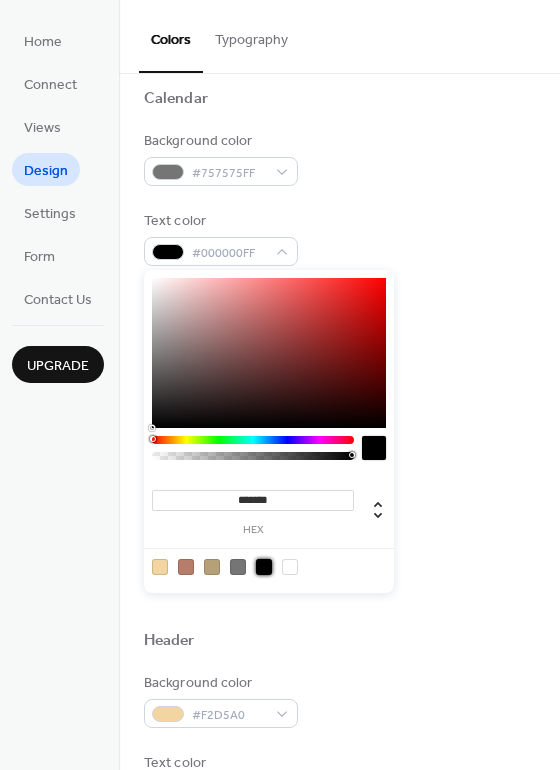 click on "Inner border color #B5A078" at bounding box center [339, 398] 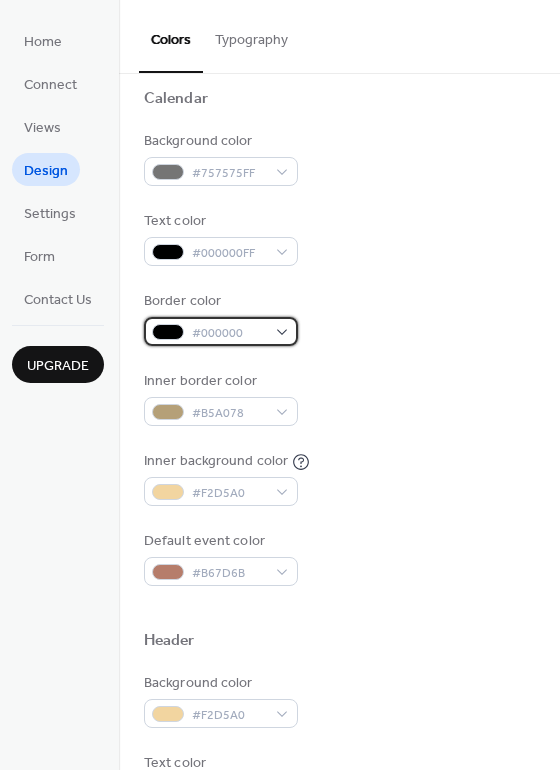 click on "#000000" at bounding box center (221, 331) 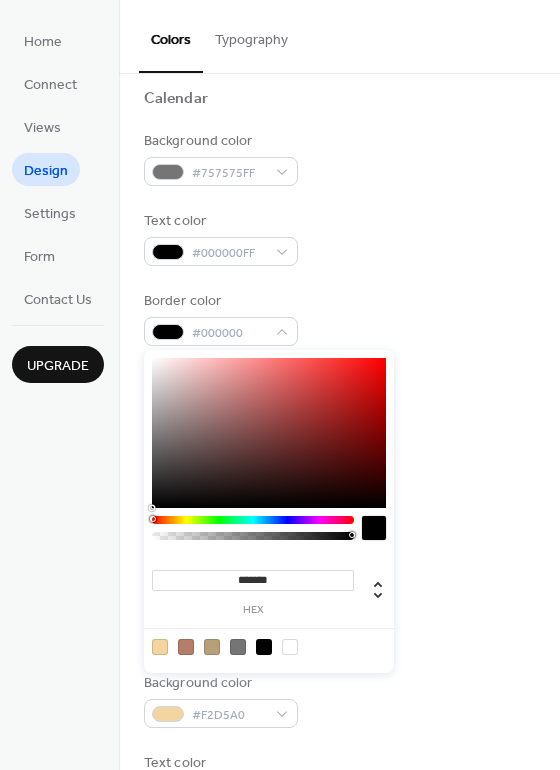 type on "*" 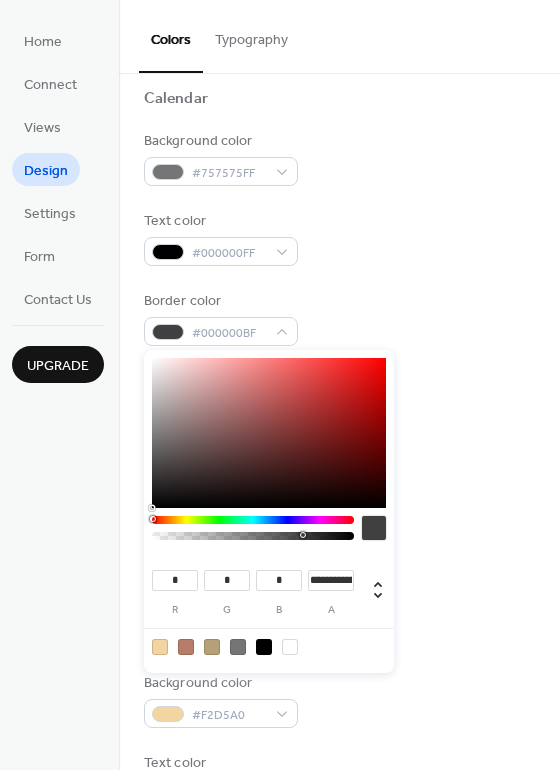 type on "*" 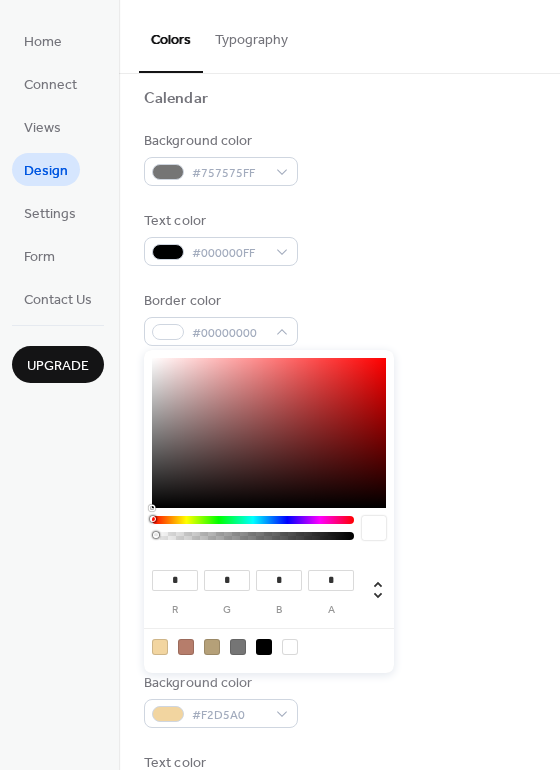 drag, startPoint x: 351, startPoint y: 532, endPoint x: 134, endPoint y: 530, distance: 217.00922 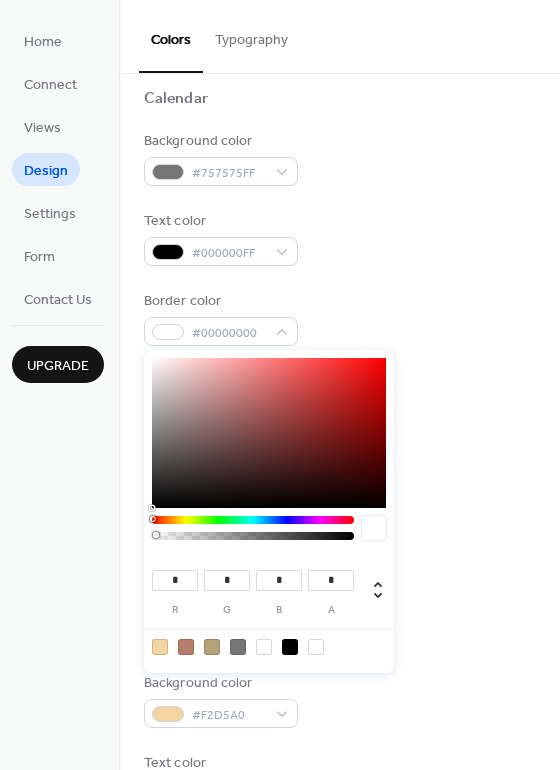 click on "Border color #00000000" at bounding box center [339, 318] 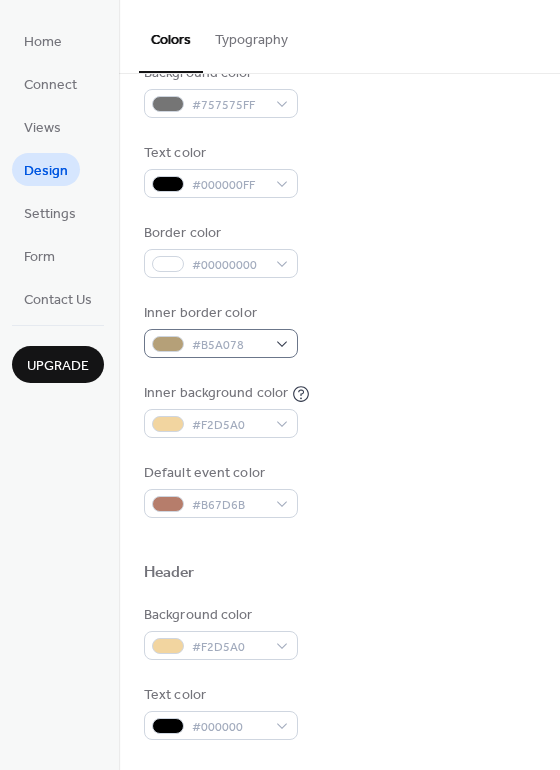 scroll, scrollTop: 245, scrollLeft: 0, axis: vertical 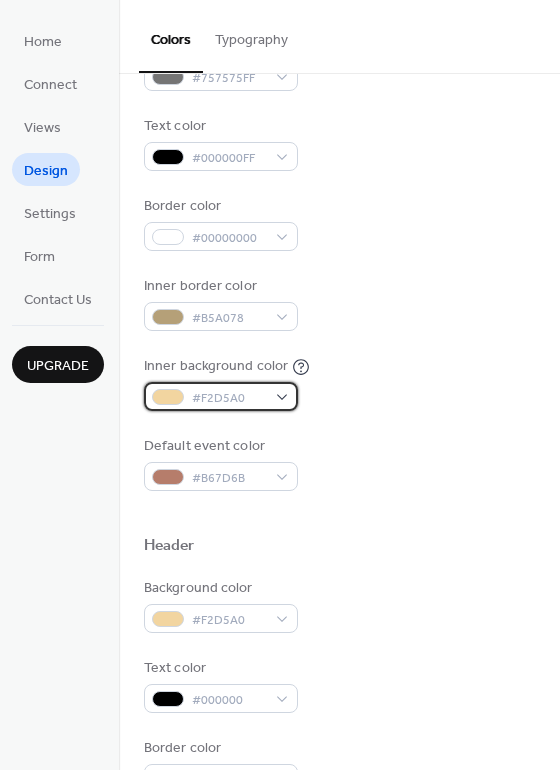 click on "#F2D5A0" at bounding box center (221, 396) 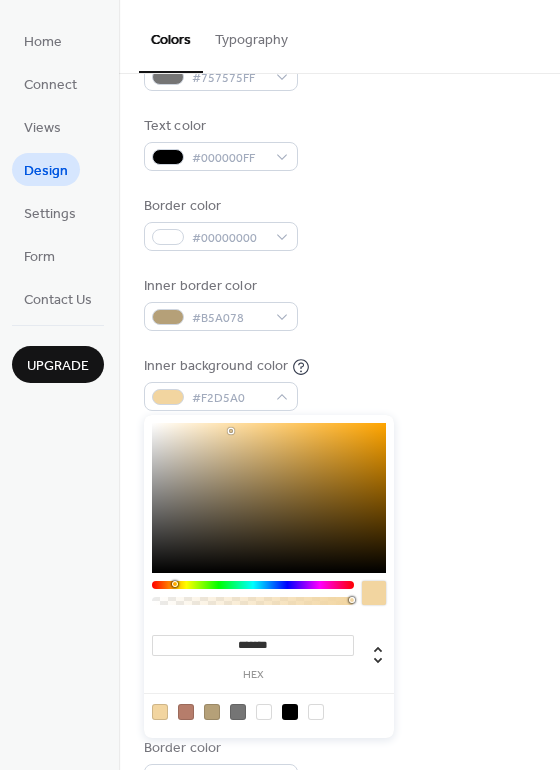 click at bounding box center (238, 712) 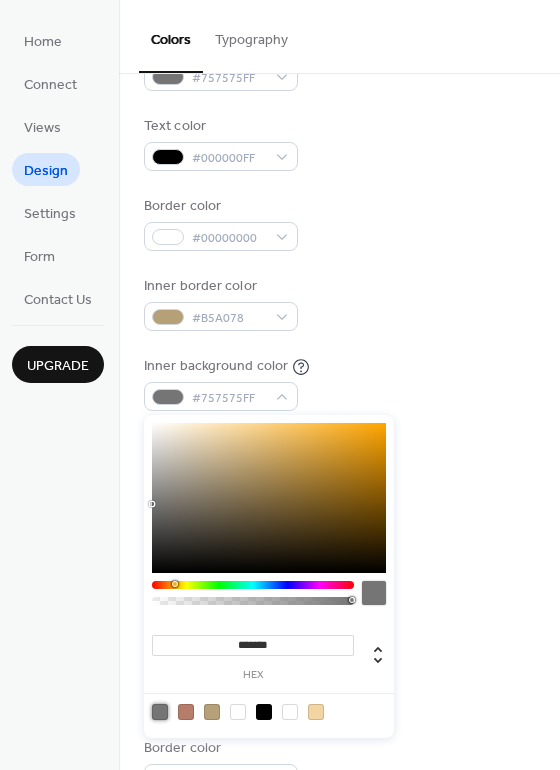 click on "Default event color #B67D6B" at bounding box center (339, 463) 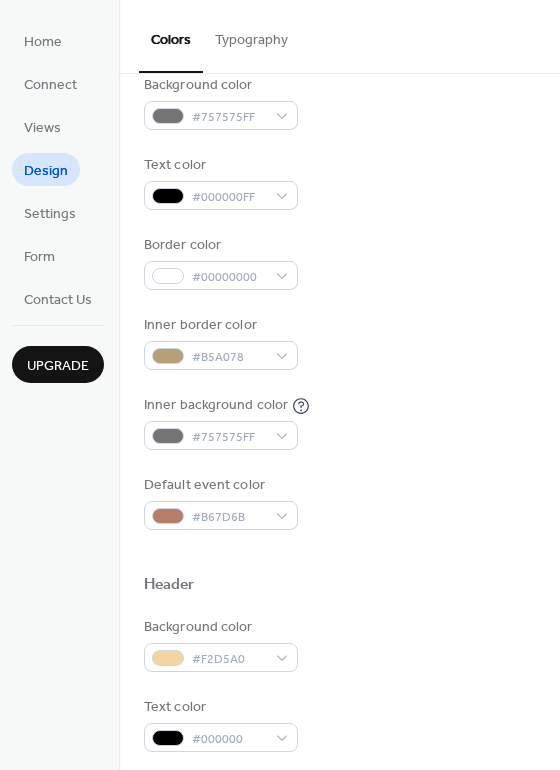 scroll, scrollTop: 204, scrollLeft: 0, axis: vertical 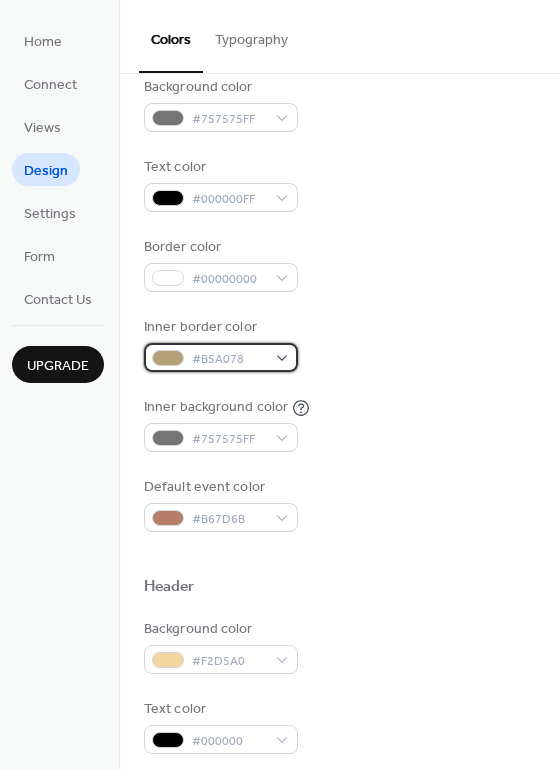 click on "#B5A078" at bounding box center (221, 357) 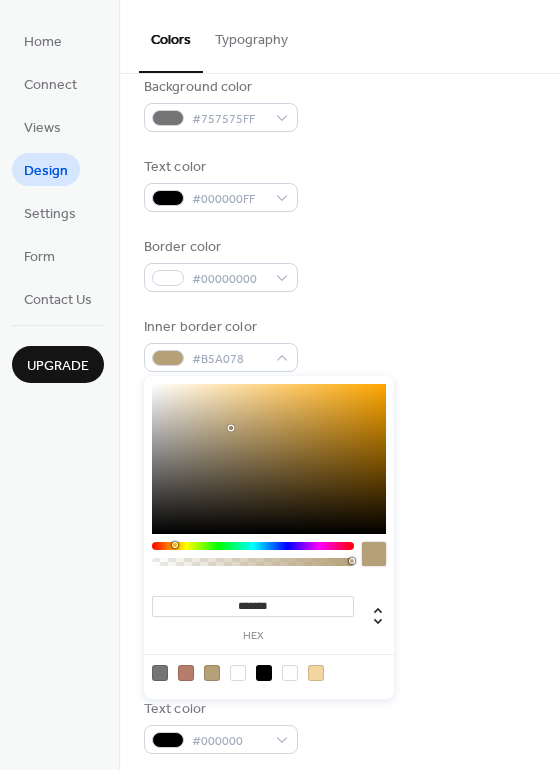 click at bounding box center [186, 673] 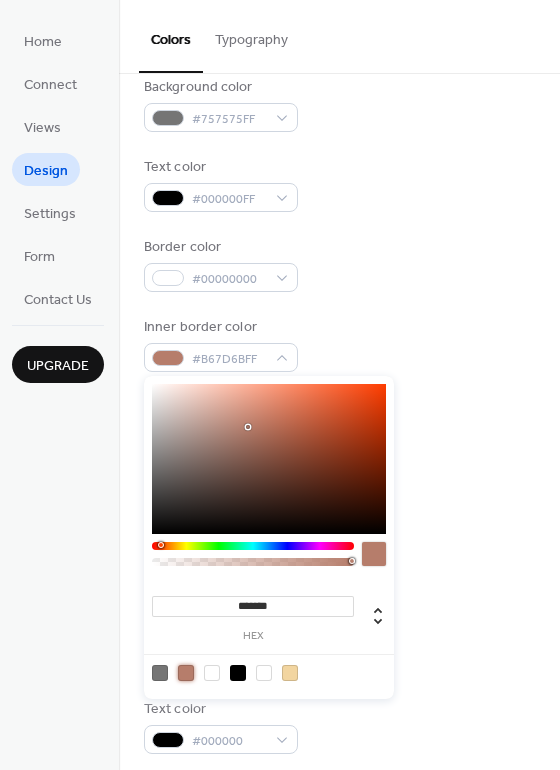 click at bounding box center [339, 554] 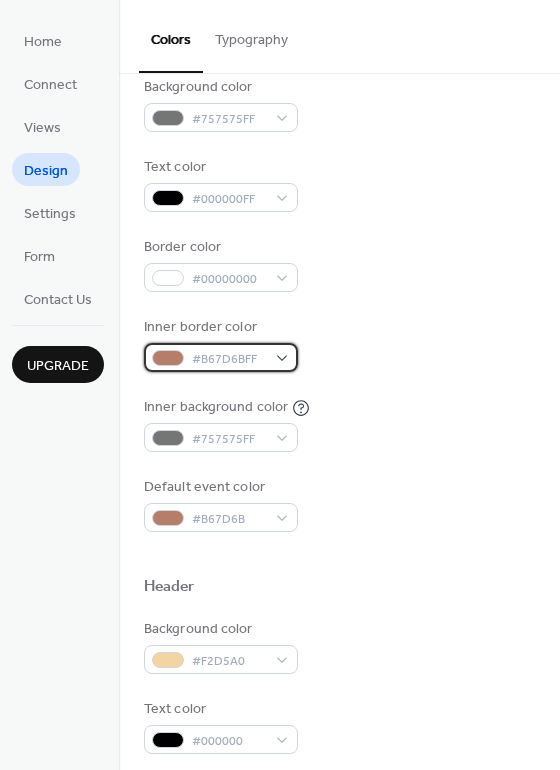 click on "#B67D6BFF" at bounding box center [221, 357] 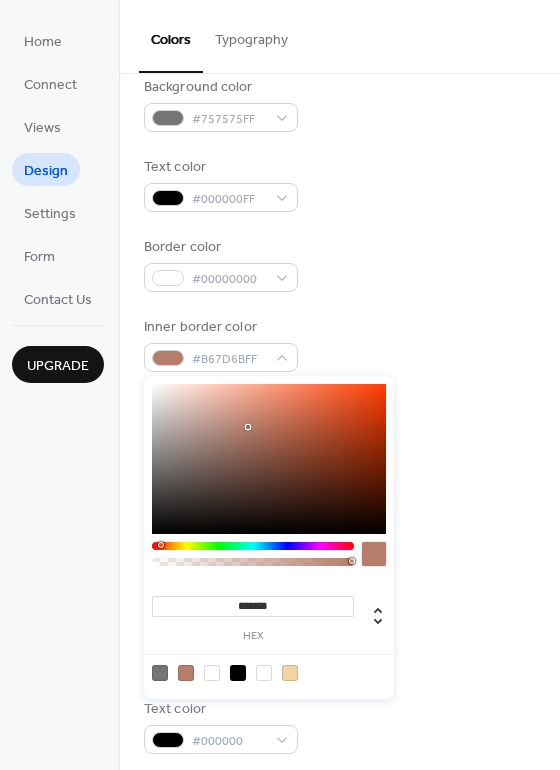 click at bounding box center [290, 673] 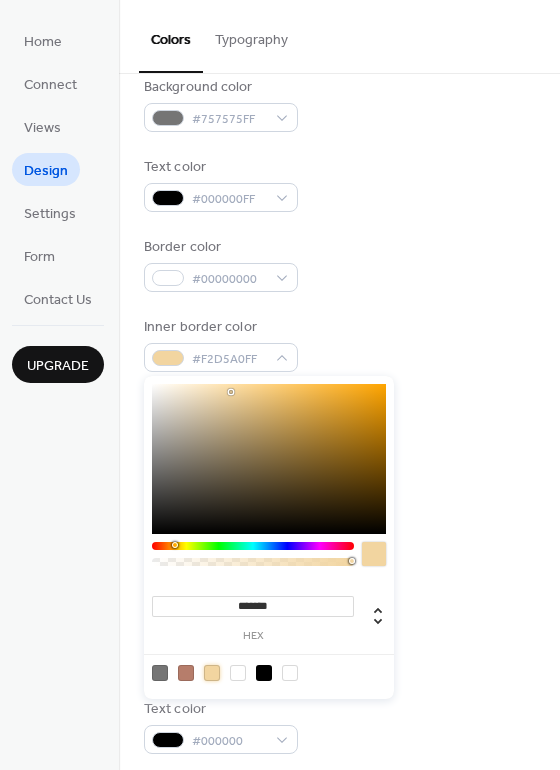 click on "Background color #757575FF Text color #000000FF Border color #00000000 Inner border color #F2D5A0FF Inner background color #757575FF Default event color #B67D6B" at bounding box center (339, 304) 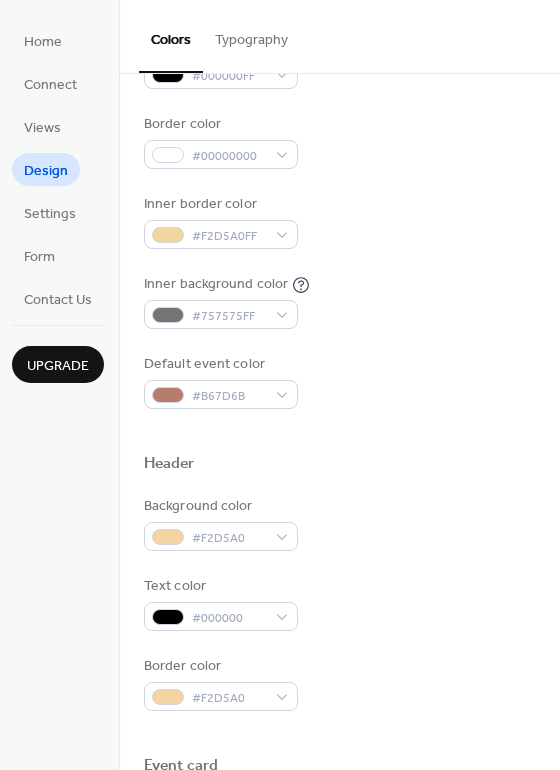 scroll, scrollTop: 348, scrollLeft: 0, axis: vertical 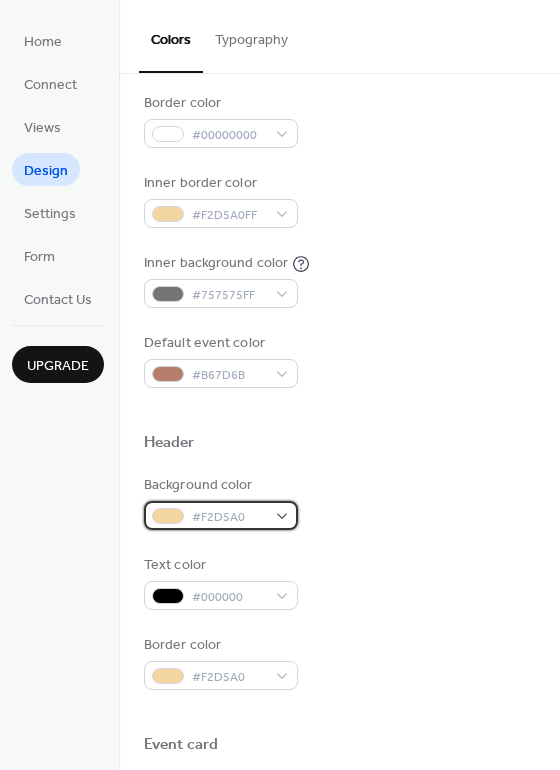 click on "#F2D5A0" at bounding box center [221, 515] 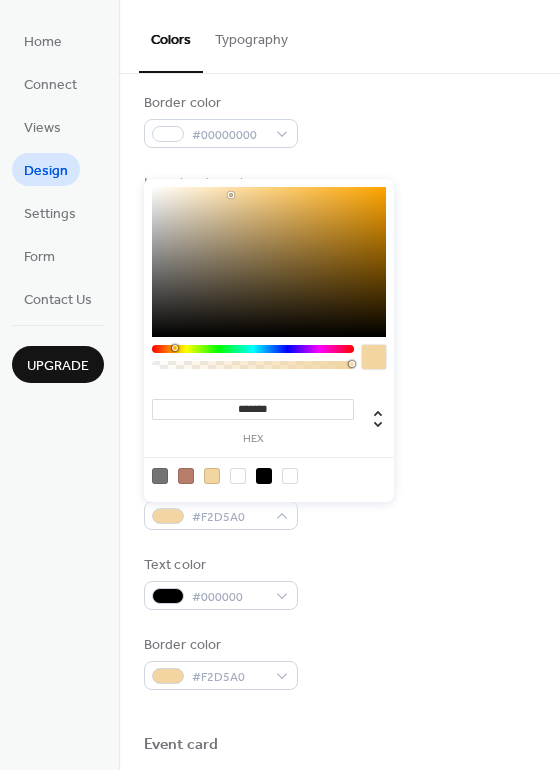 click at bounding box center [160, 476] 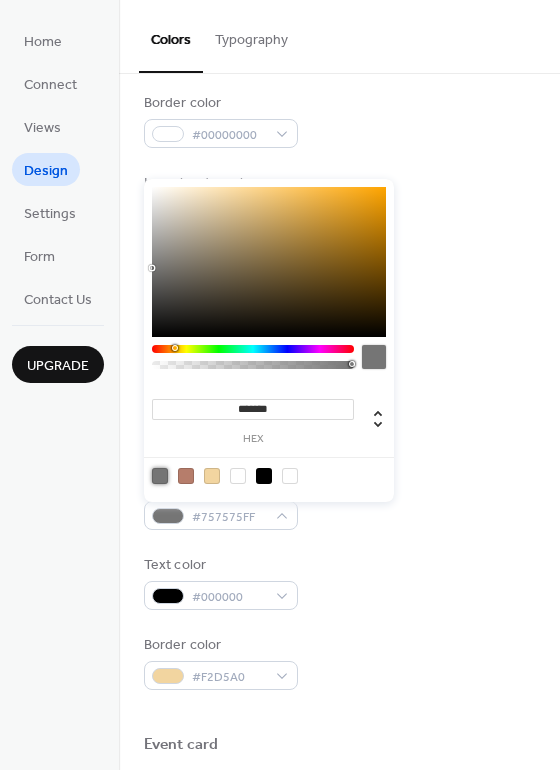 click on "Text color #000000" at bounding box center (339, 582) 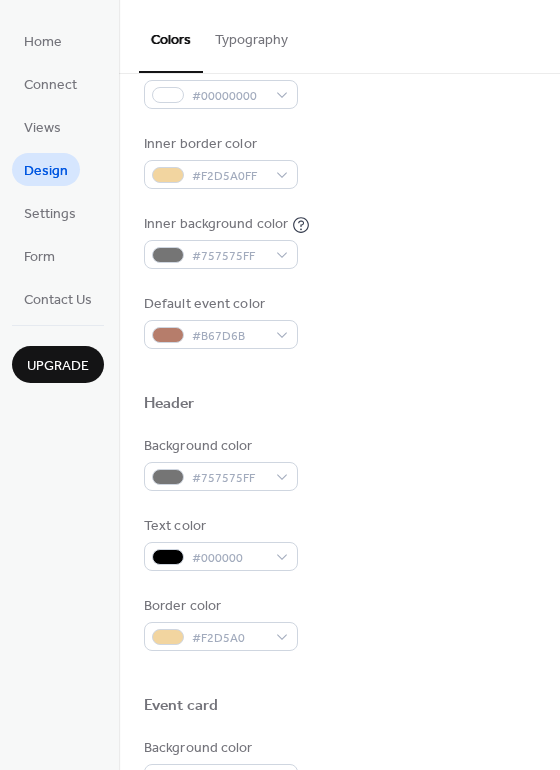 scroll, scrollTop: 418, scrollLeft: 0, axis: vertical 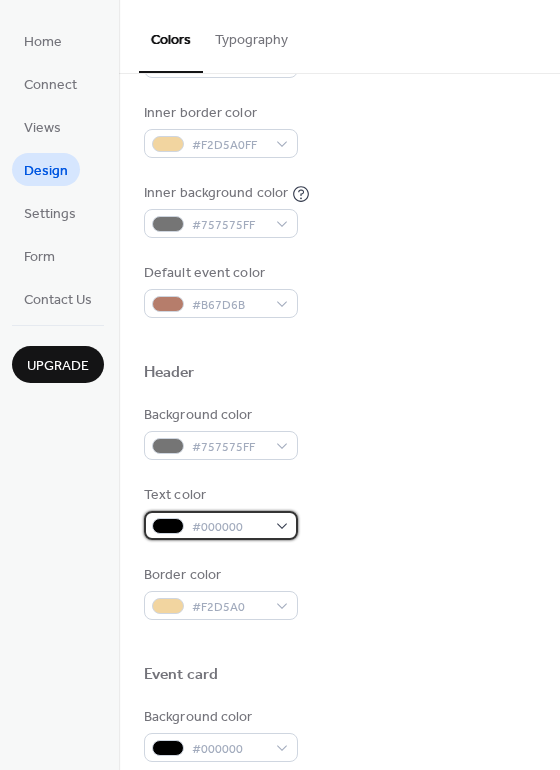 click on "#000000" at bounding box center (221, 525) 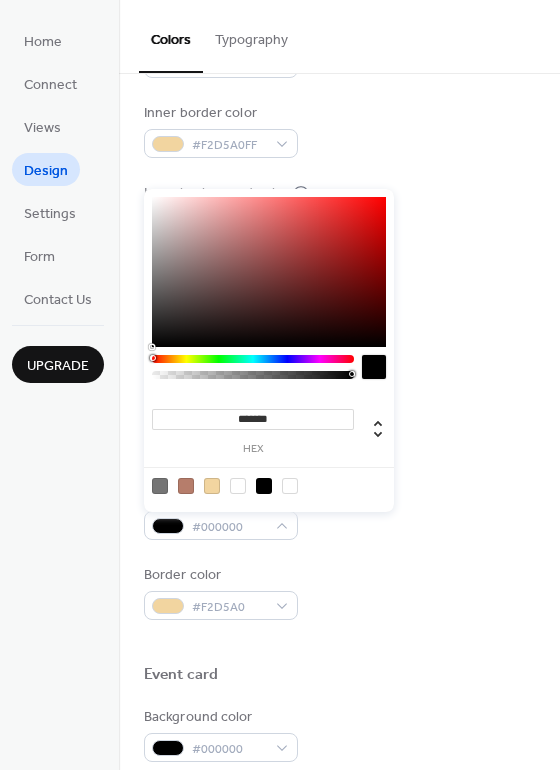 click at bounding box center [290, 486] 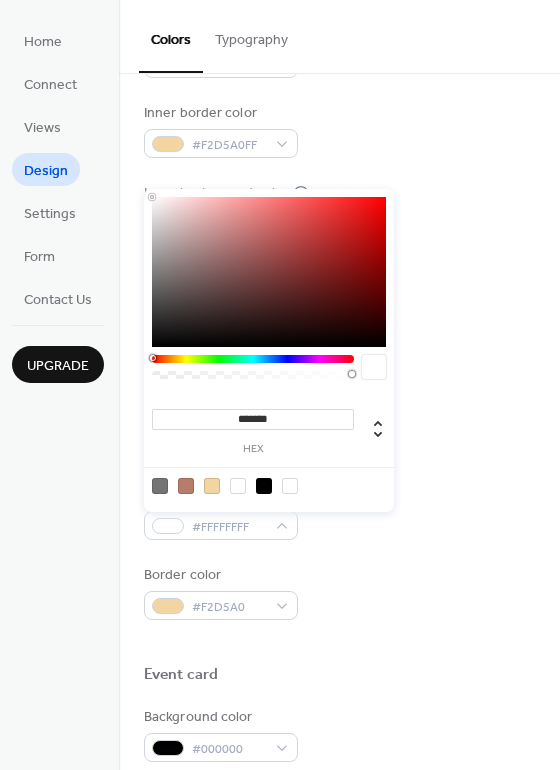 click on "Background color #757575FF Text color #FFFFFFFF Border color #F2D5A0" at bounding box center (339, 512) 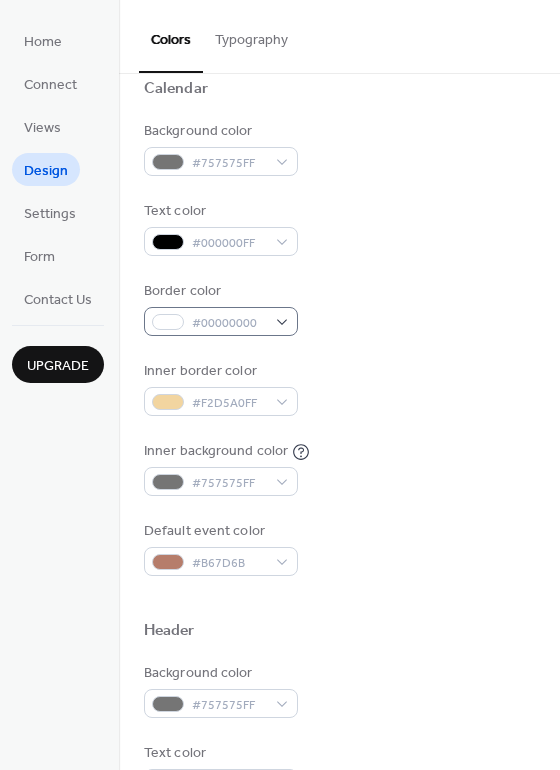 scroll, scrollTop: 112, scrollLeft: 0, axis: vertical 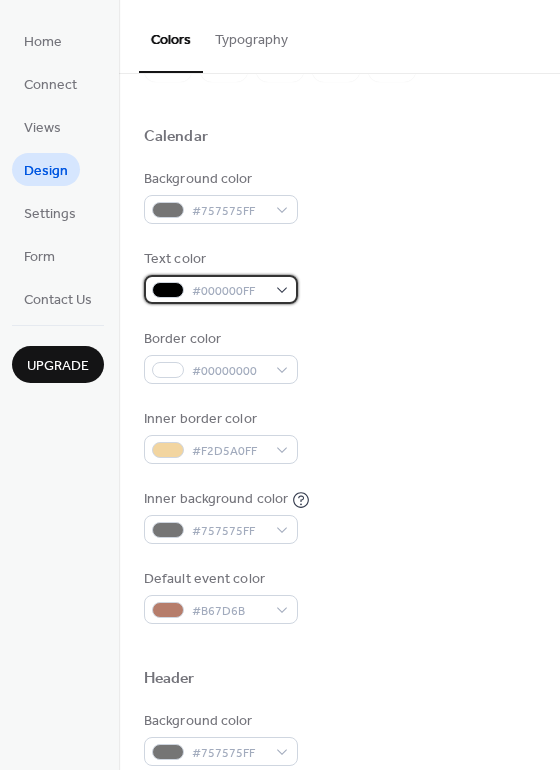 click on "#000000FF" at bounding box center (221, 289) 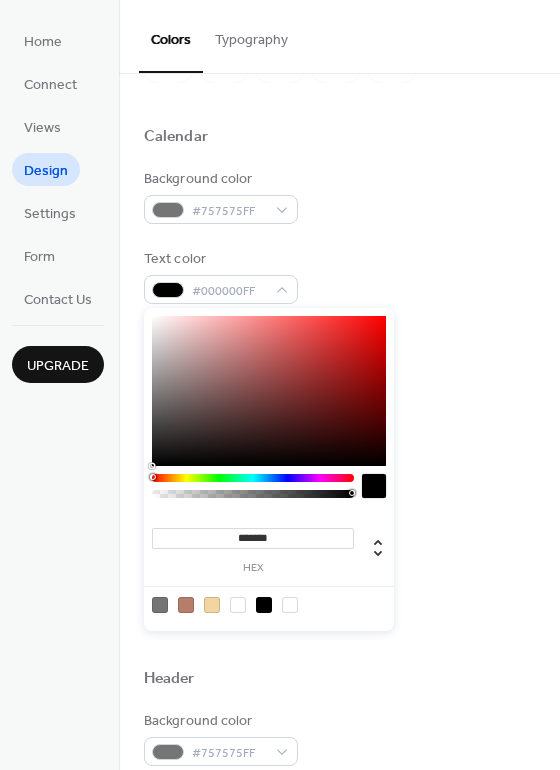 click at bounding box center [290, 605] 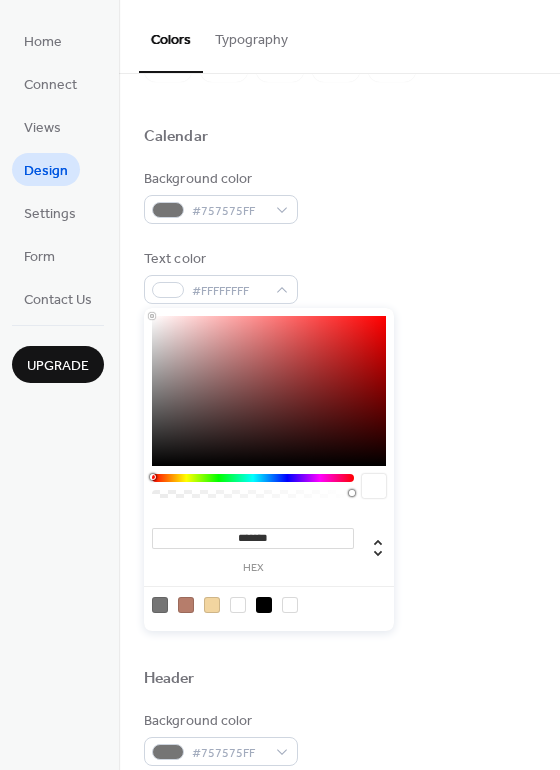 click at bounding box center (339, 646) 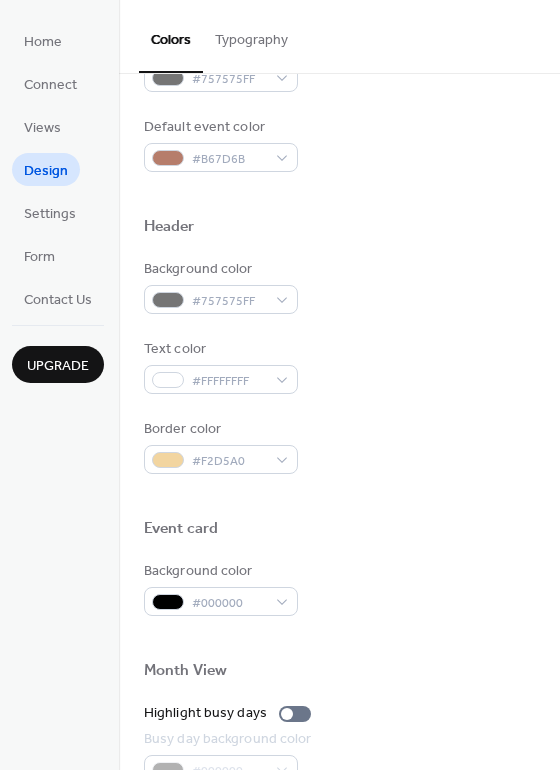 scroll, scrollTop: 635, scrollLeft: 0, axis: vertical 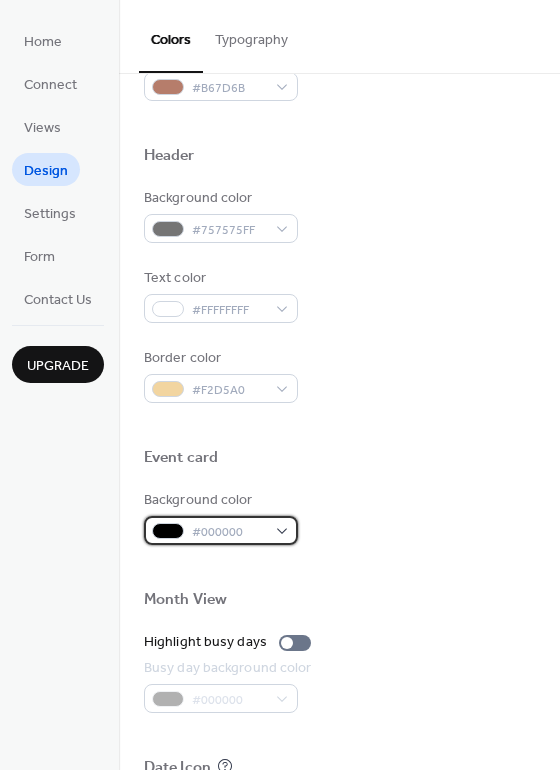 click on "#000000" at bounding box center [221, 530] 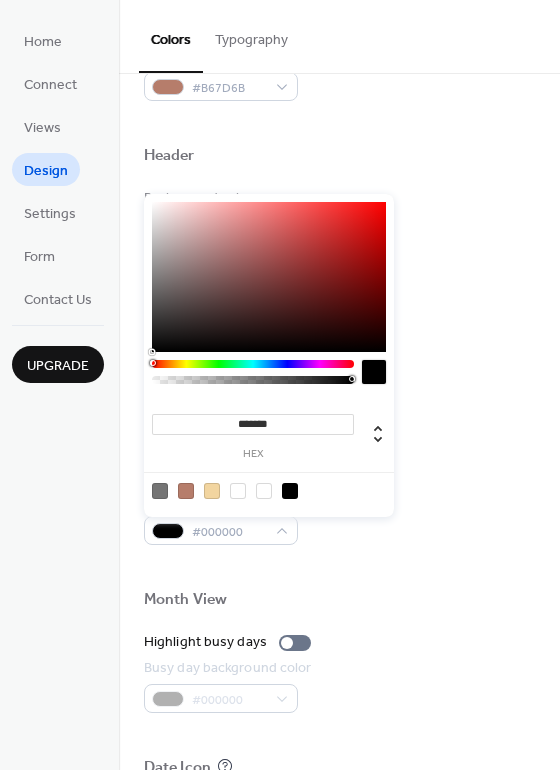 click on "Month View" at bounding box center (339, 603) 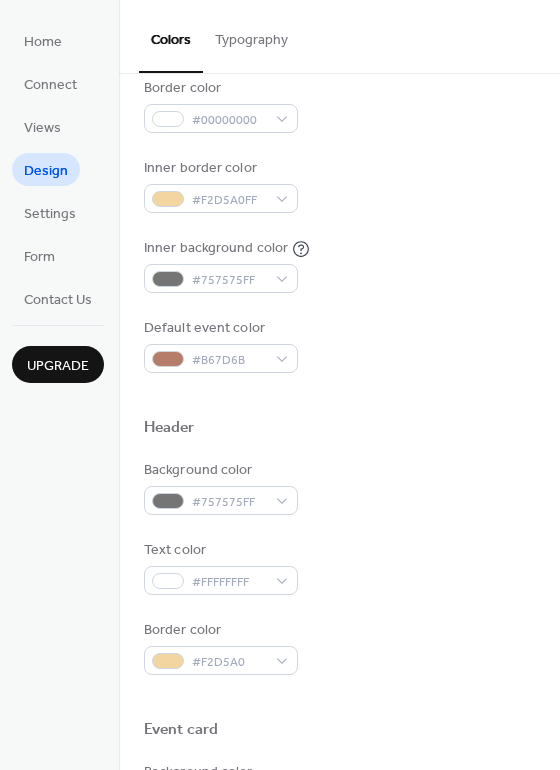 scroll, scrollTop: 0, scrollLeft: 0, axis: both 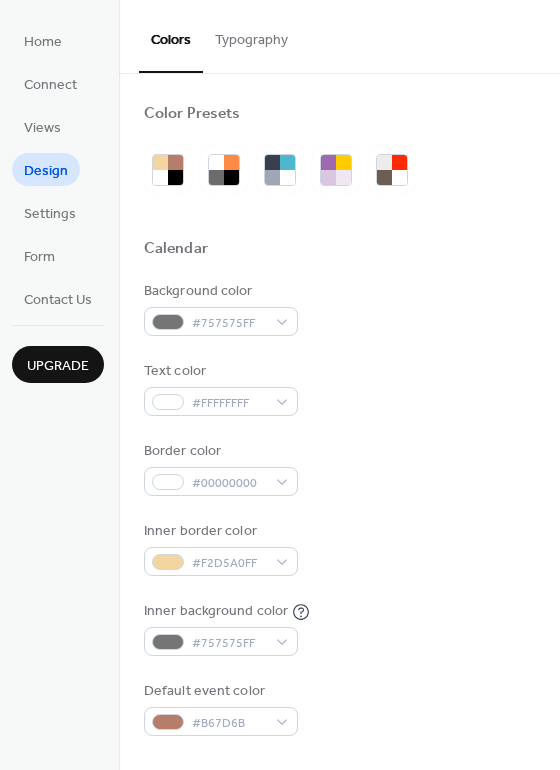 click on "Typography" at bounding box center [251, 35] 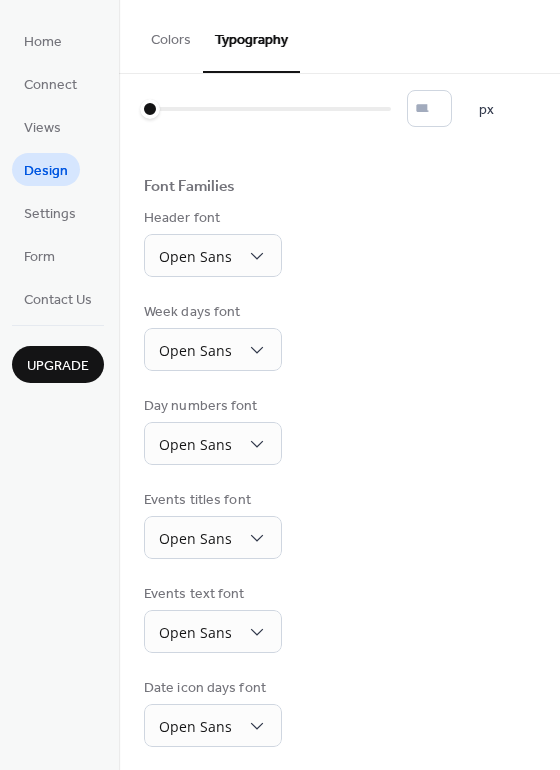 scroll, scrollTop: 63, scrollLeft: 0, axis: vertical 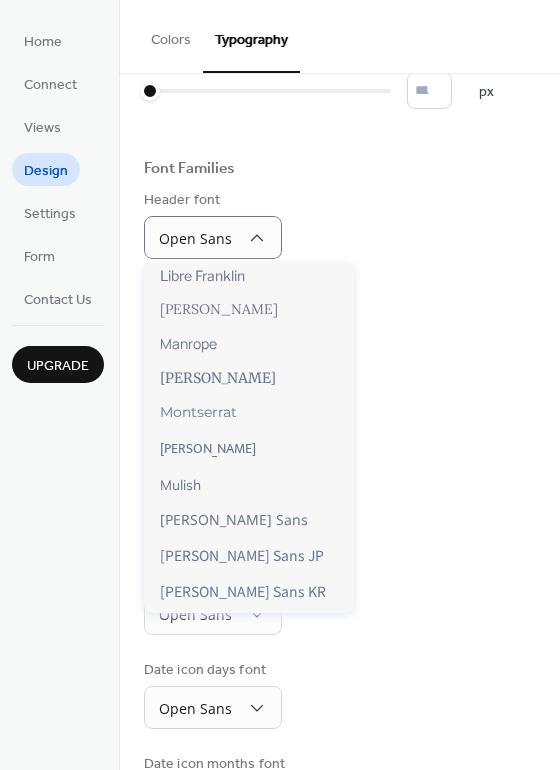 click on "Day numbers font Open Sans" at bounding box center [339, 412] 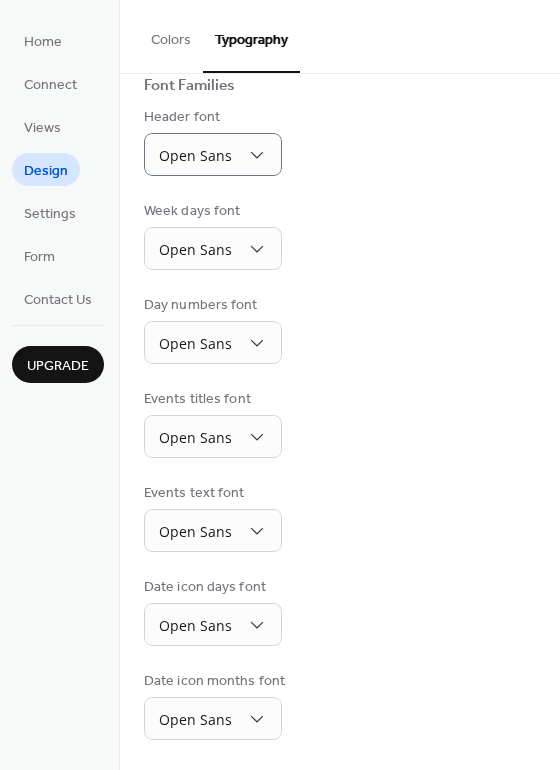 scroll, scrollTop: 0, scrollLeft: 0, axis: both 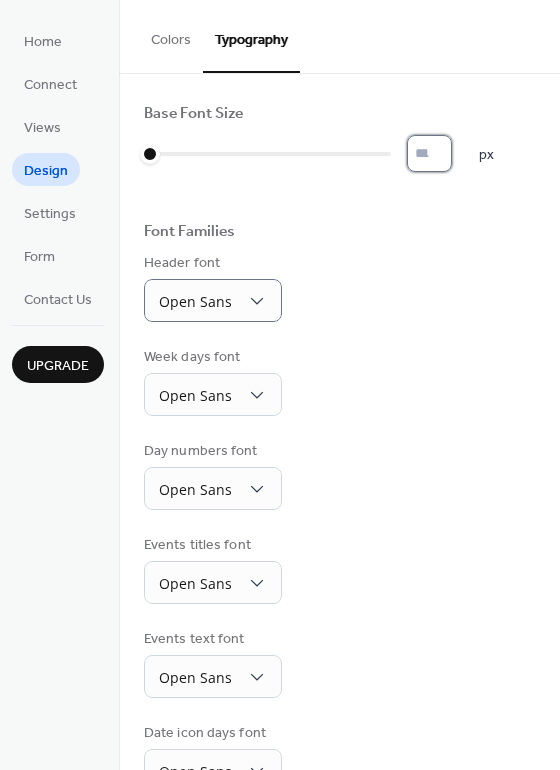 click on "*" at bounding box center [429, 153] 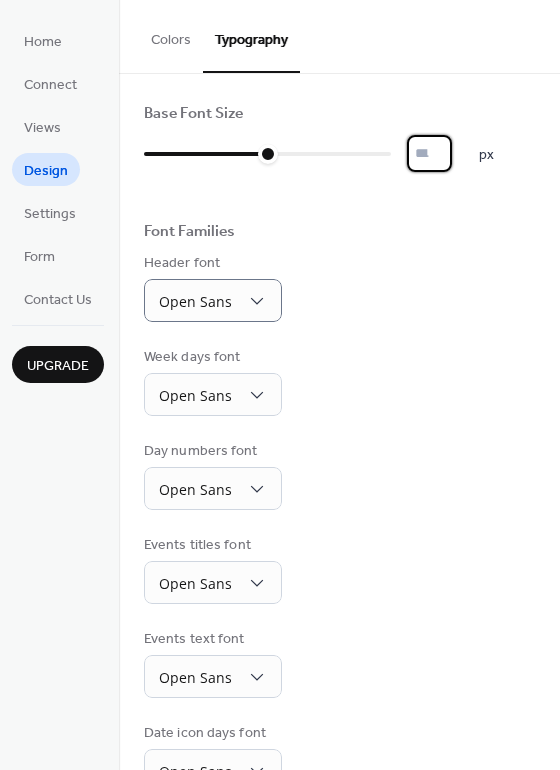 type on "**" 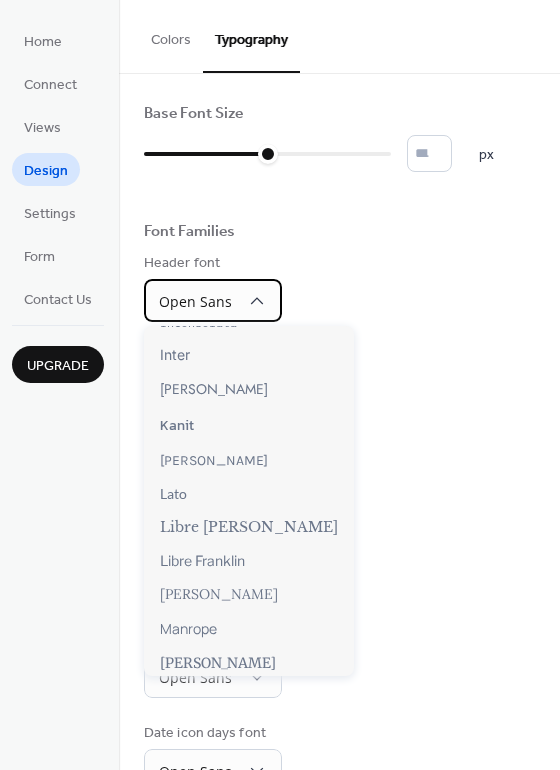 scroll, scrollTop: 441, scrollLeft: 0, axis: vertical 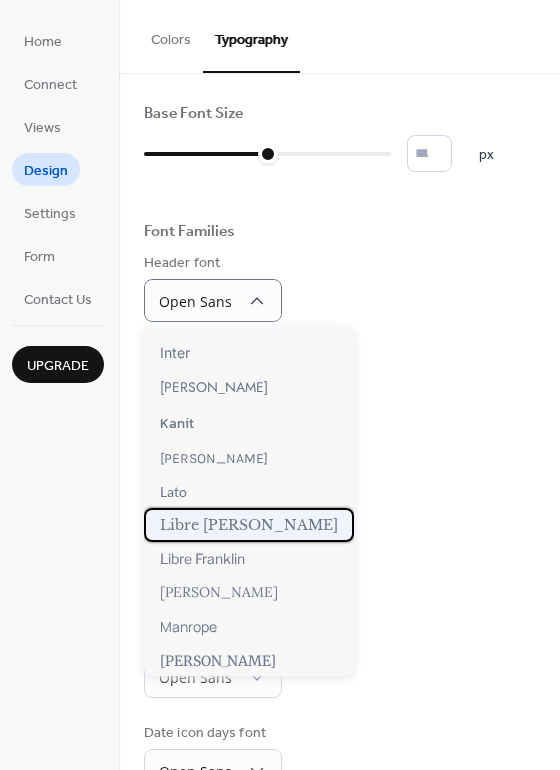 click on "Libre [PERSON_NAME]" at bounding box center (249, 525) 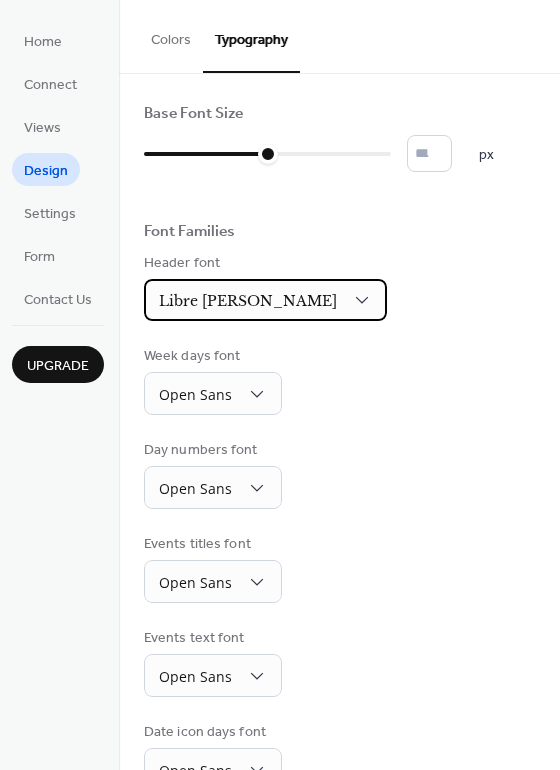 click on "Libre [PERSON_NAME]" at bounding box center [265, 300] 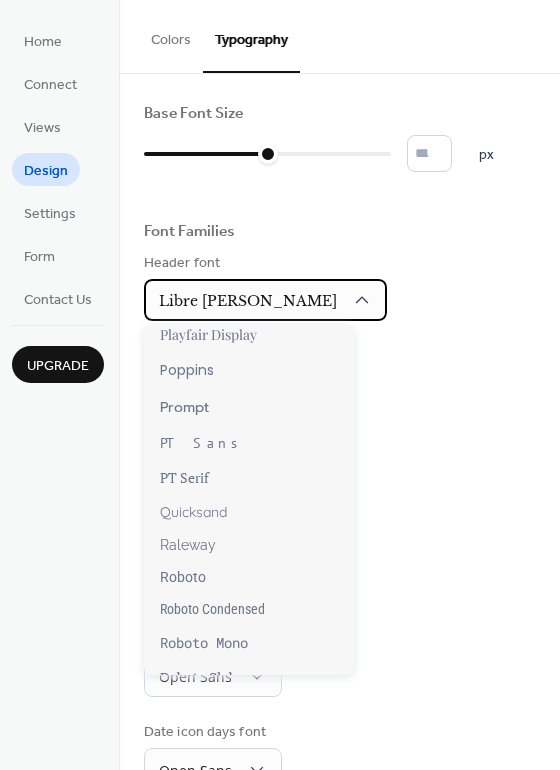 scroll, scrollTop: 1295, scrollLeft: 0, axis: vertical 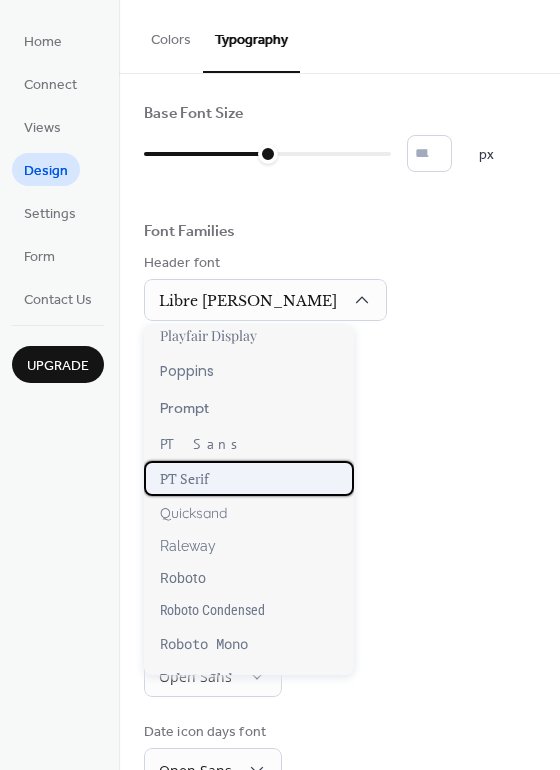 click on "PT Serif" at bounding box center (249, 478) 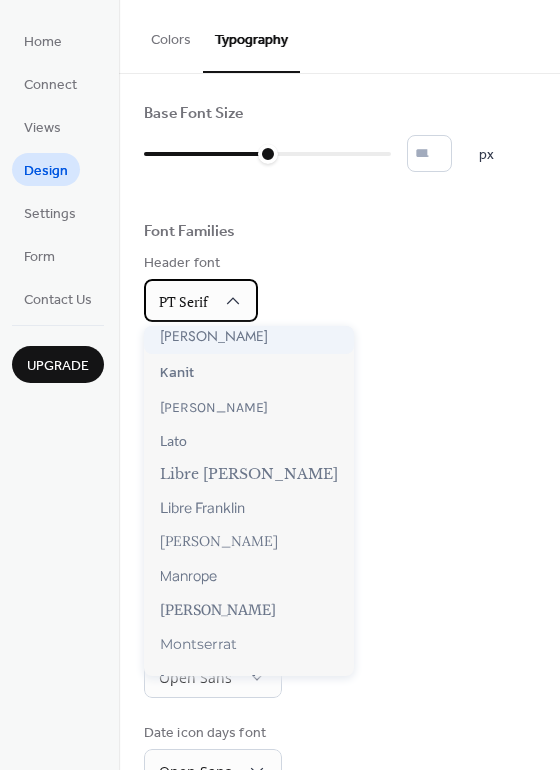 scroll, scrollTop: 545, scrollLeft: 0, axis: vertical 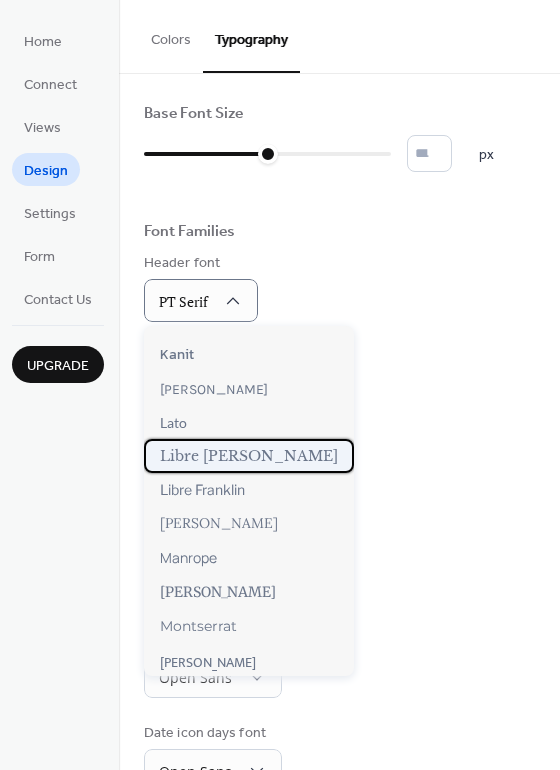 click on "Libre [PERSON_NAME]" at bounding box center [249, 456] 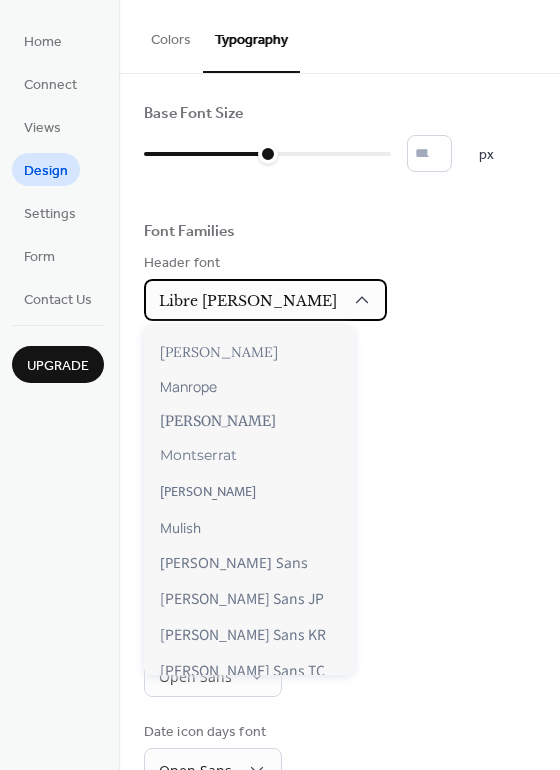 scroll, scrollTop: 712, scrollLeft: 0, axis: vertical 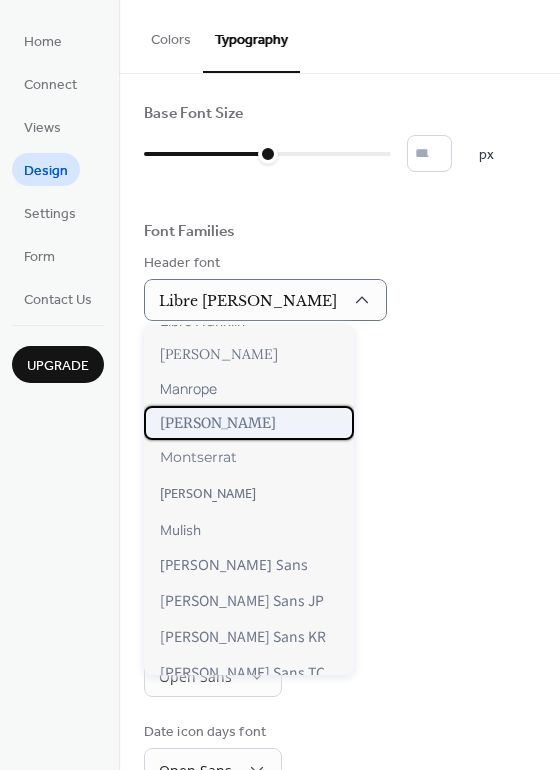 click on "Merriweather" at bounding box center (218, 423) 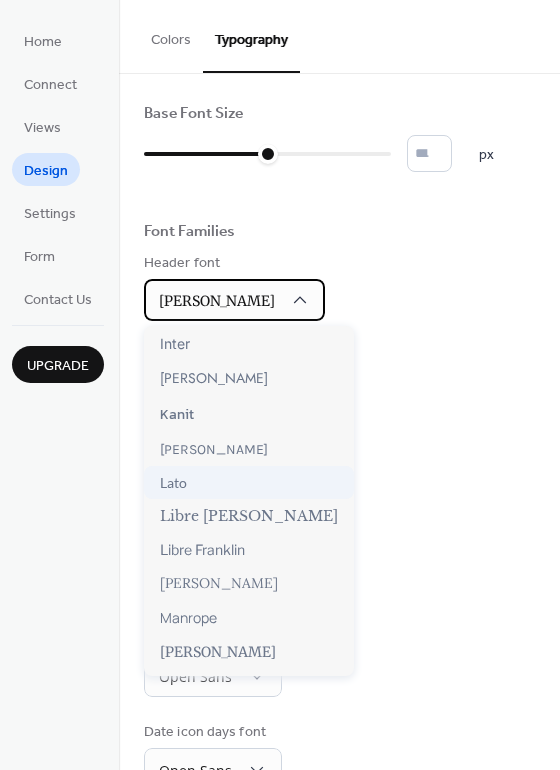 scroll, scrollTop: 483, scrollLeft: 0, axis: vertical 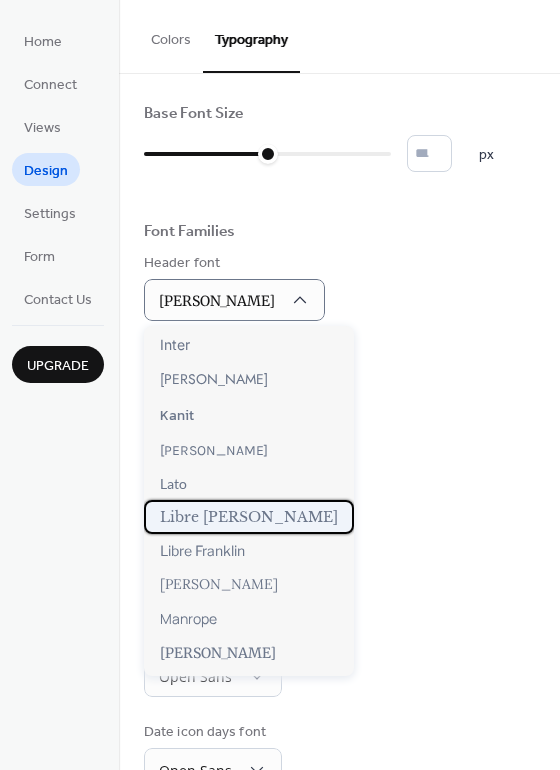 click on "Libre [PERSON_NAME]" at bounding box center [249, 517] 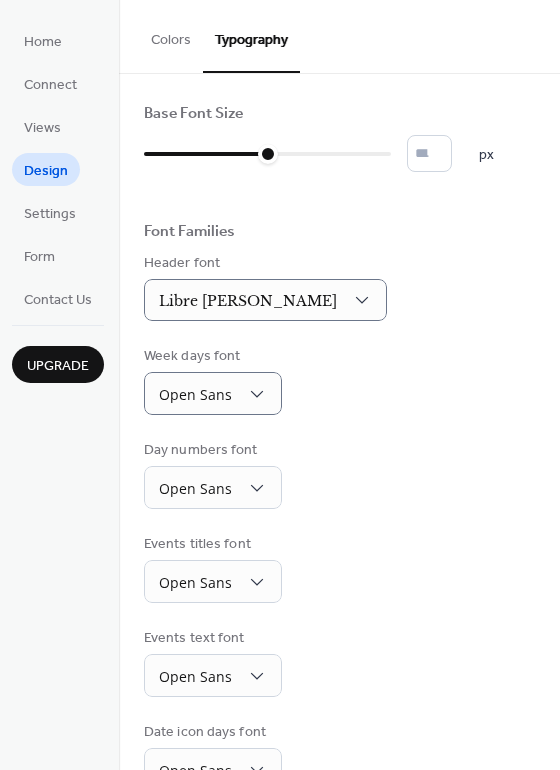 click on "Week days font Open Sans" at bounding box center (339, 380) 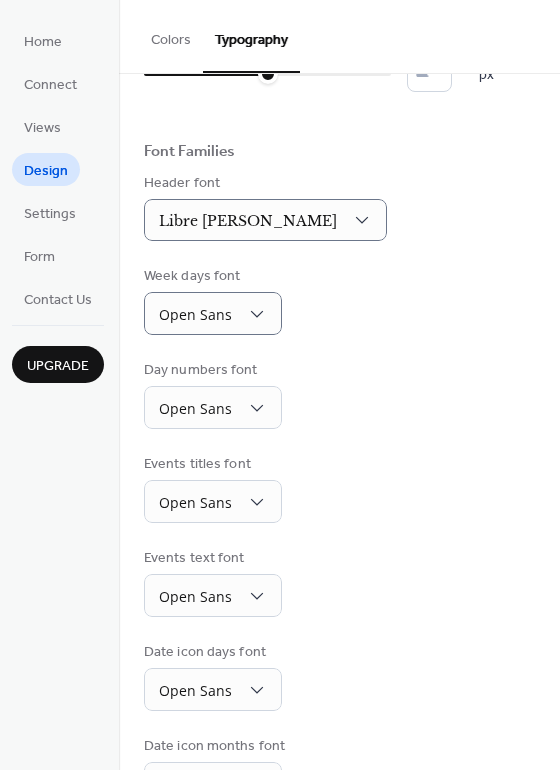 scroll, scrollTop: 107, scrollLeft: 0, axis: vertical 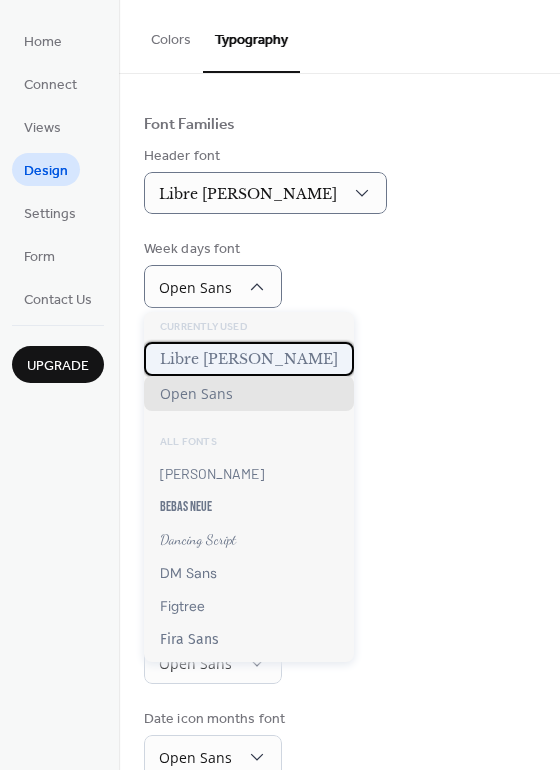 click on "Libre [PERSON_NAME]" at bounding box center [249, 359] 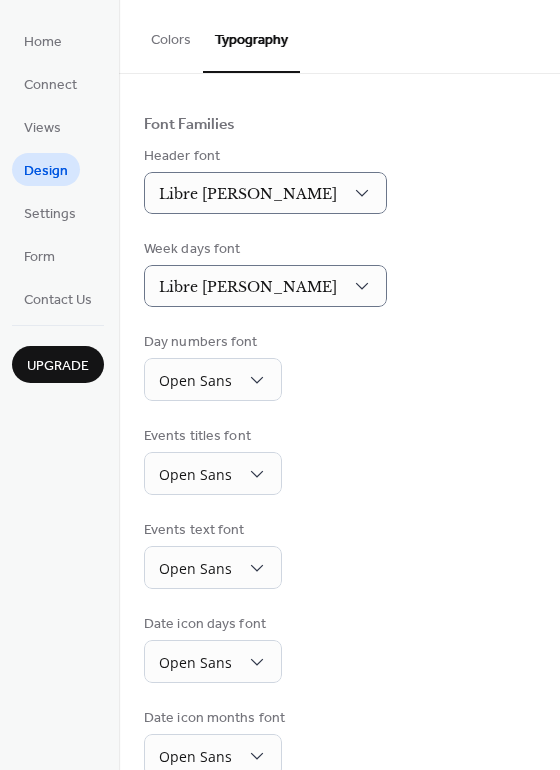 click on "Day numbers font Open Sans" at bounding box center [339, 366] 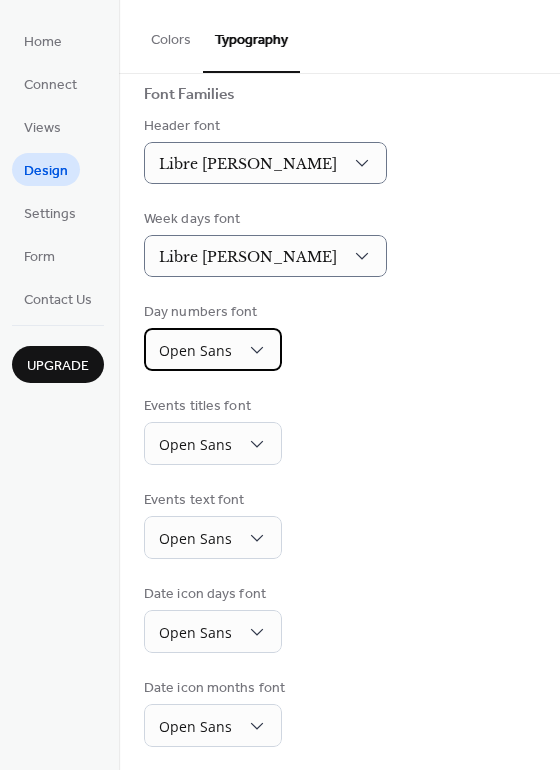 click on "Open Sans" at bounding box center [213, 349] 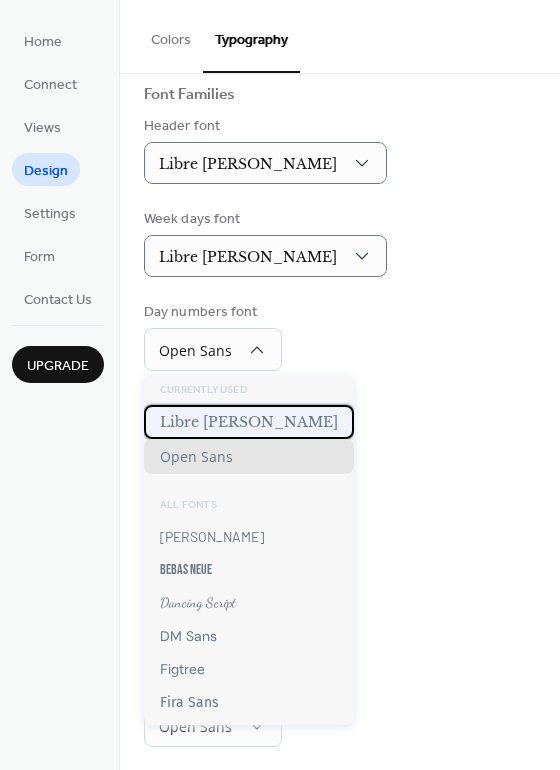 click on "Libre [PERSON_NAME]" at bounding box center [249, 422] 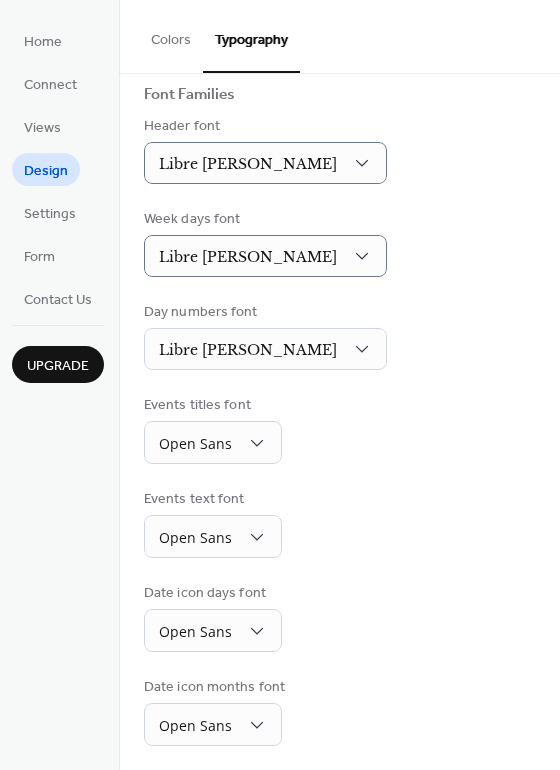 scroll, scrollTop: 143, scrollLeft: 0, axis: vertical 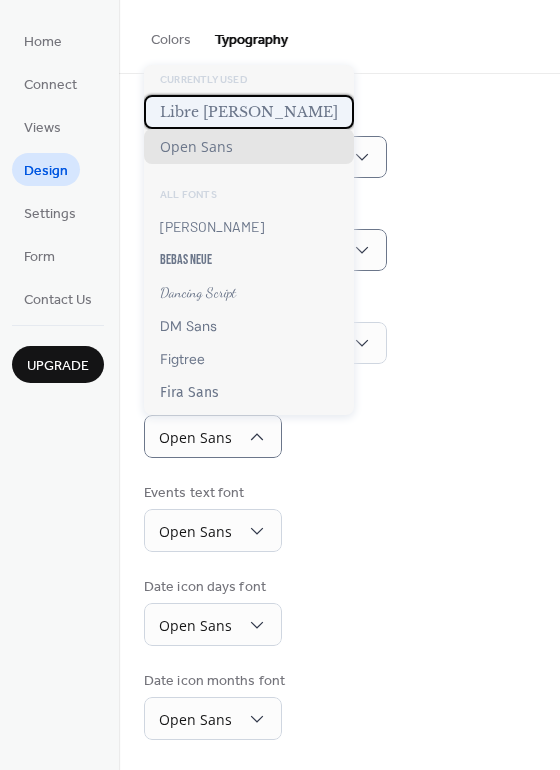 click on "Libre [PERSON_NAME]" at bounding box center (249, 112) 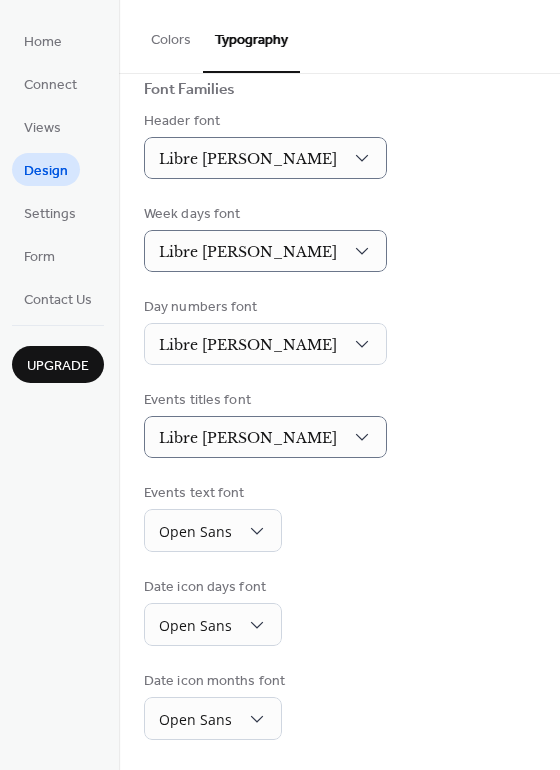scroll, scrollTop: 142, scrollLeft: 0, axis: vertical 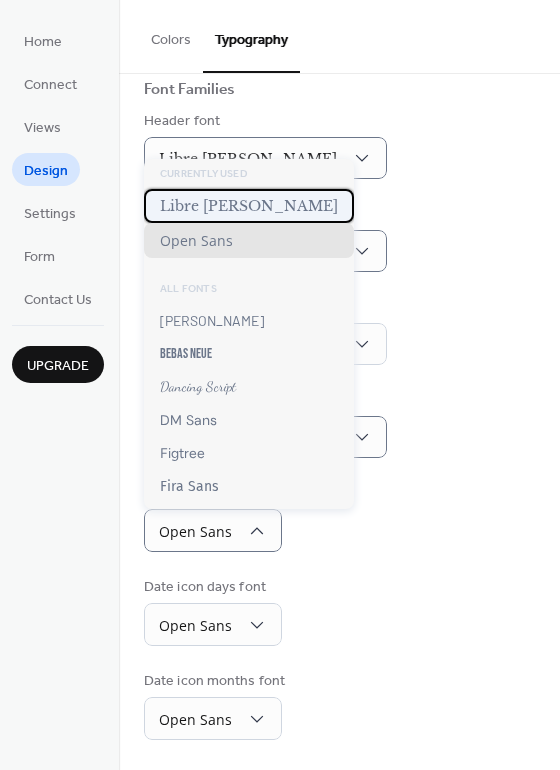 click on "Libre [PERSON_NAME]" at bounding box center [249, 206] 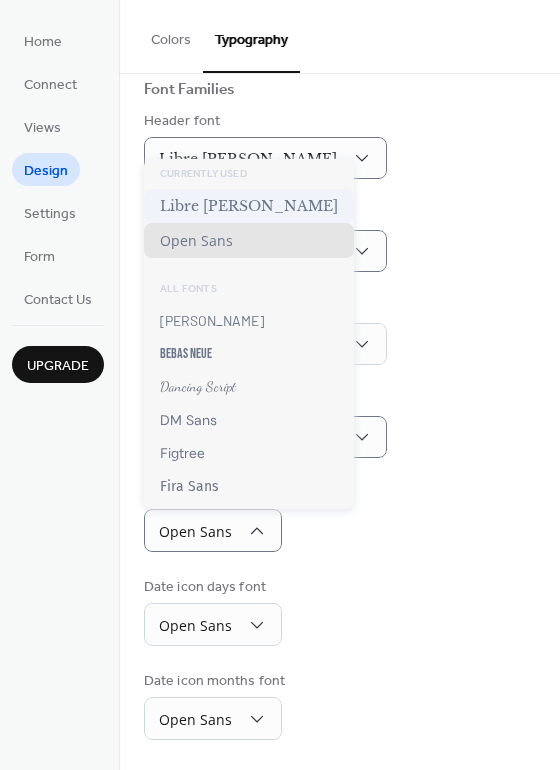 scroll, scrollTop: 141, scrollLeft: 0, axis: vertical 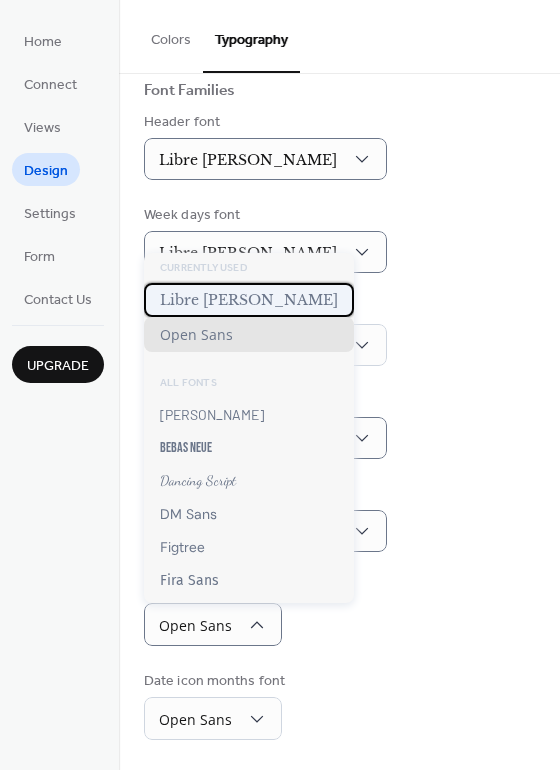 click on "Libre [PERSON_NAME]" at bounding box center [249, 300] 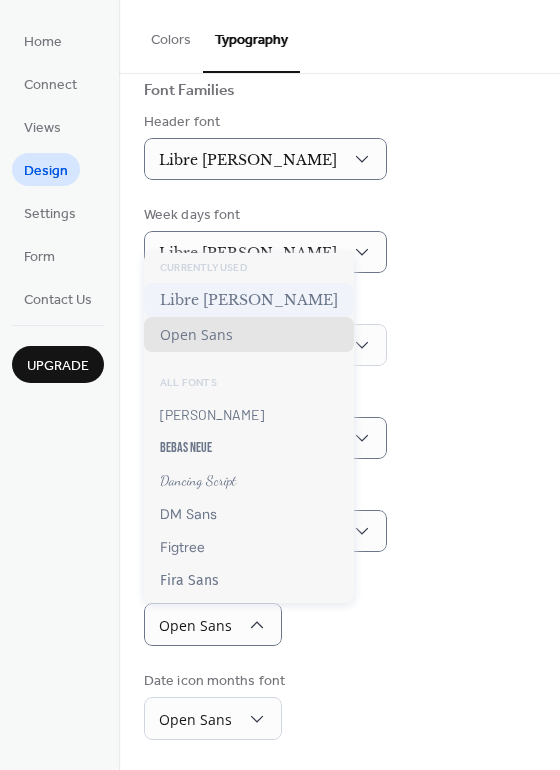 scroll, scrollTop: 140, scrollLeft: 0, axis: vertical 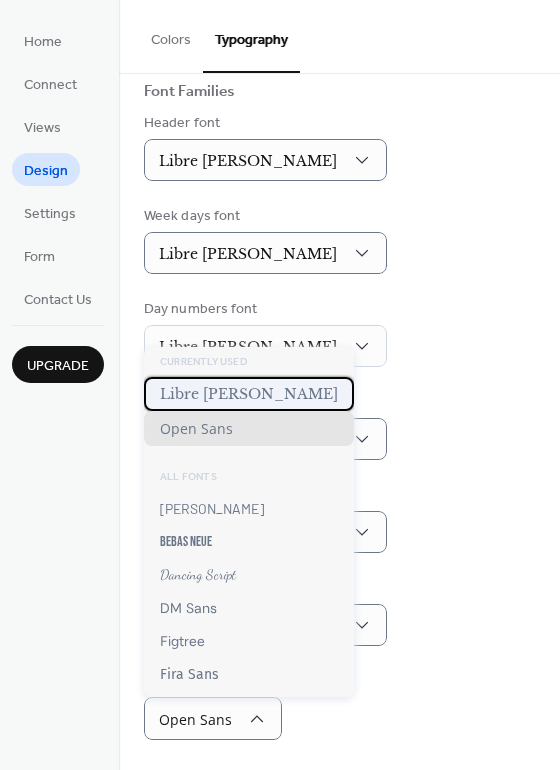 click on "Libre [PERSON_NAME]" at bounding box center [249, 394] 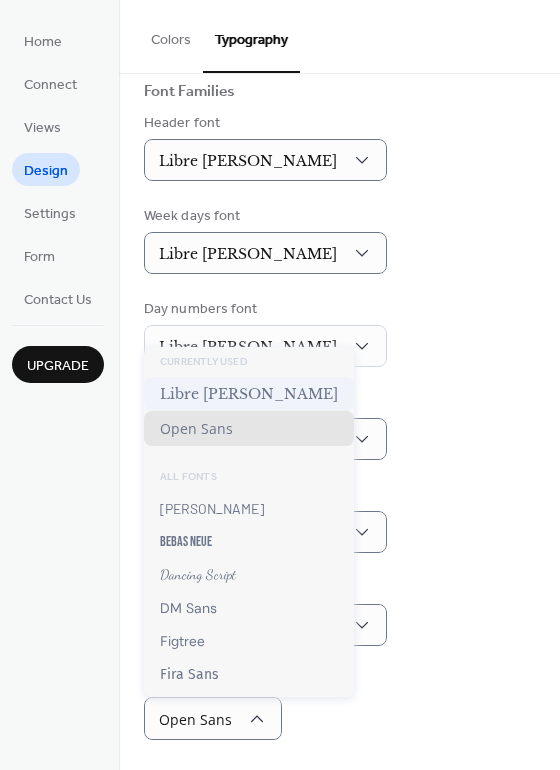 scroll, scrollTop: 139, scrollLeft: 0, axis: vertical 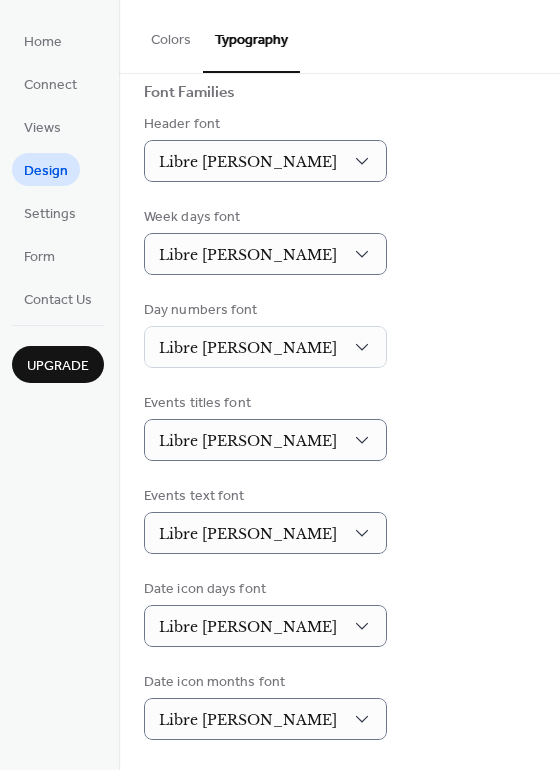 click on "Base Font Size ** px Font Families Header font Libre Baskerville Week days font Libre Baskerville Day numbers font Libre Baskerville Events titles font Libre Baskerville Events text font Libre Baskerville Date icon days font Libre Baskerville Date icon months font Libre Baskerville" at bounding box center (339, 352) 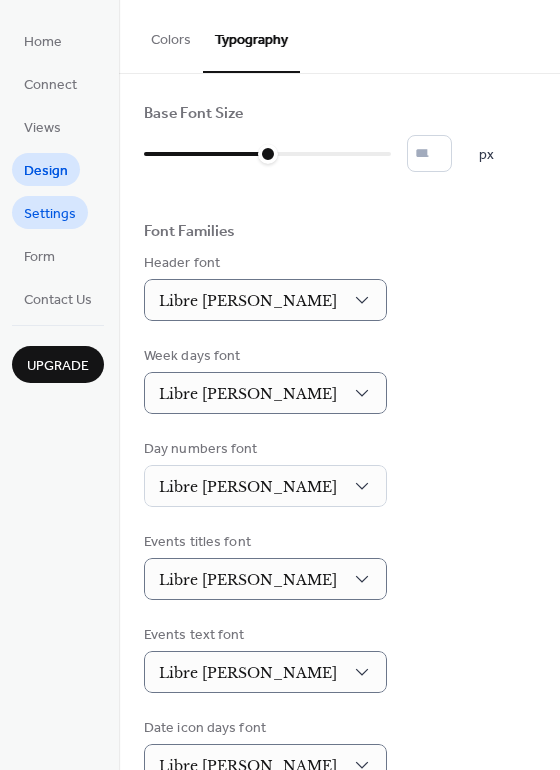 click on "Settings" at bounding box center [50, 214] 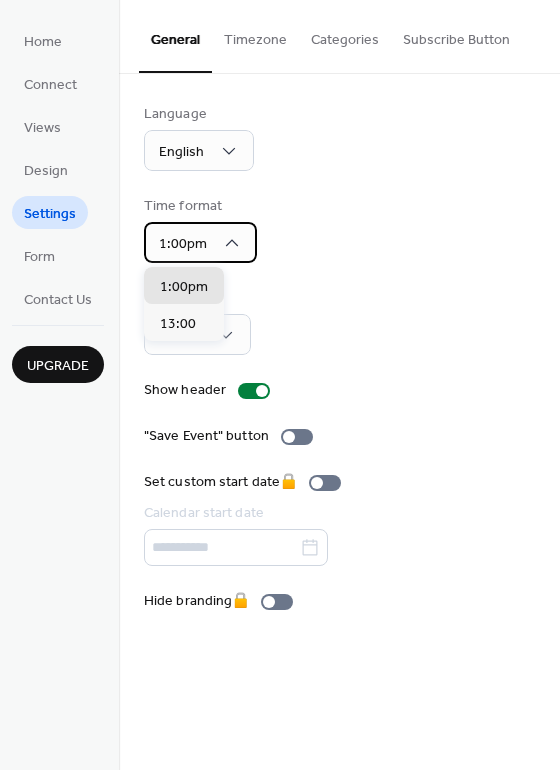 click 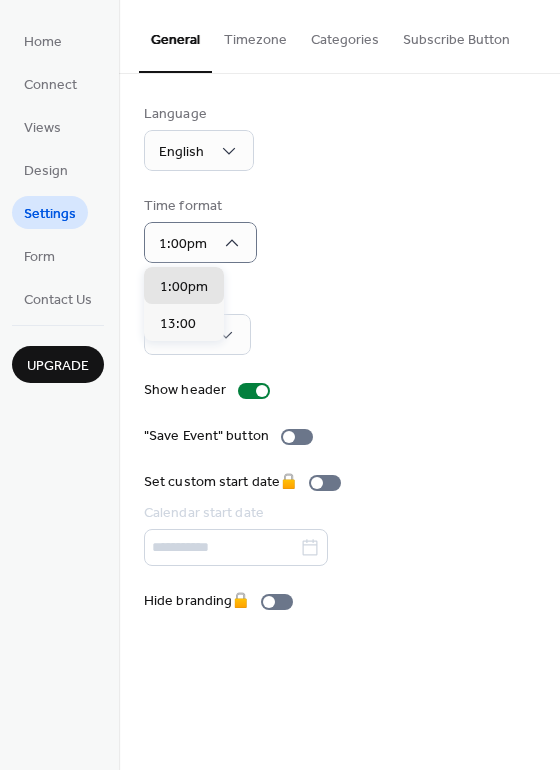 click on "Language English Time format 1:00pm Week start Sunday Show header "Save Event" button Set custom start date  🔒 Calendar start date Hide branding  🔒" at bounding box center [339, 358] 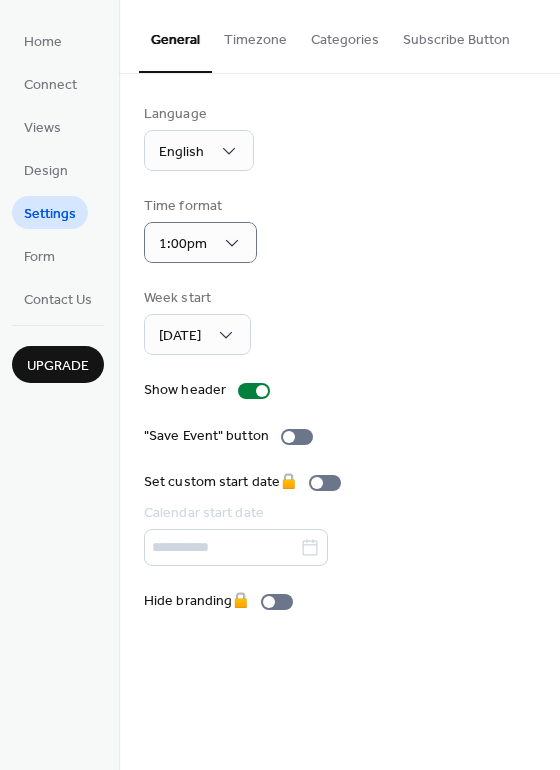 click on "Timezone" at bounding box center [255, 35] 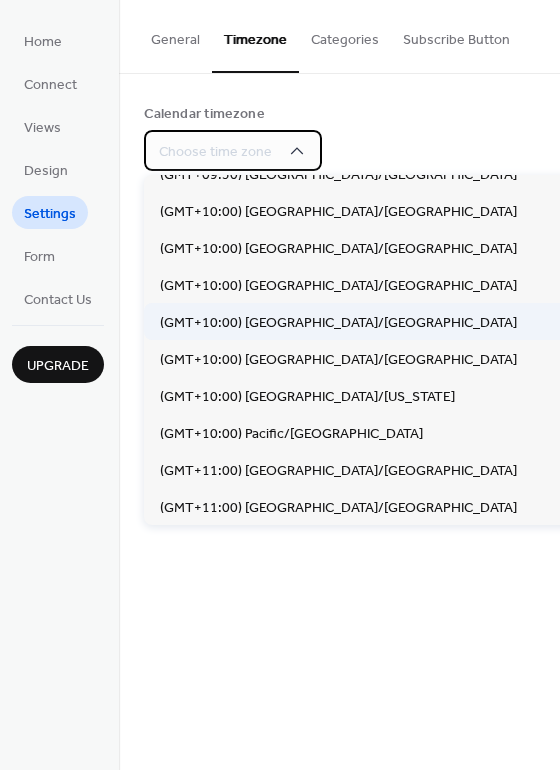 scroll, scrollTop: 8231, scrollLeft: 0, axis: vertical 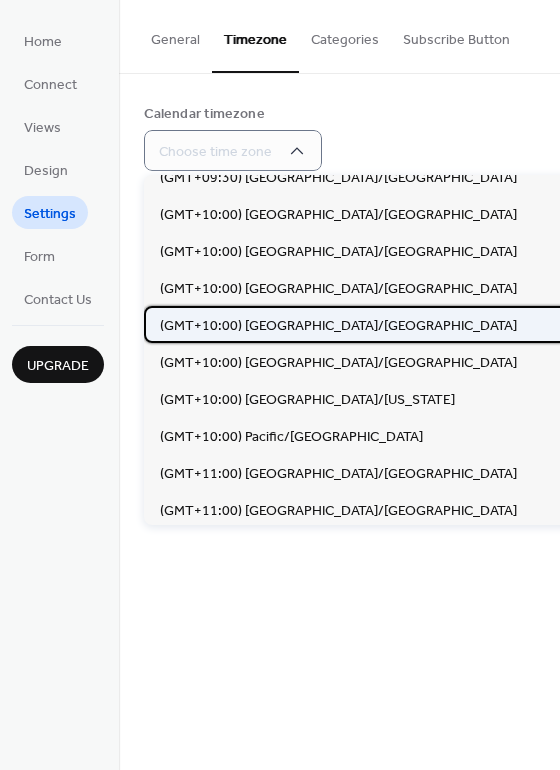 click on "(GMT+10:00) Australia/Sydney" at bounding box center (338, 326) 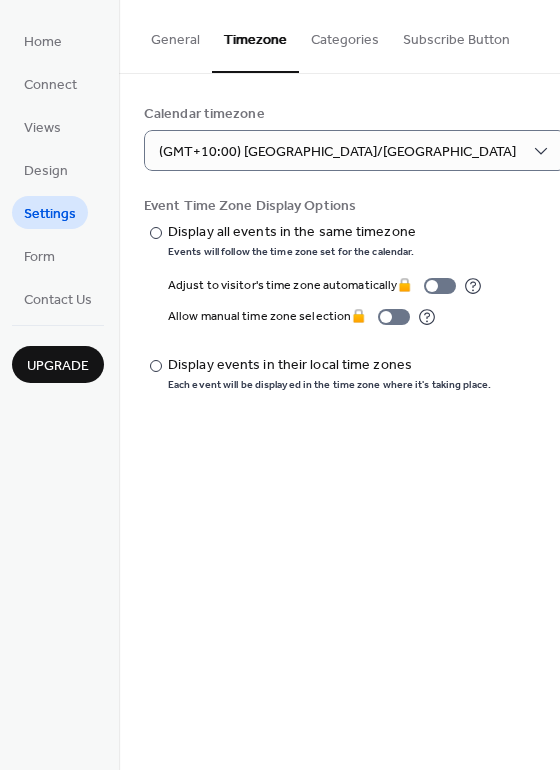click on "General" at bounding box center [175, 35] 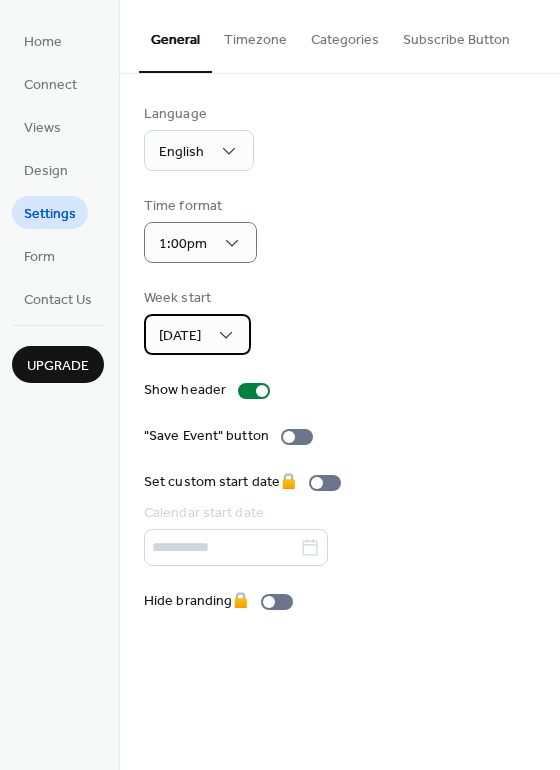 click on "Sunday" at bounding box center [197, 334] 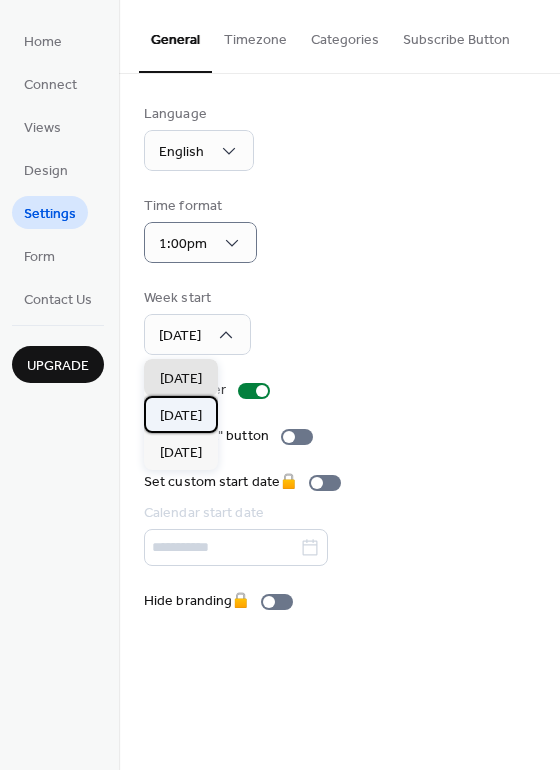 click on "Monday" at bounding box center [181, 416] 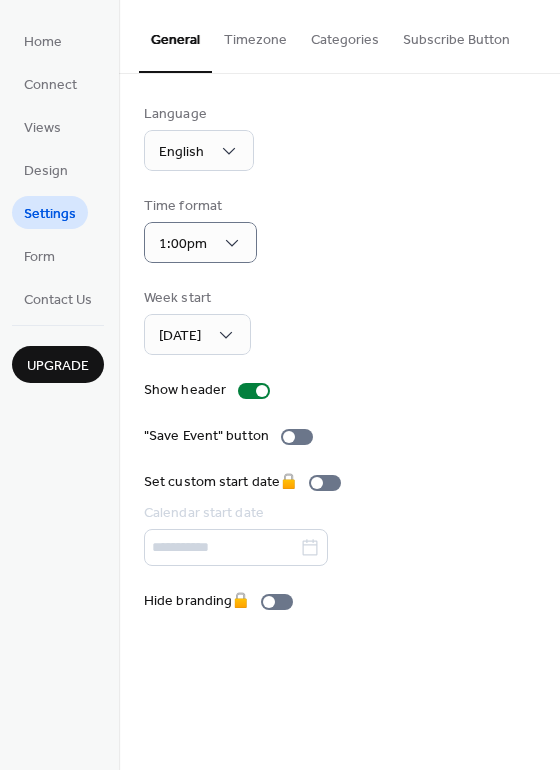 click on "Week start Monday" at bounding box center [339, 321] 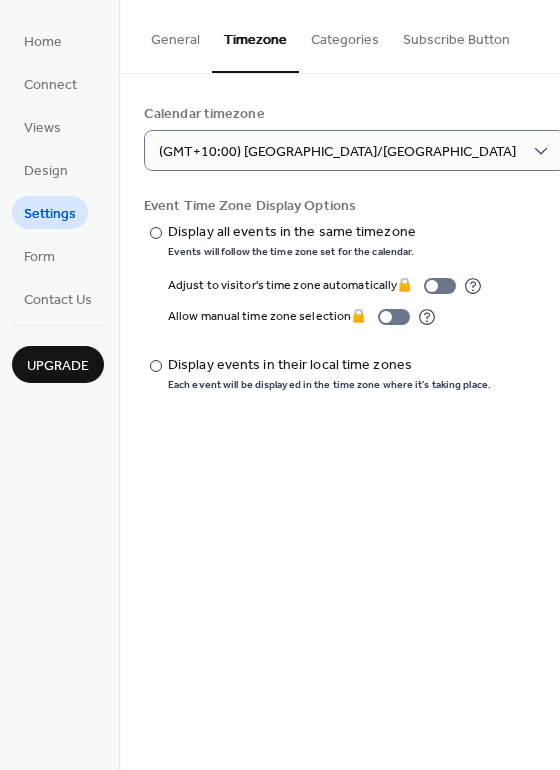 click on "Categories" at bounding box center (345, 35) 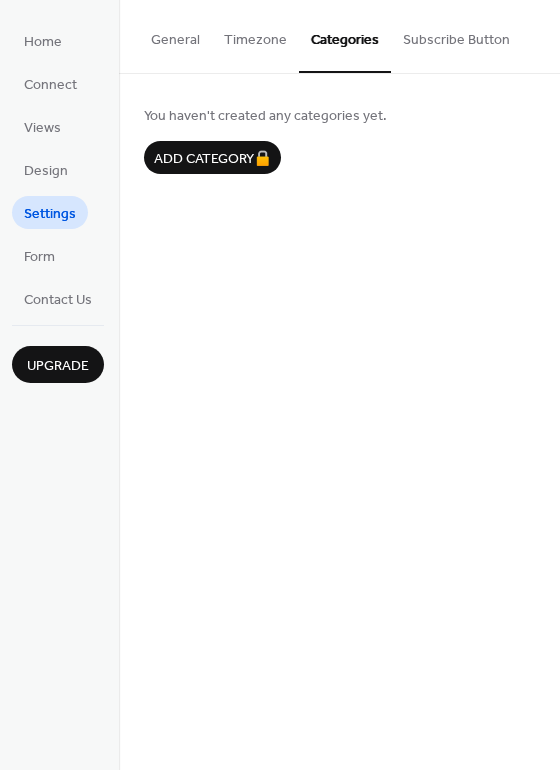 click on "Subscribe Button" at bounding box center (456, 35) 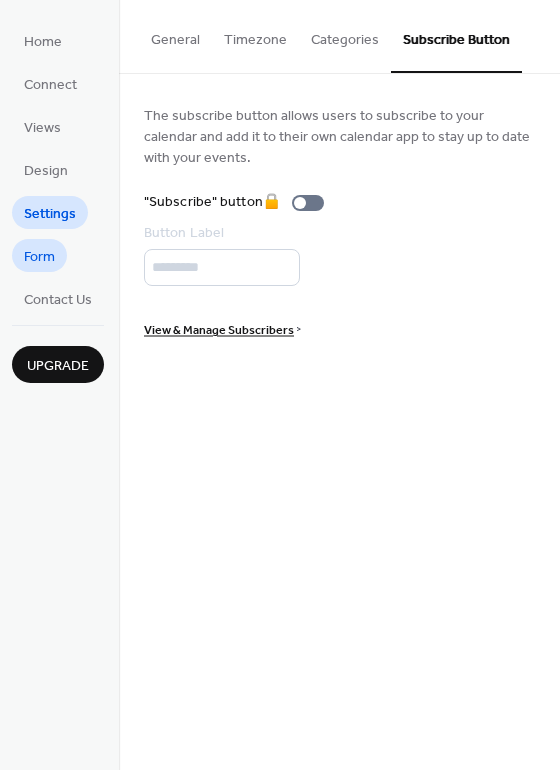 click on "Form" at bounding box center (39, 257) 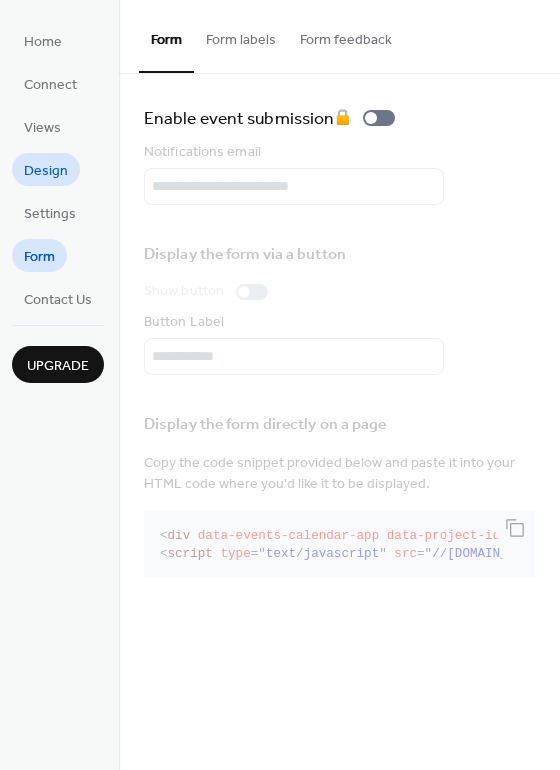 click on "Design" at bounding box center [46, 171] 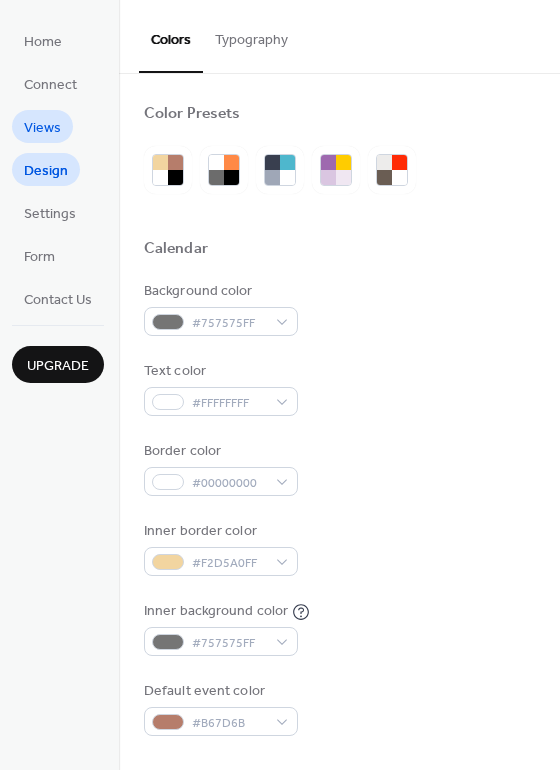 click on "Views" at bounding box center (42, 128) 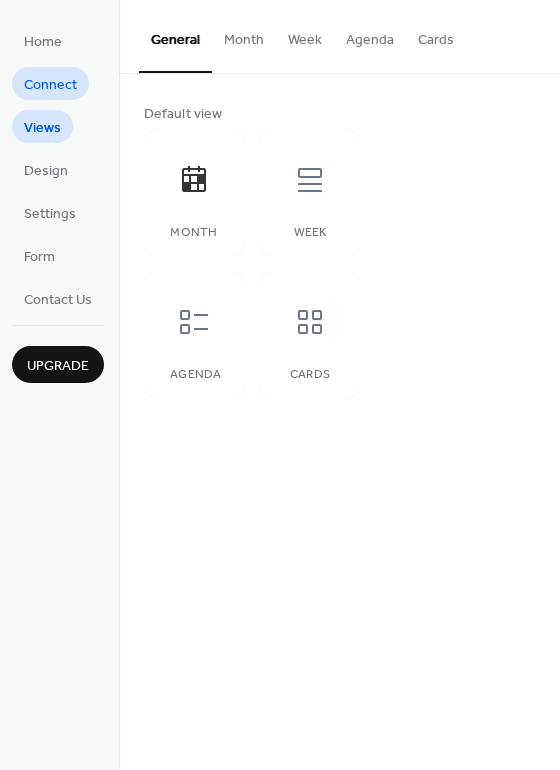 click on "Connect" at bounding box center [50, 85] 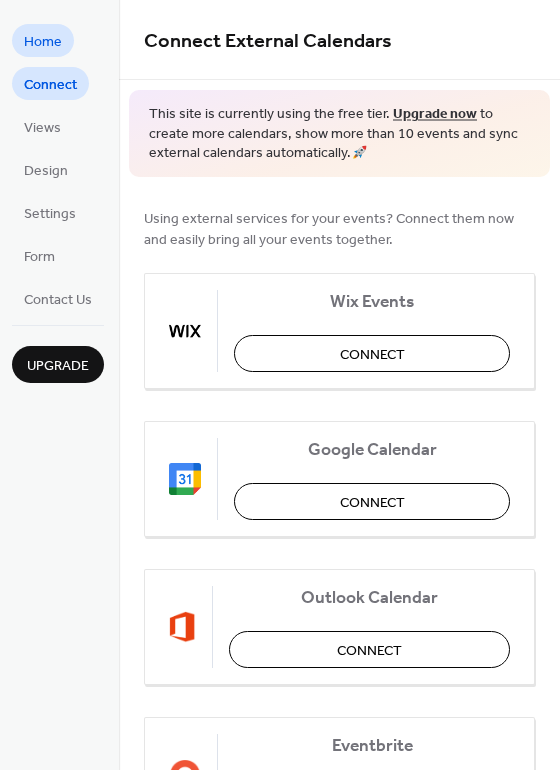 click on "Home" at bounding box center [43, 42] 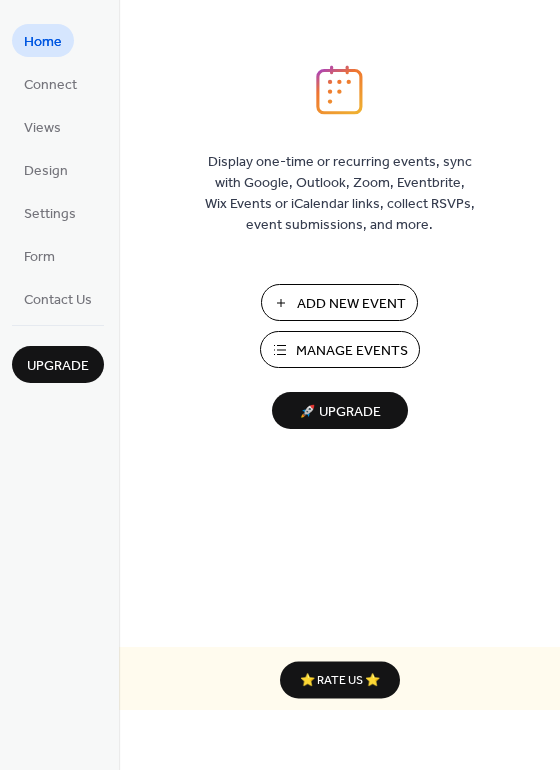 click on "Add New Event" at bounding box center (351, 304) 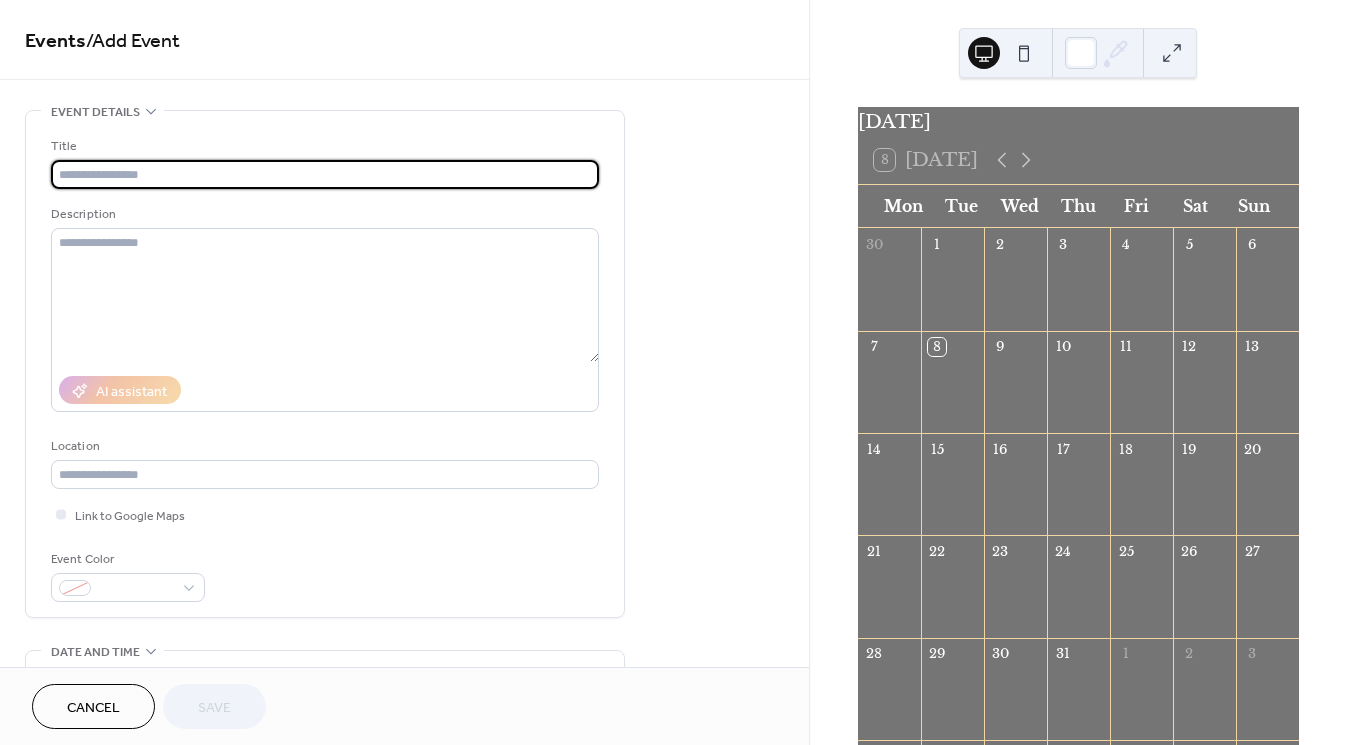 scroll, scrollTop: 0, scrollLeft: 0, axis: both 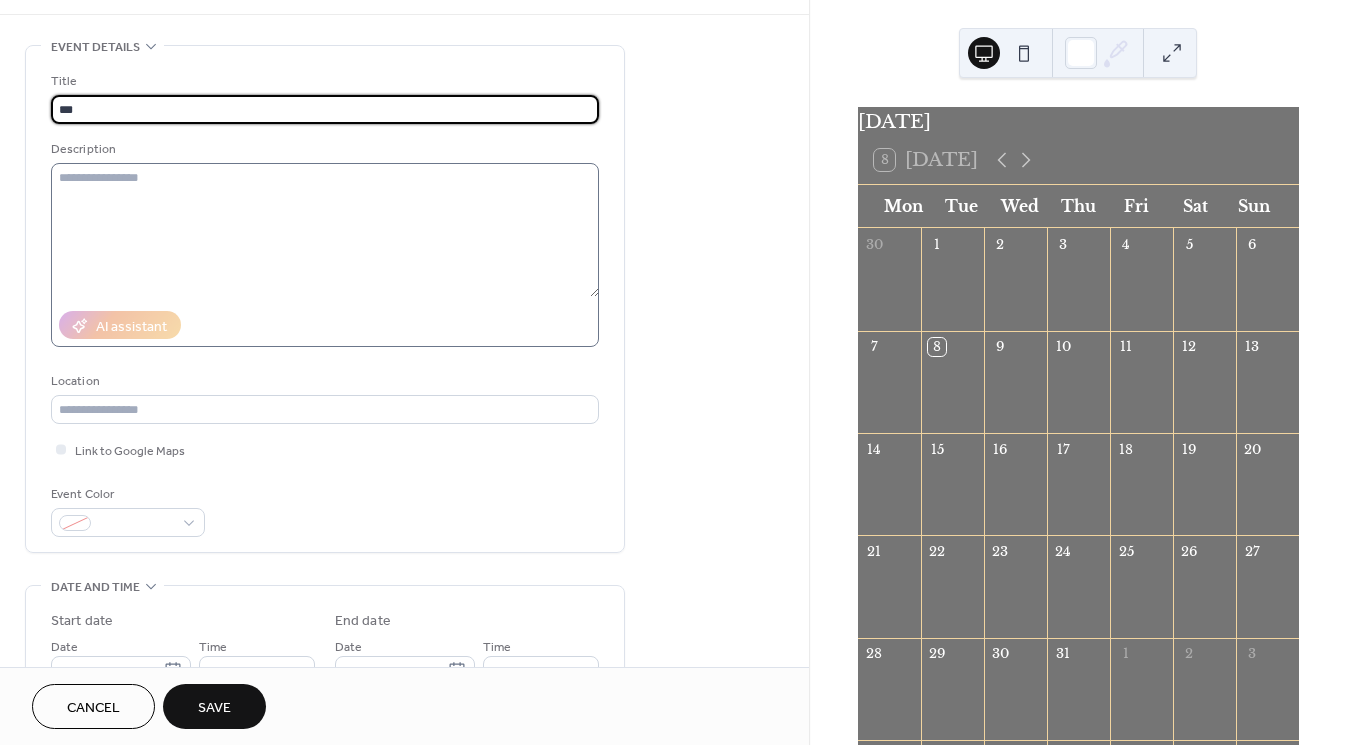 type on "***" 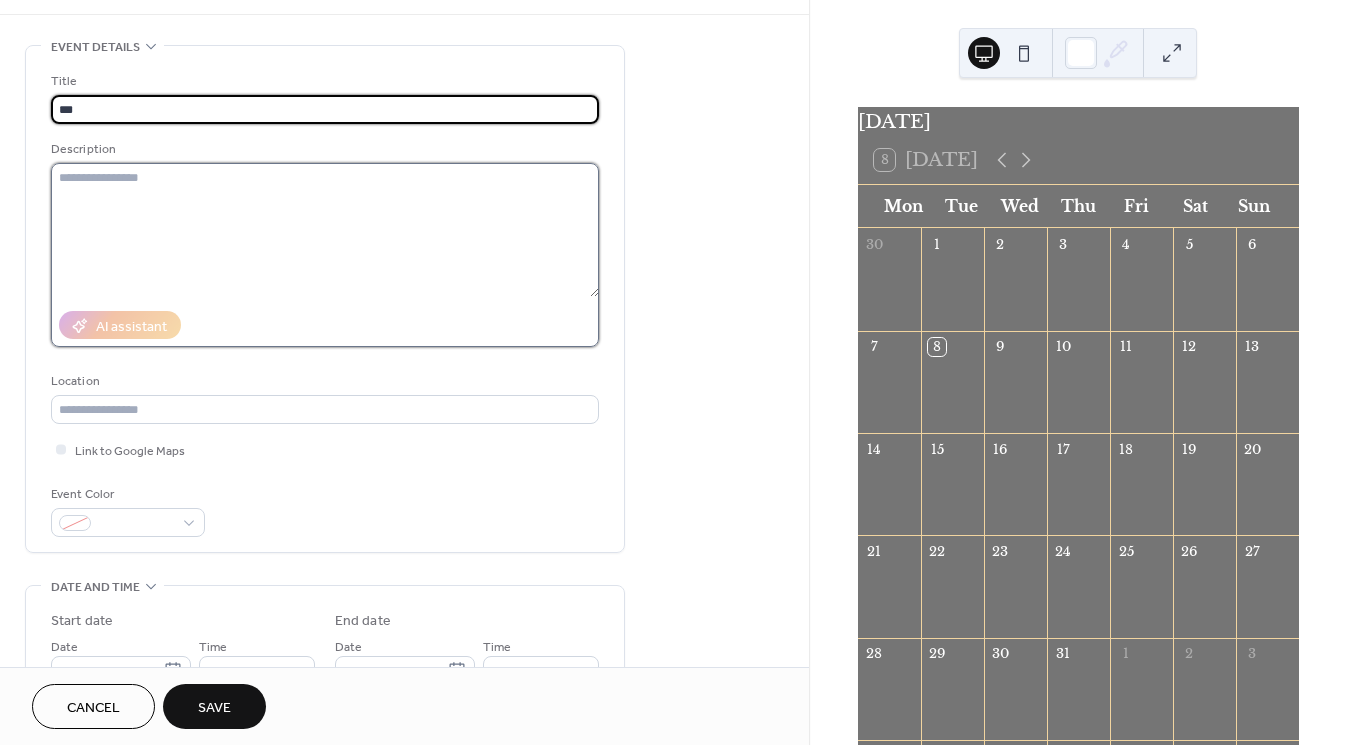 click at bounding box center (325, 230) 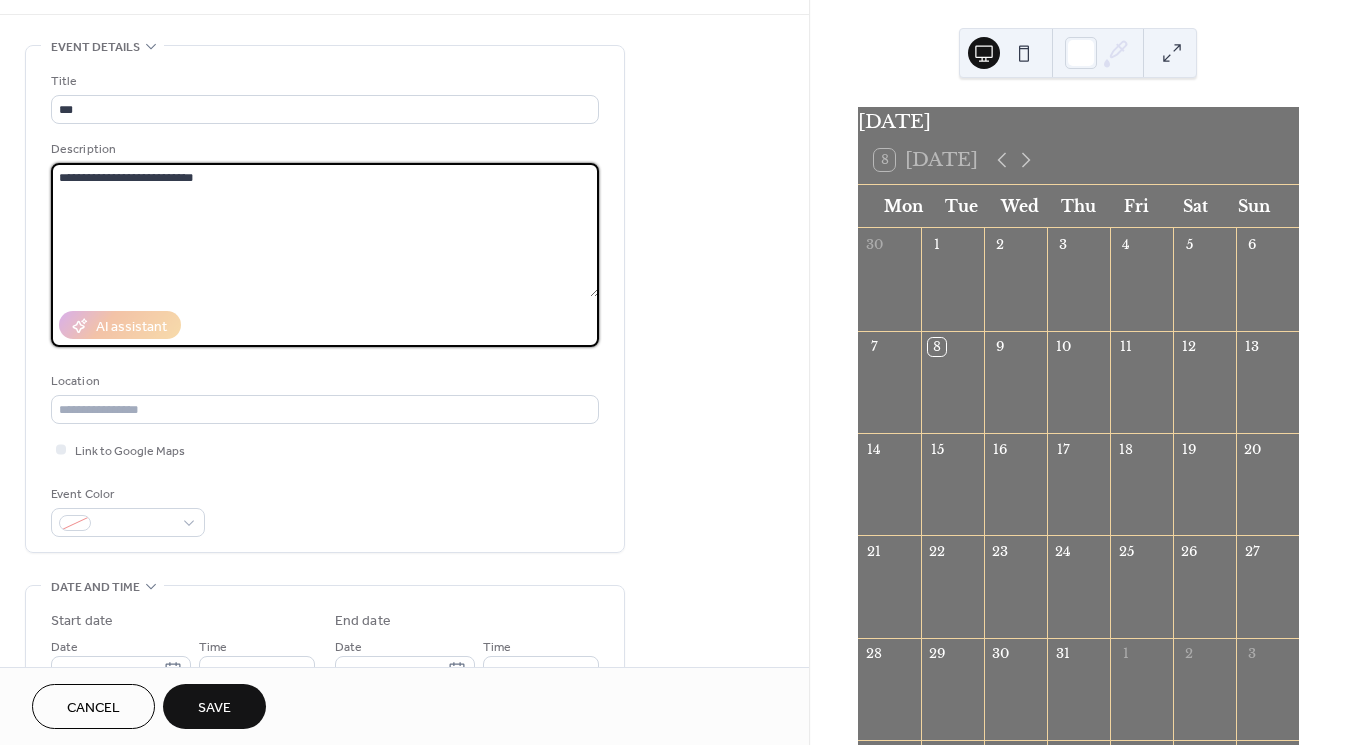 type on "**********" 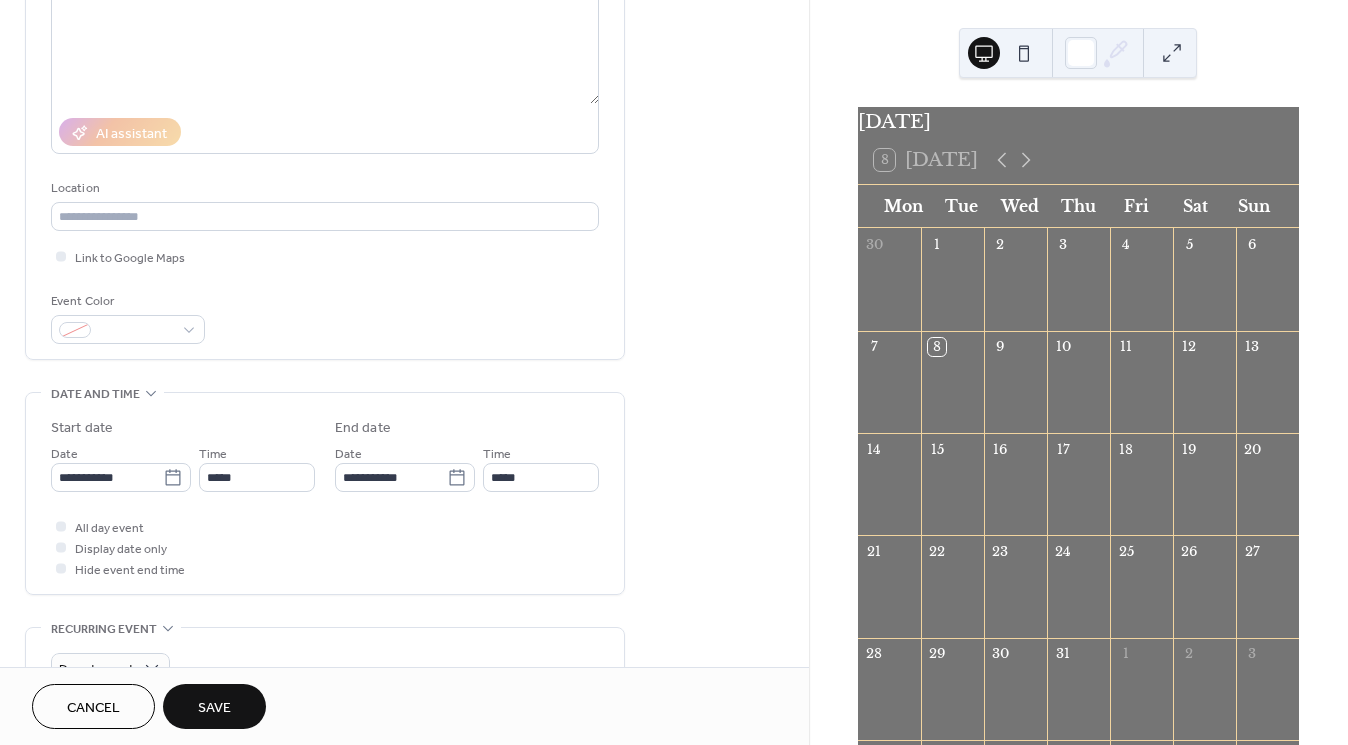 scroll, scrollTop: 278, scrollLeft: 0, axis: vertical 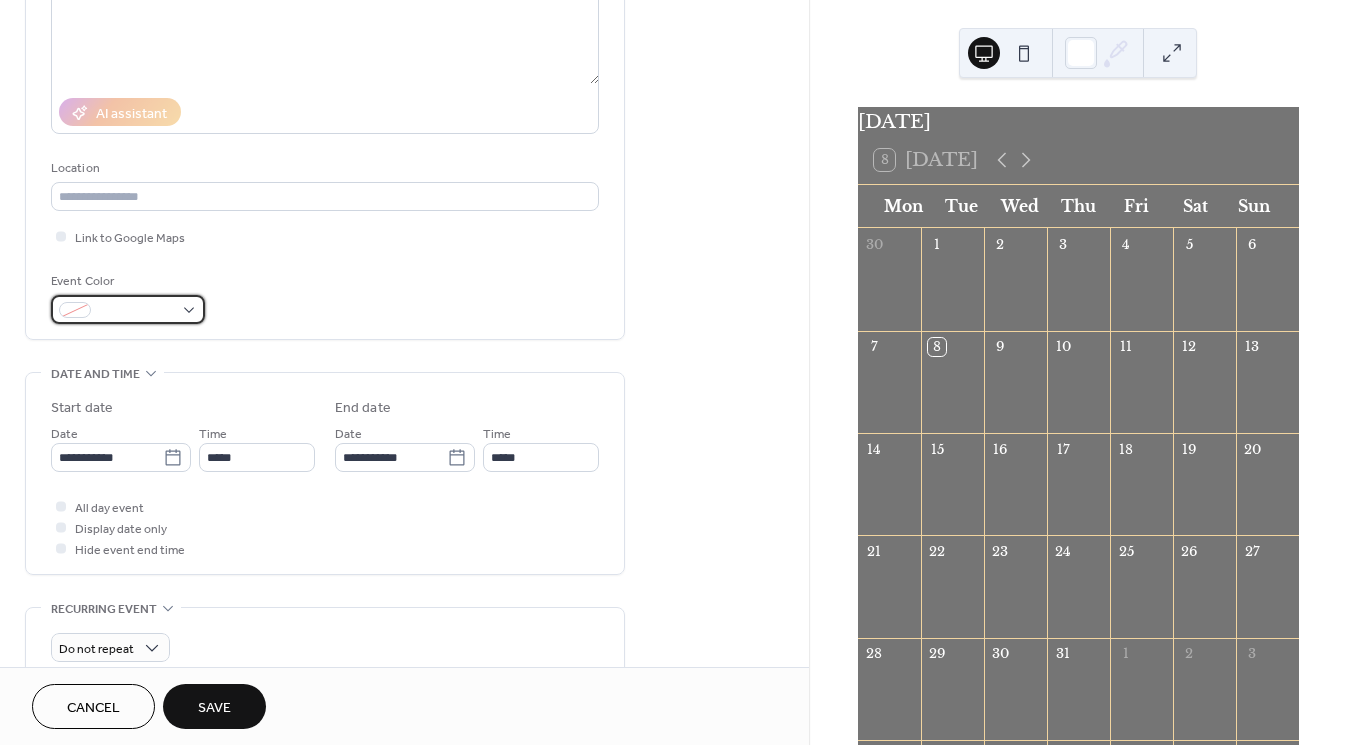click at bounding box center (128, 309) 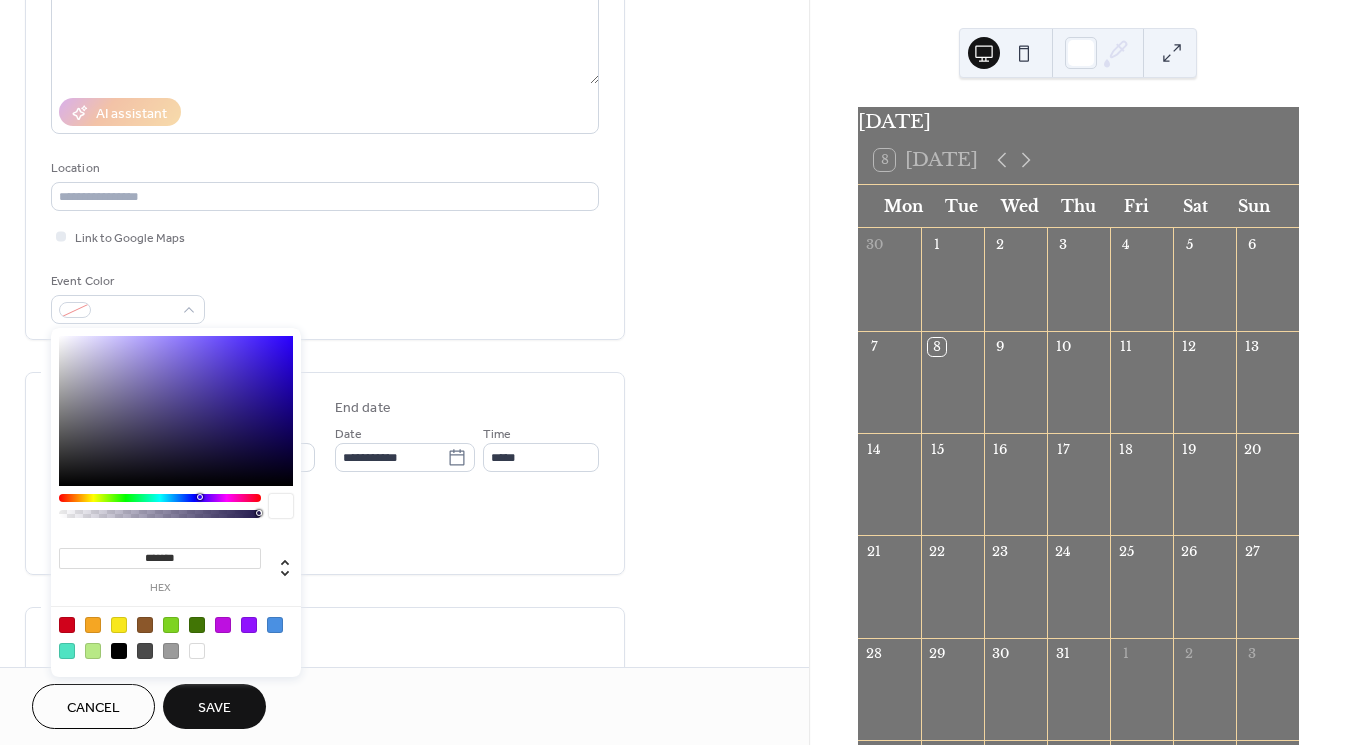 click on "**********" at bounding box center [325, 473] 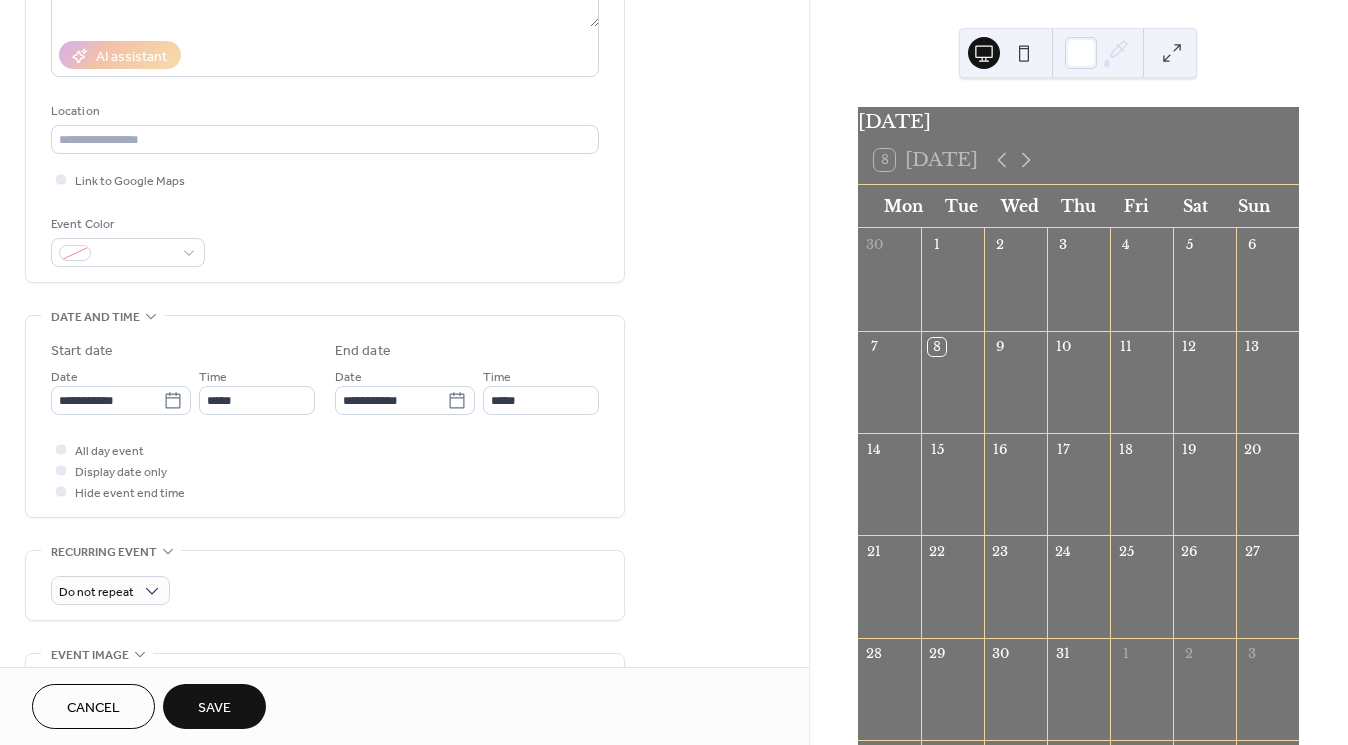 scroll, scrollTop: 337, scrollLeft: 0, axis: vertical 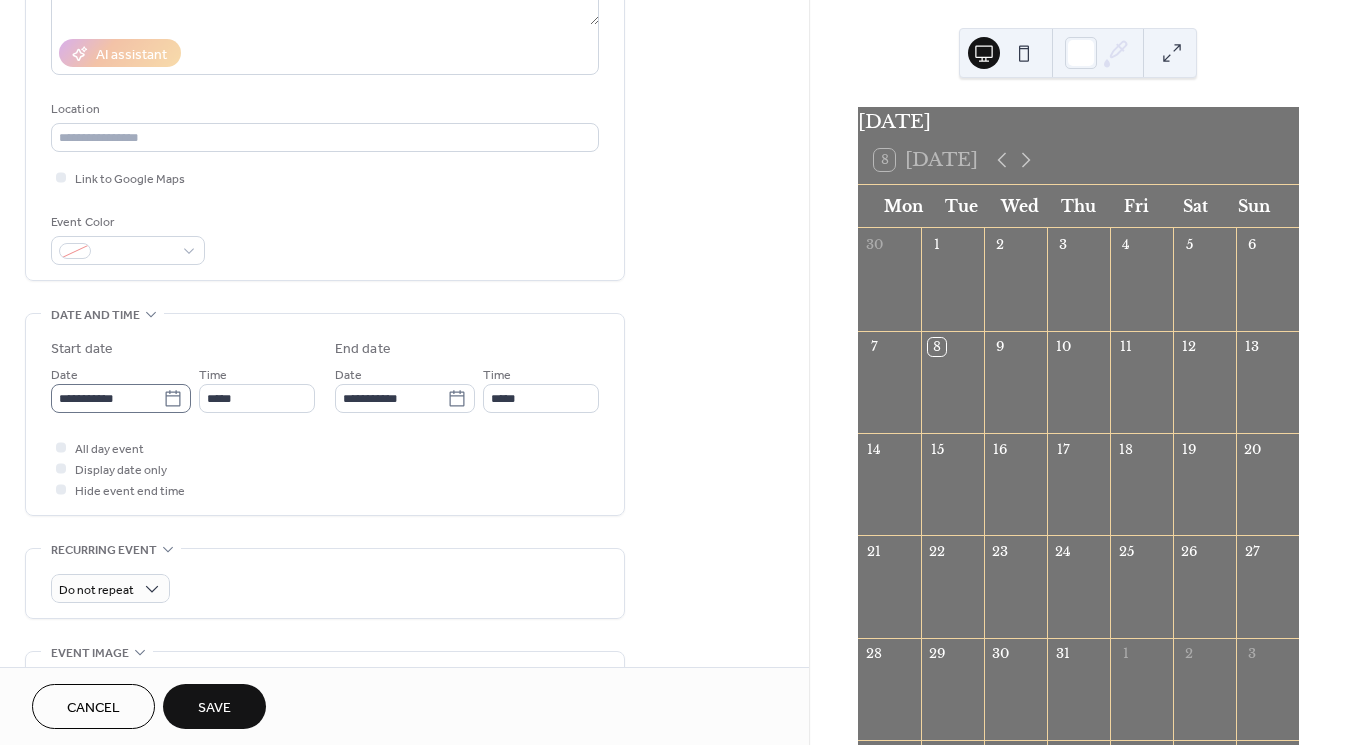 click 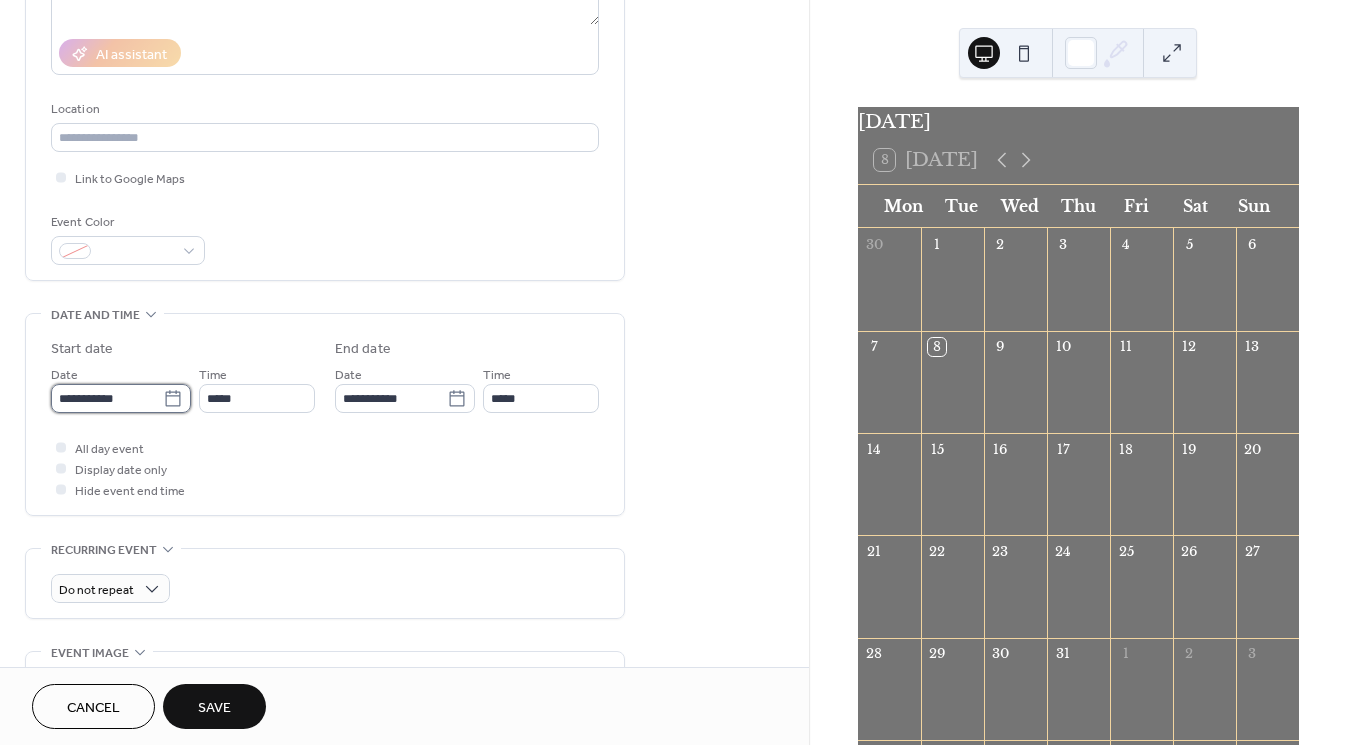 click on "**********" at bounding box center (107, 398) 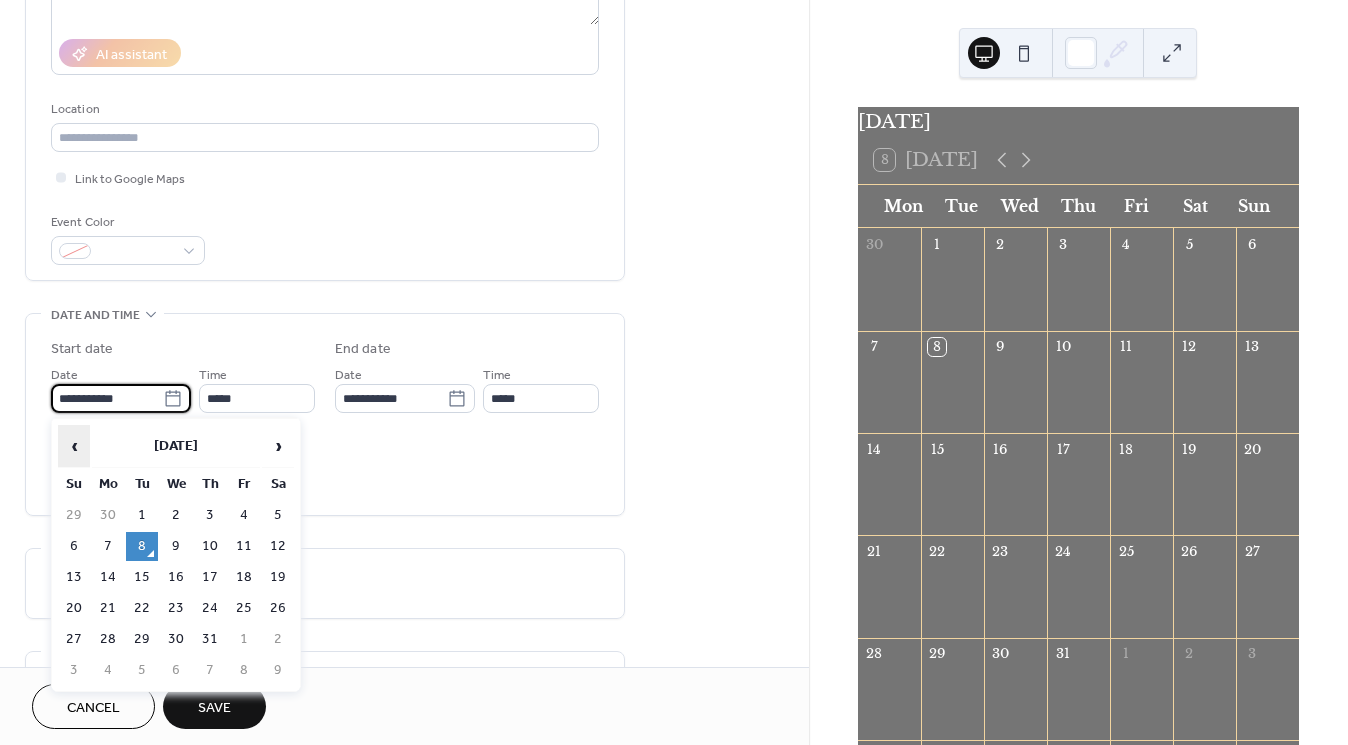 click on "‹" at bounding box center [74, 446] 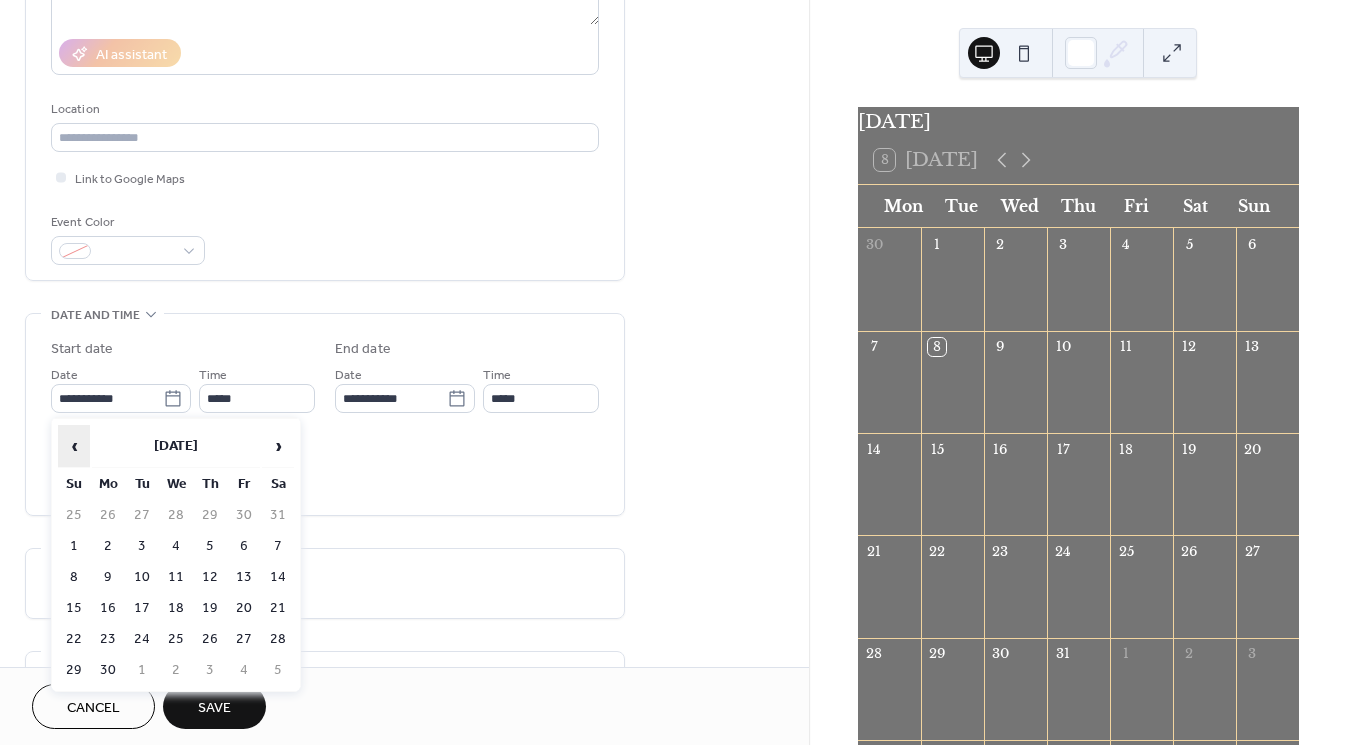 click on "‹" at bounding box center [74, 446] 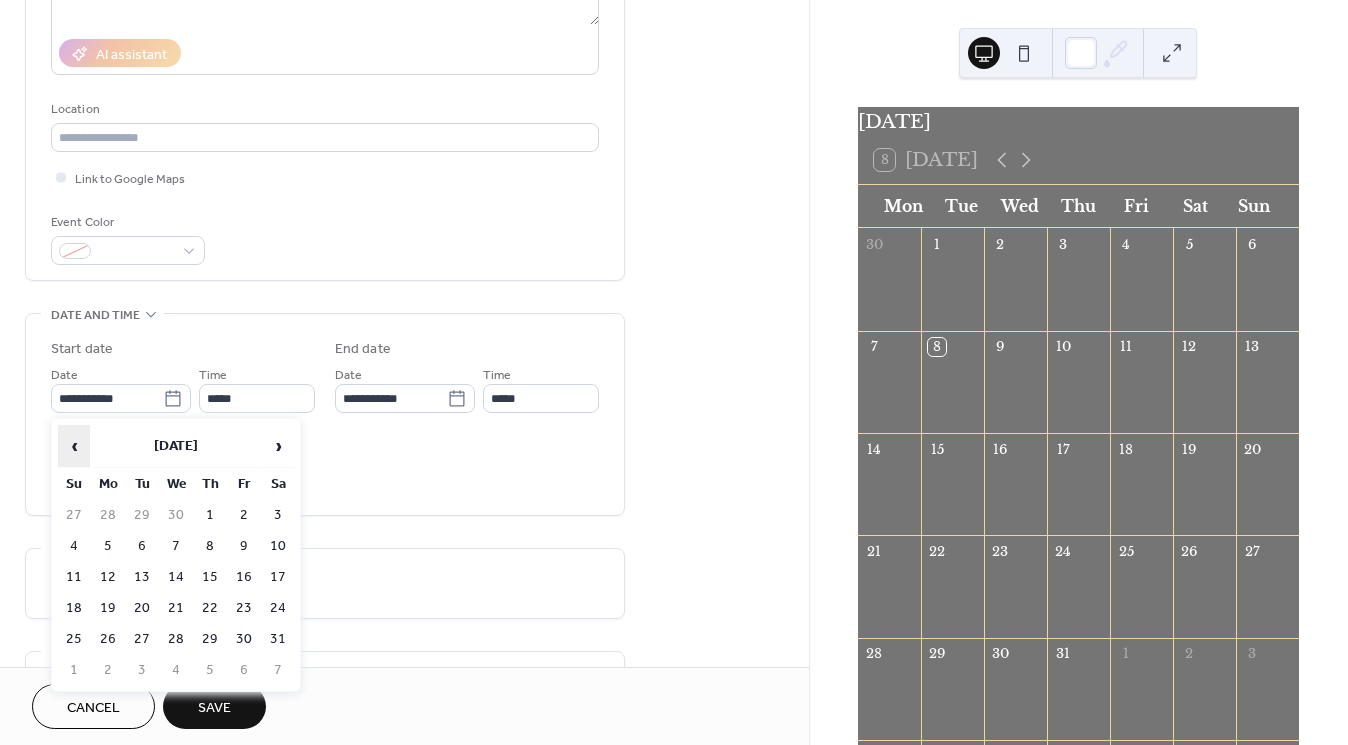 click on "‹" at bounding box center (74, 446) 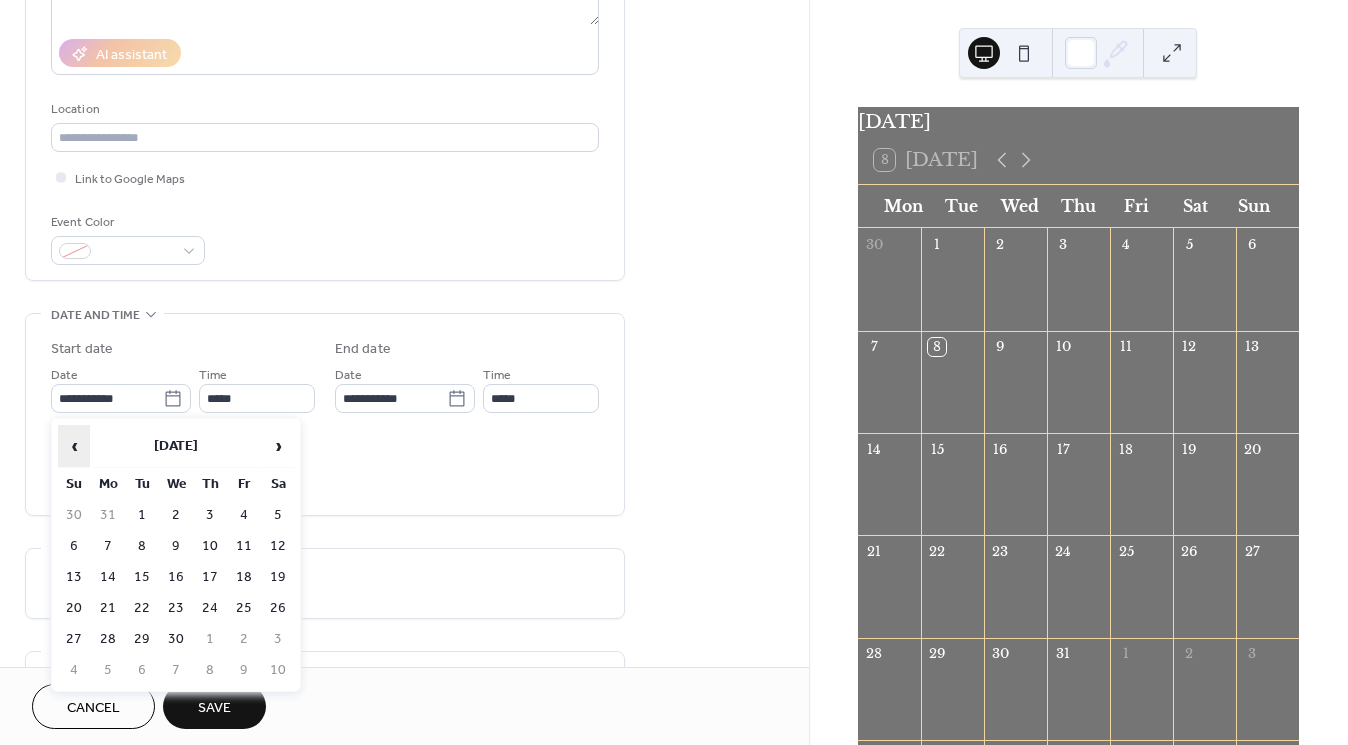 click on "‹" at bounding box center [74, 446] 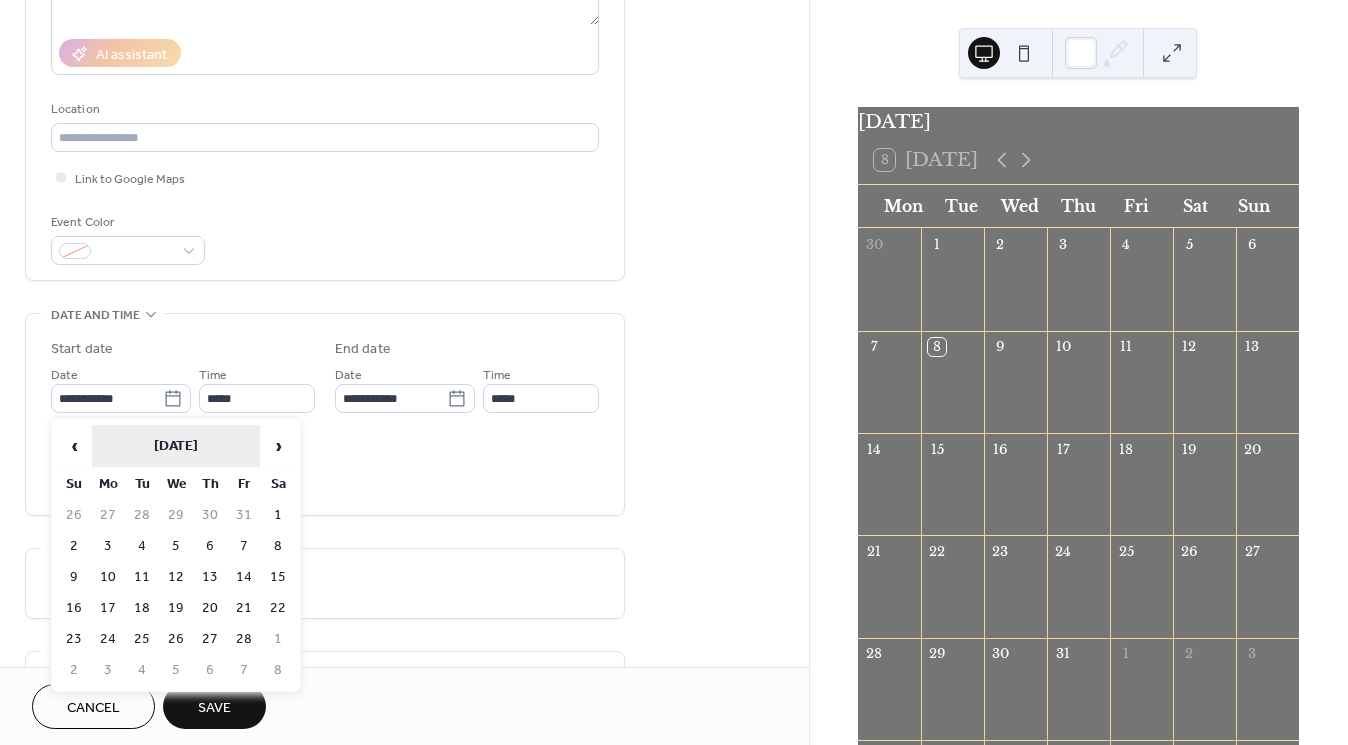 click on "February 2025" at bounding box center (176, 446) 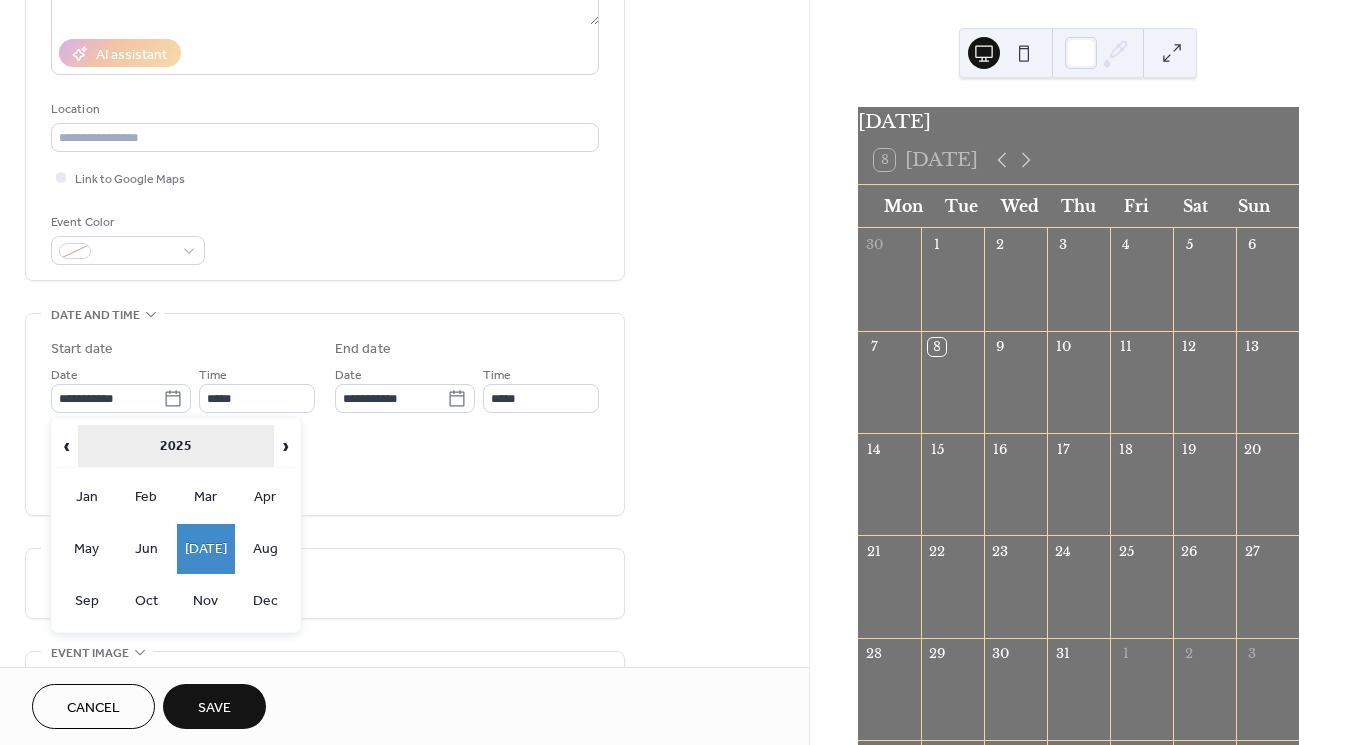 click on "2025" at bounding box center [176, 446] 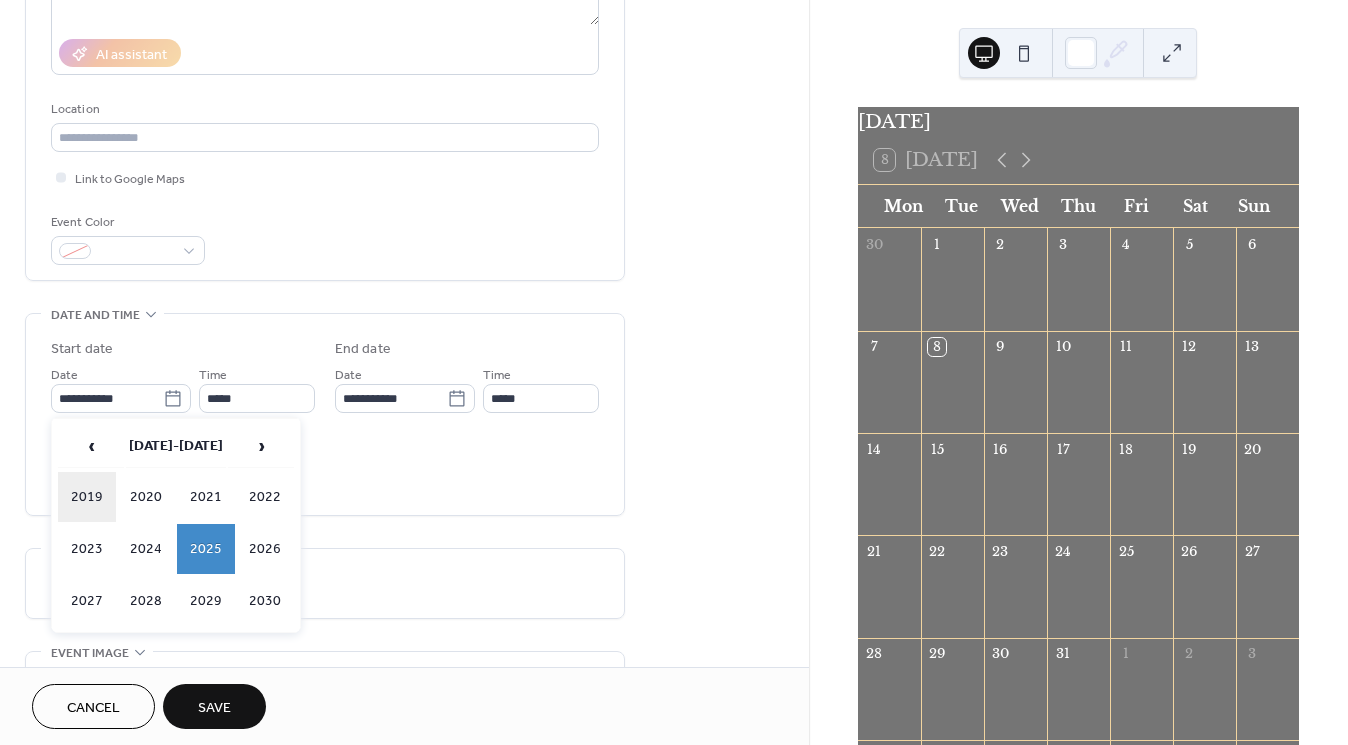 click on "2019" at bounding box center (87, 497) 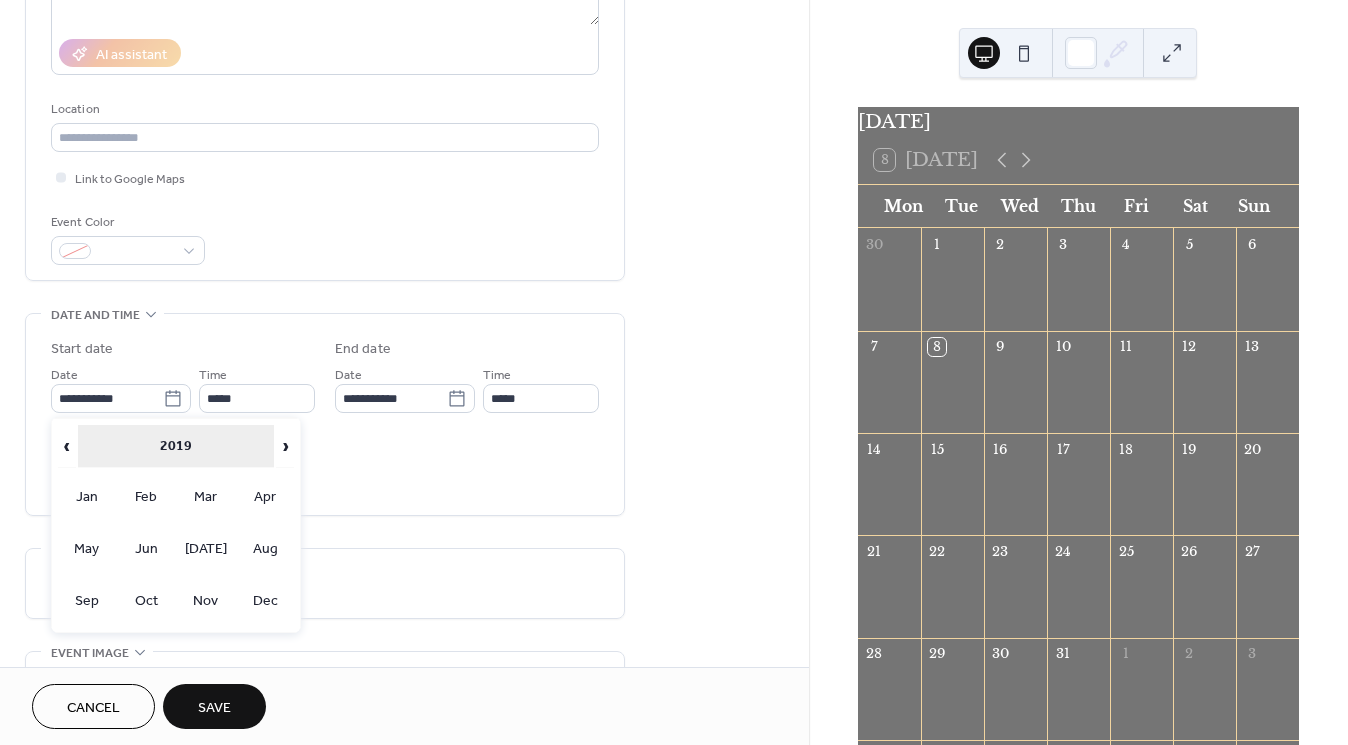 click on "2019" at bounding box center [176, 446] 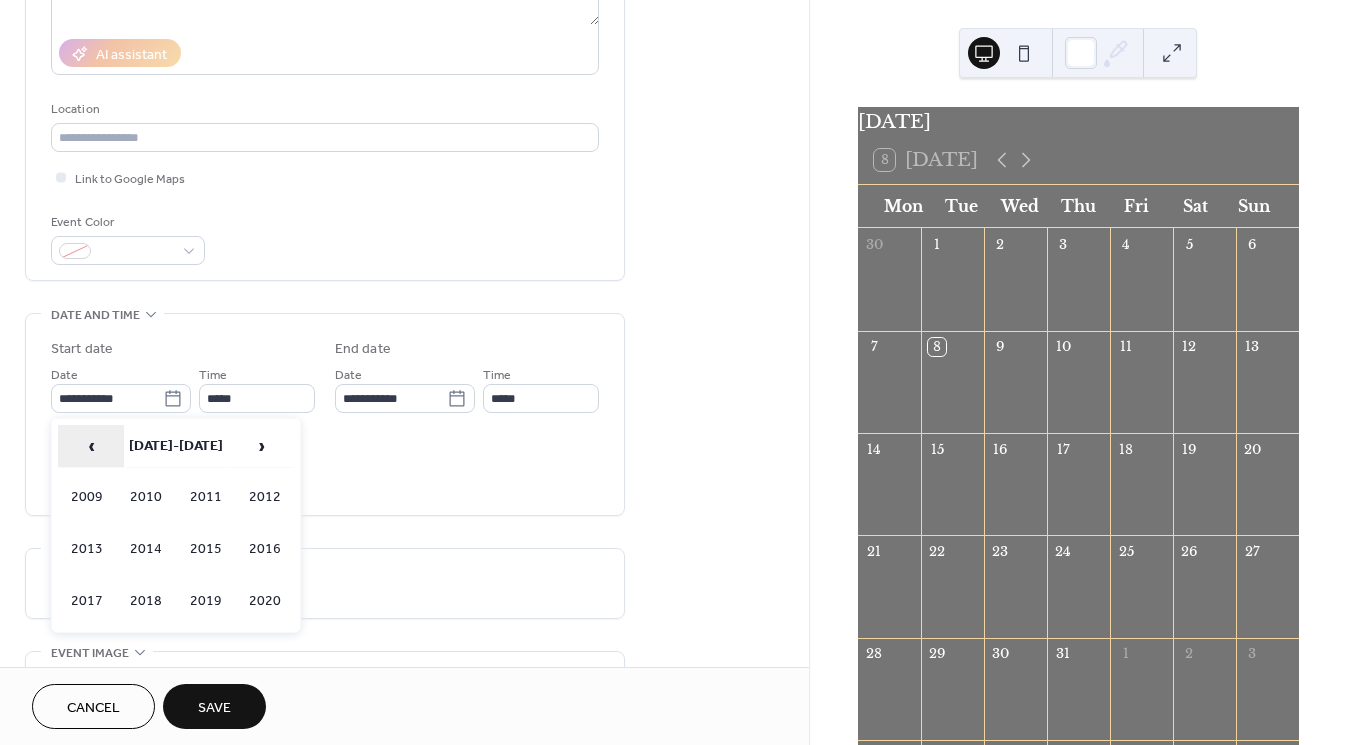 click on "‹" at bounding box center (91, 446) 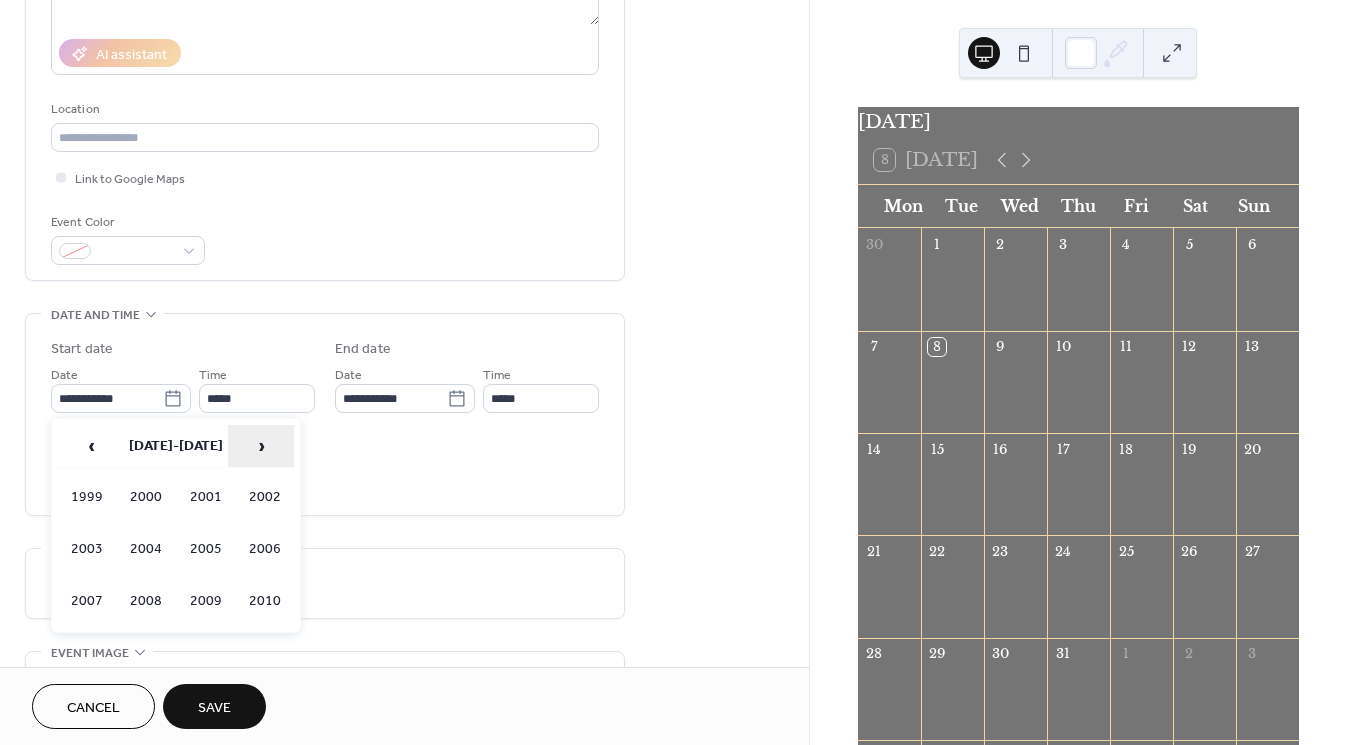 click on "›" at bounding box center [261, 446] 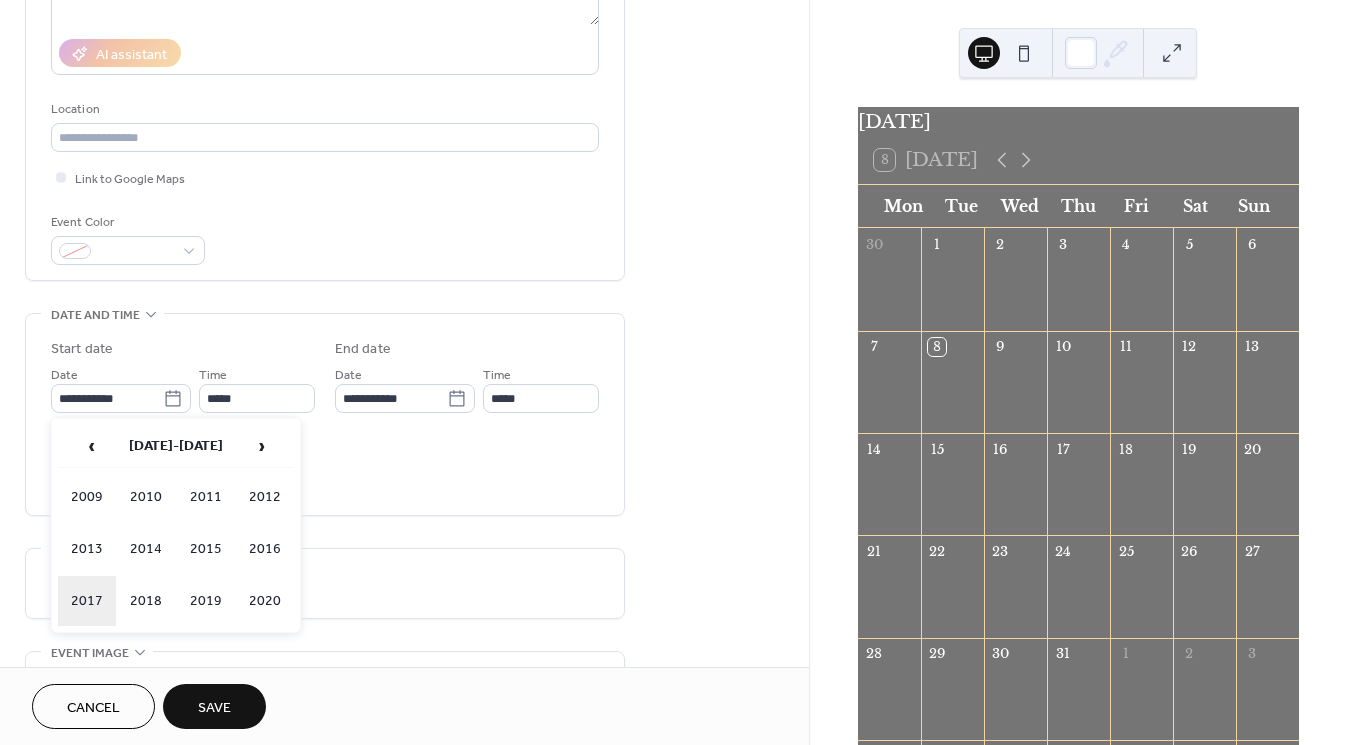 click on "2017" at bounding box center (87, 601) 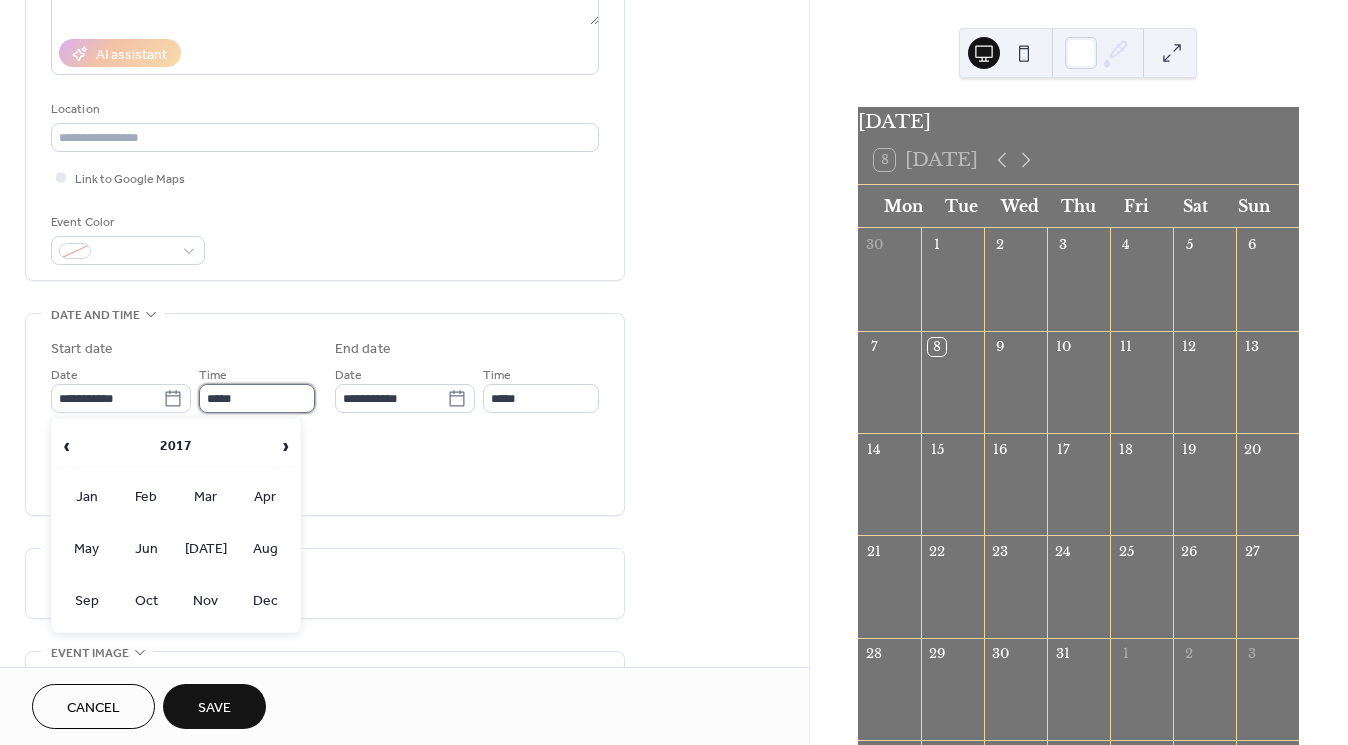 click on "*****" at bounding box center (257, 398) 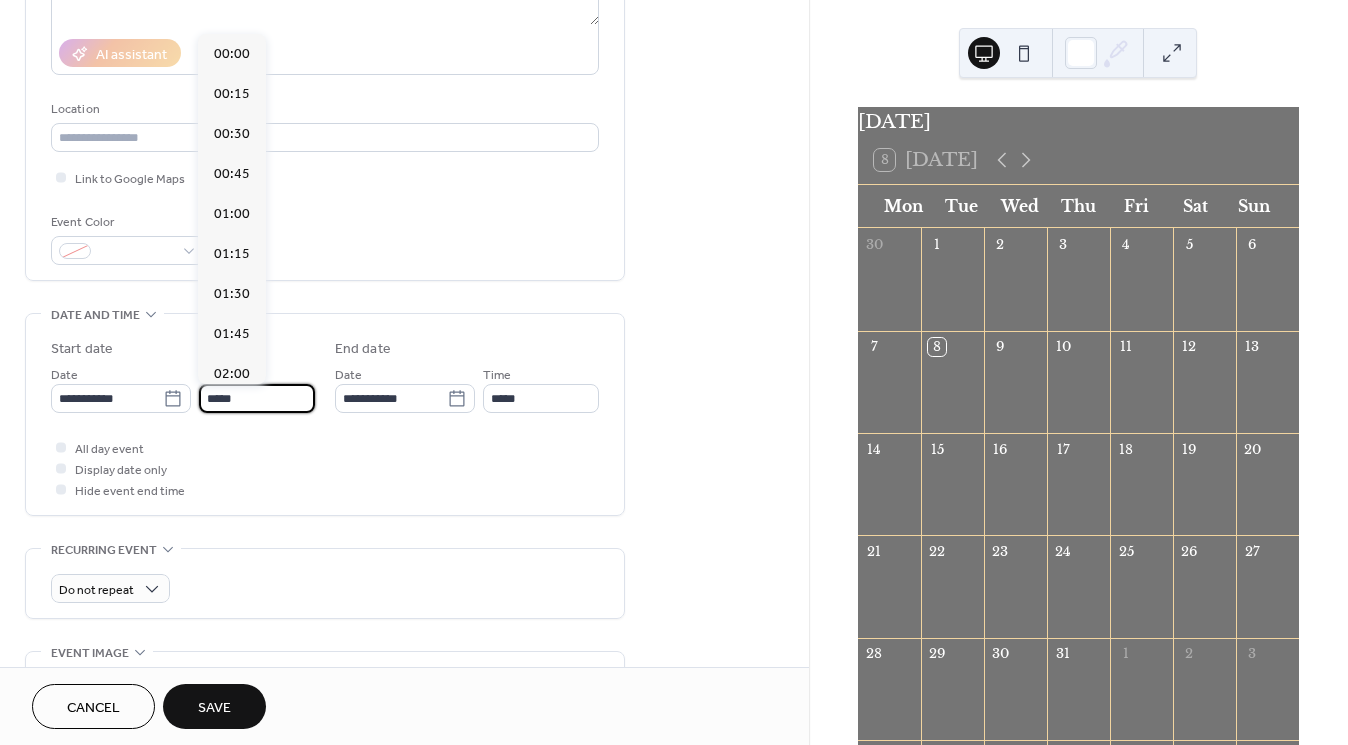 scroll, scrollTop: 1944, scrollLeft: 0, axis: vertical 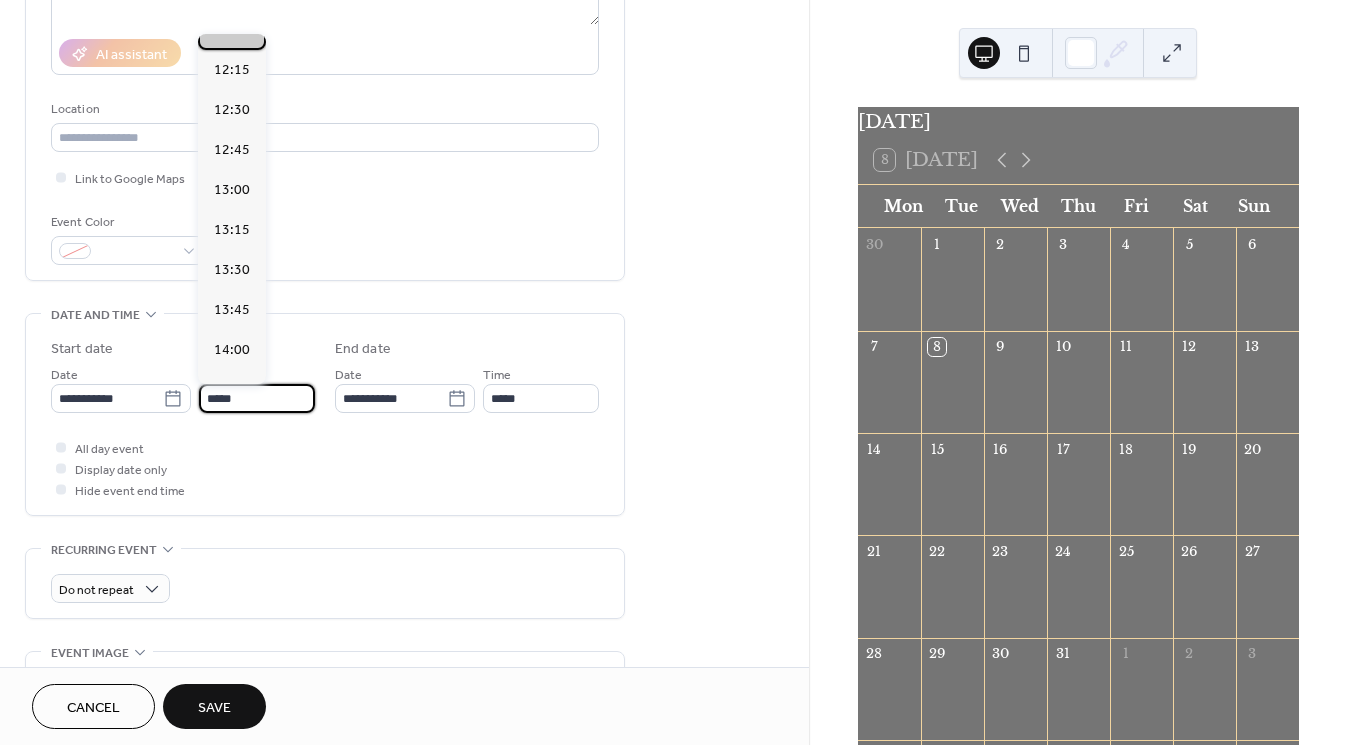 click on "12:00" at bounding box center [232, 30] 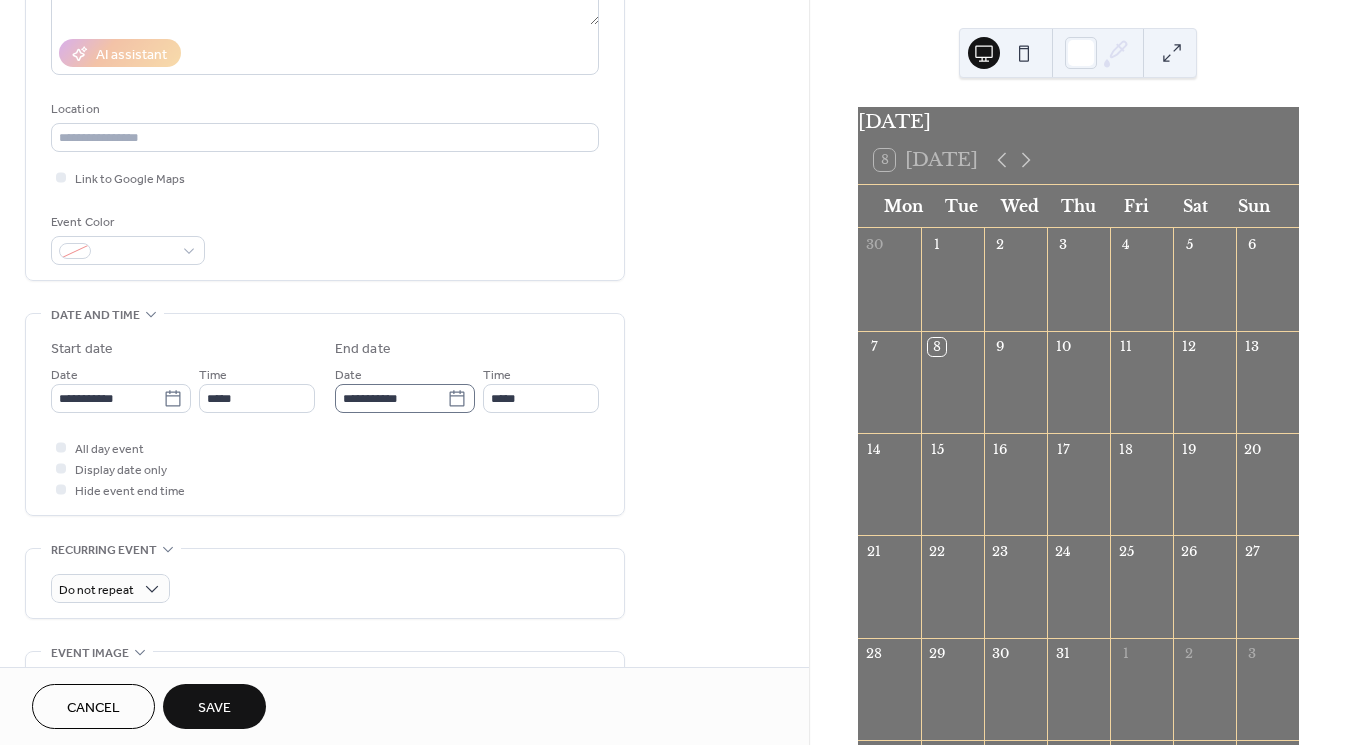 click 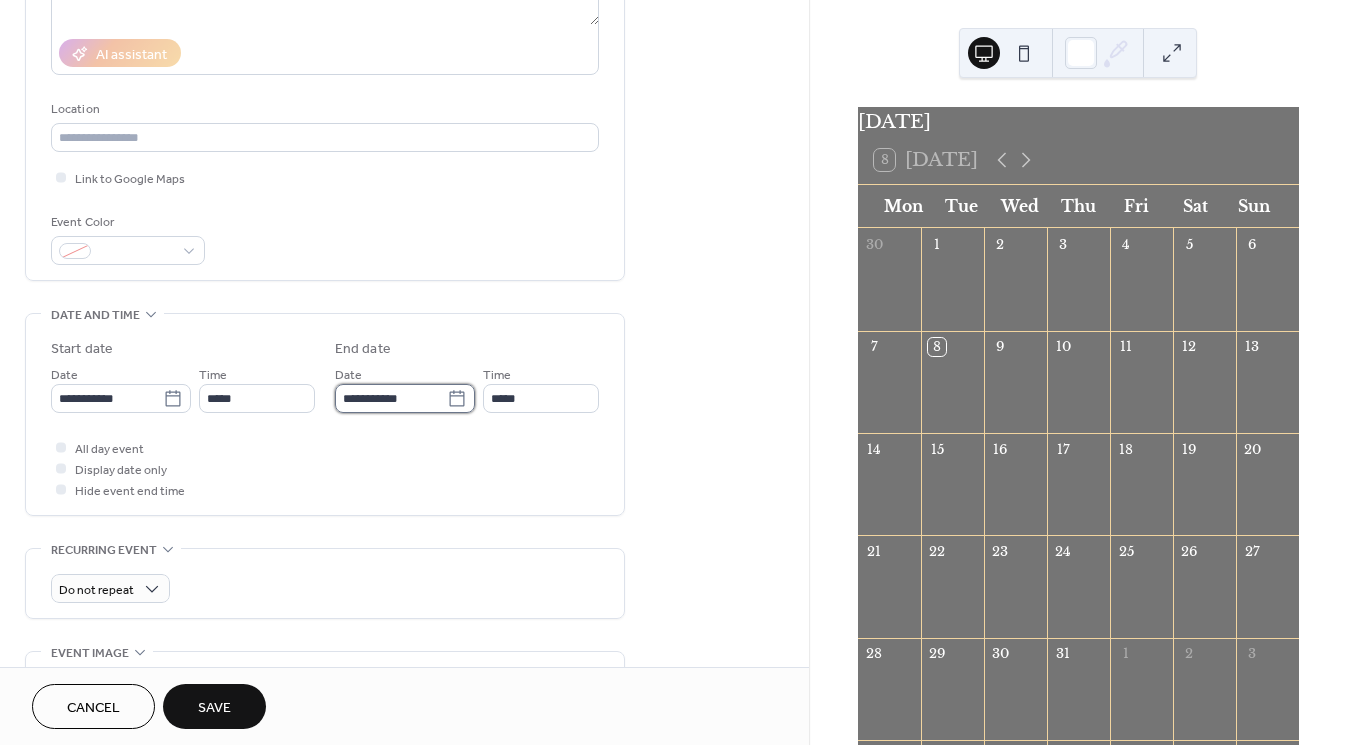 click on "**********" at bounding box center [391, 398] 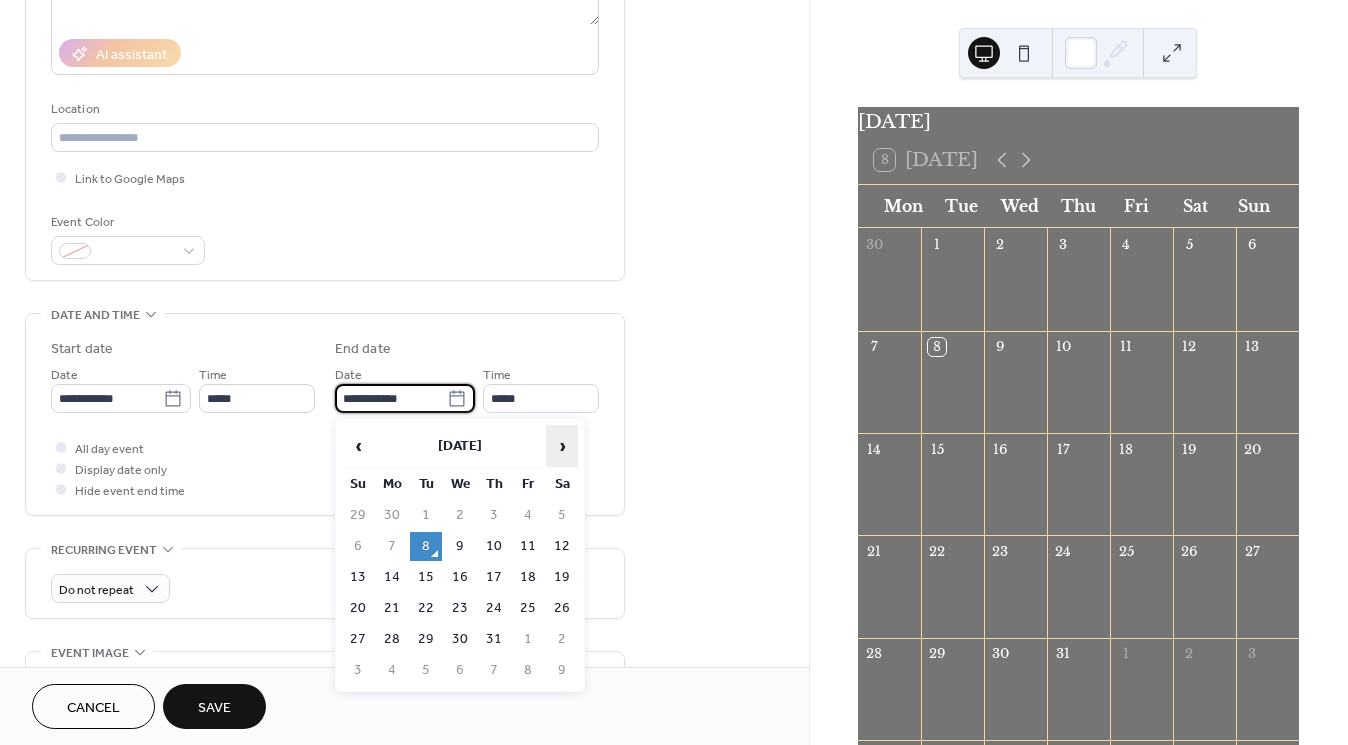 click on "›" at bounding box center [562, 446] 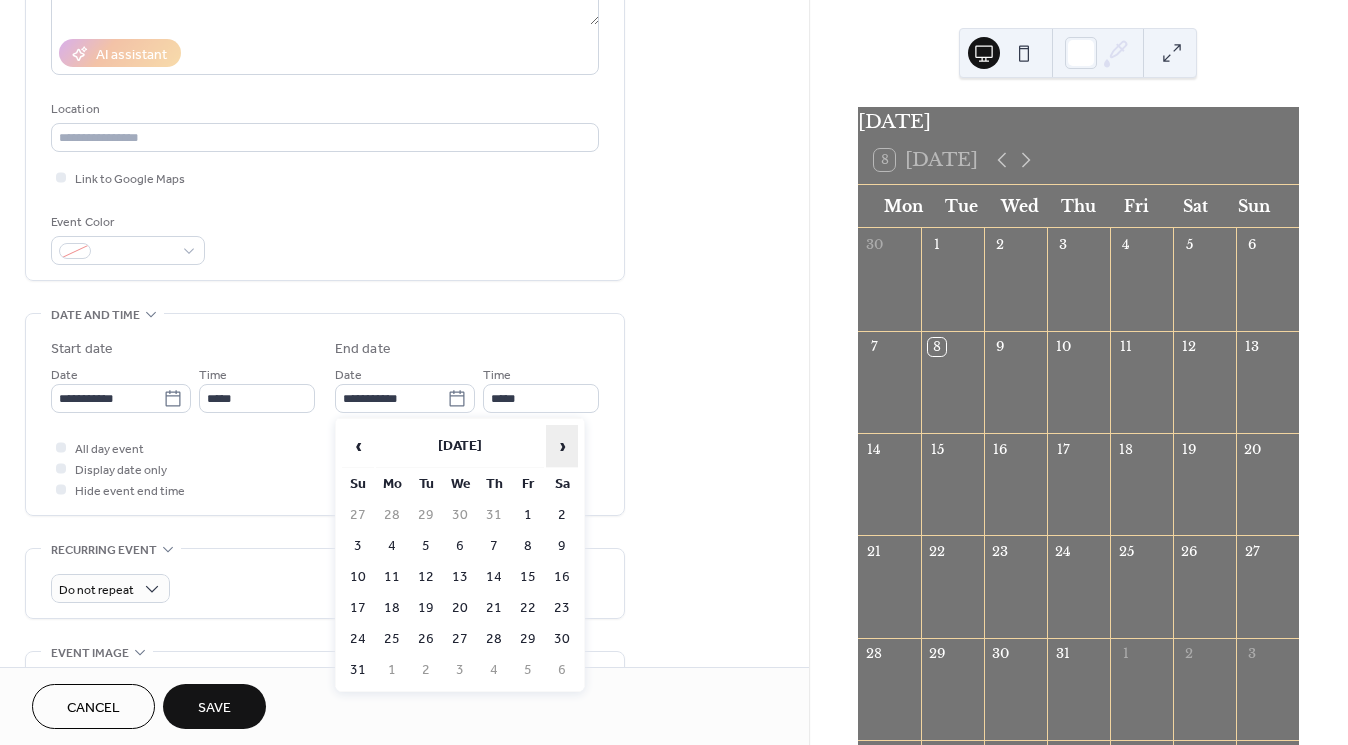 click on "›" at bounding box center [562, 446] 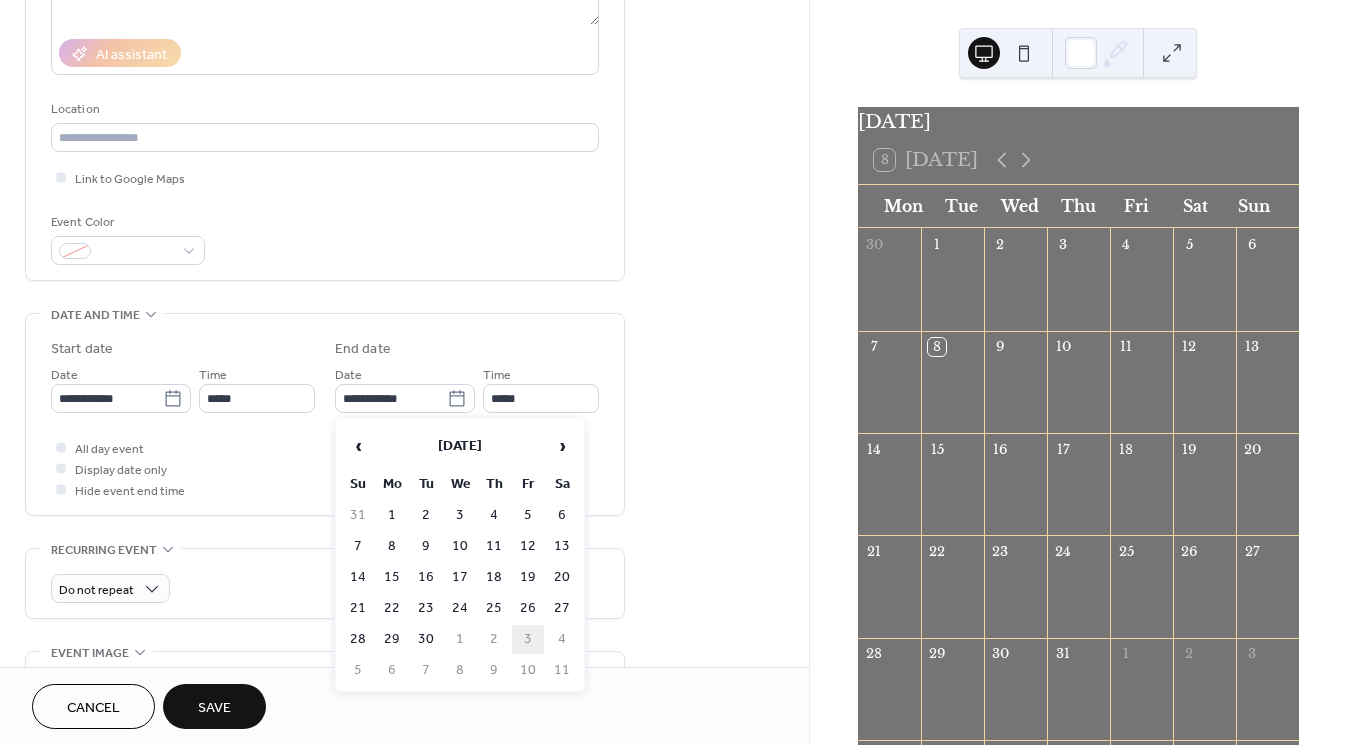 click on "3" at bounding box center (528, 639) 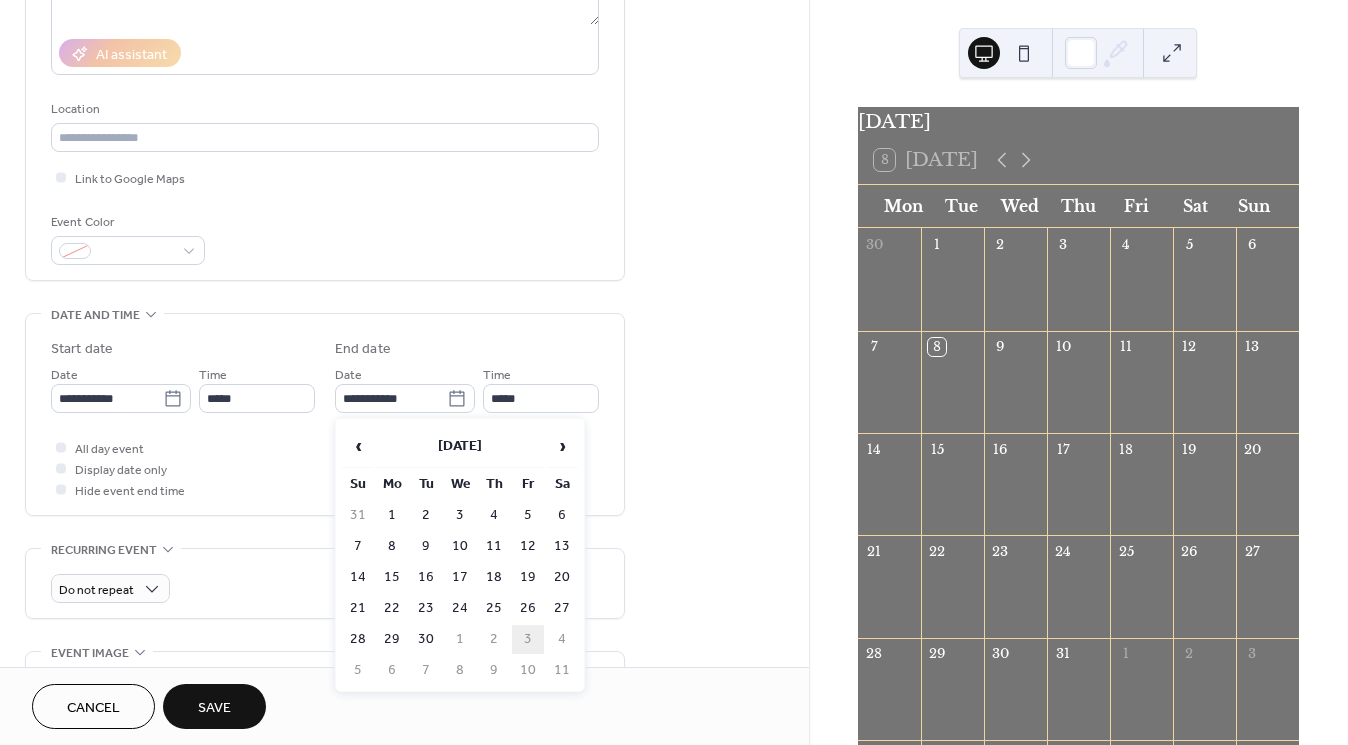 type on "**********" 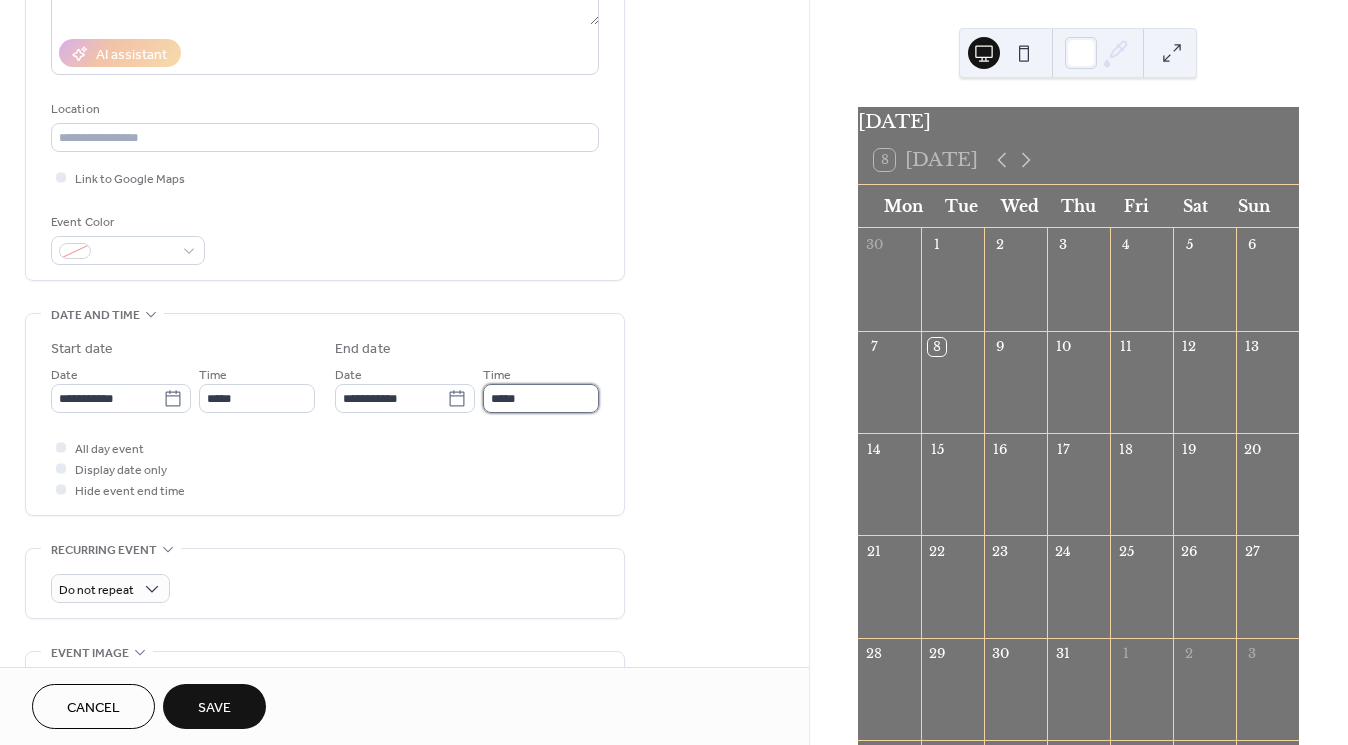 click on "*****" at bounding box center (541, 398) 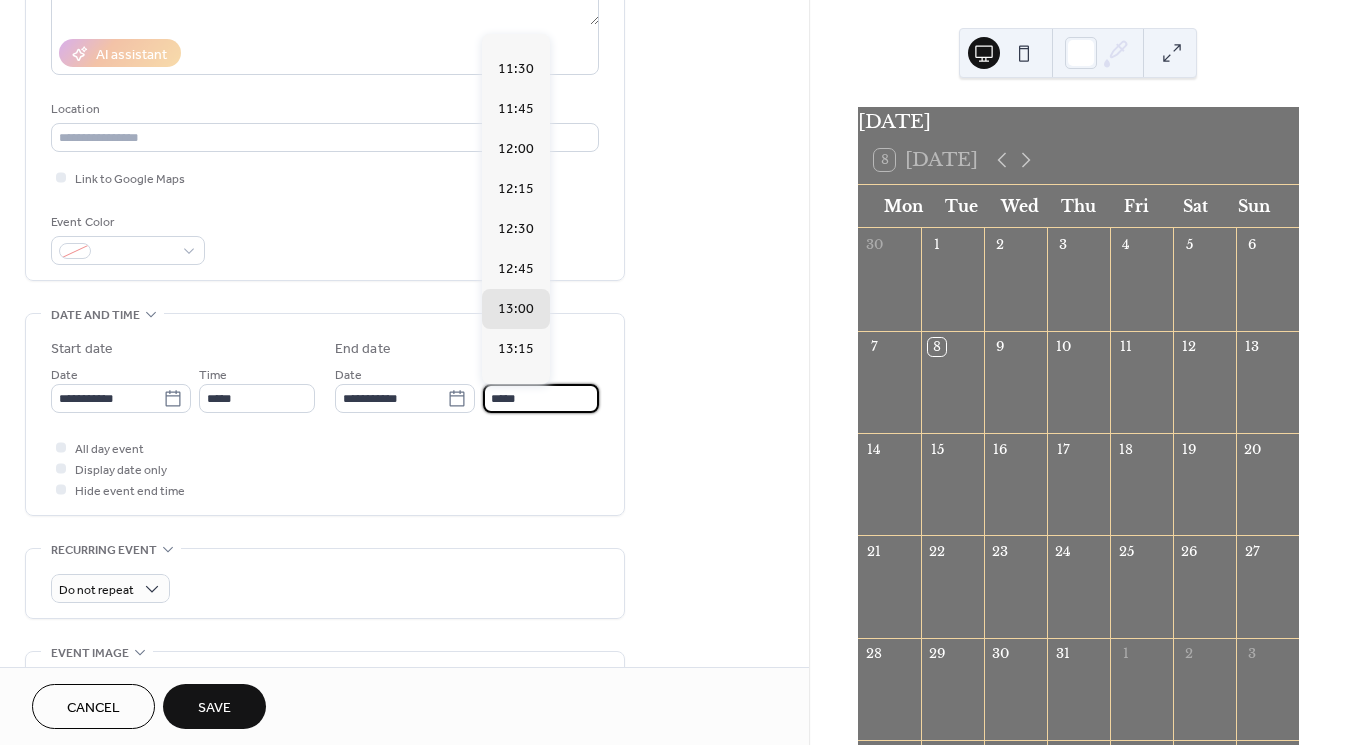 scroll, scrollTop: 1788, scrollLeft: 0, axis: vertical 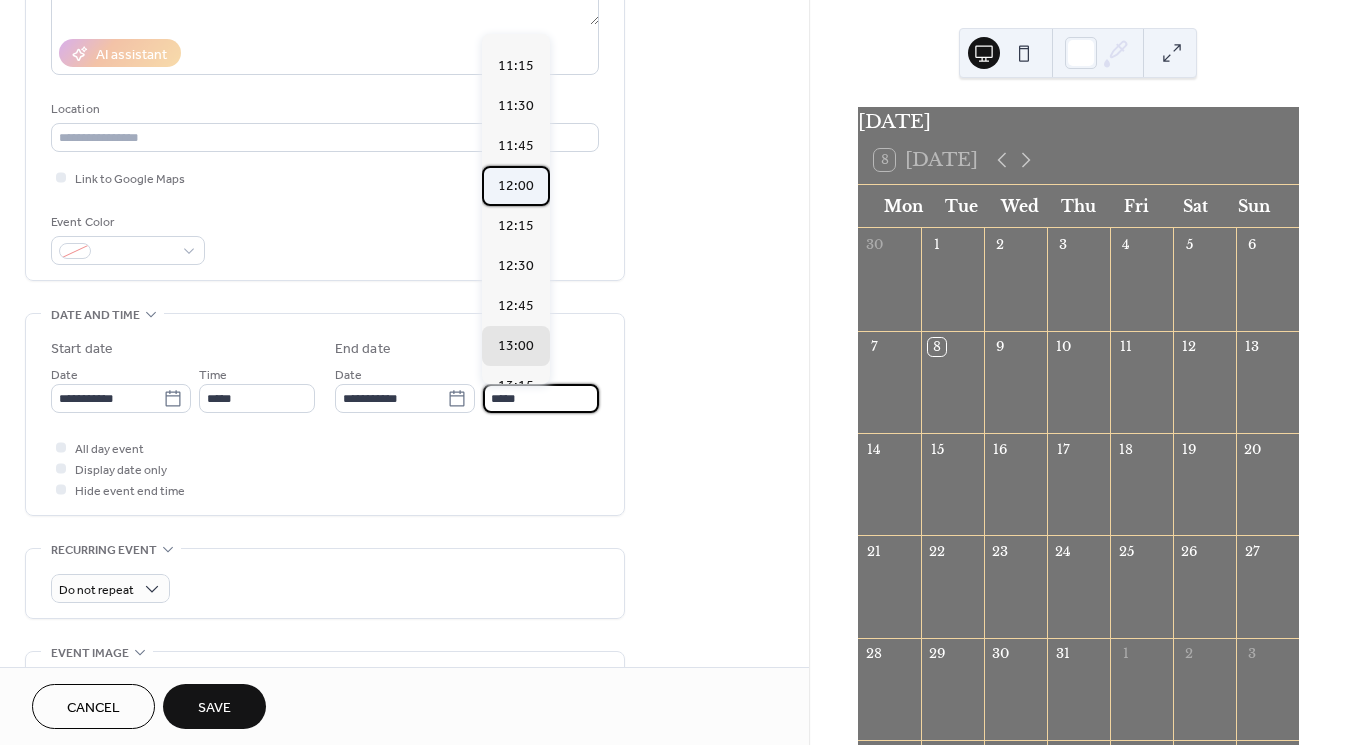 click on "12:00" at bounding box center [516, 186] 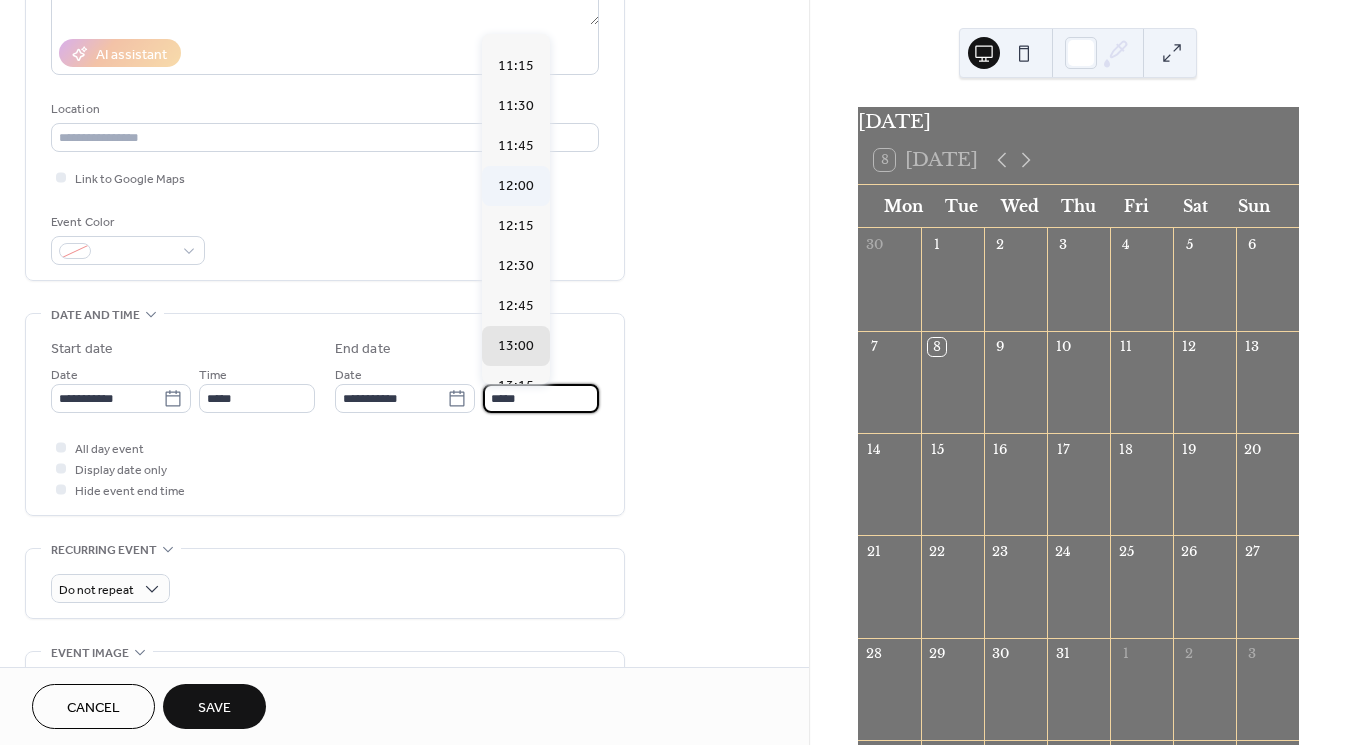 type on "*****" 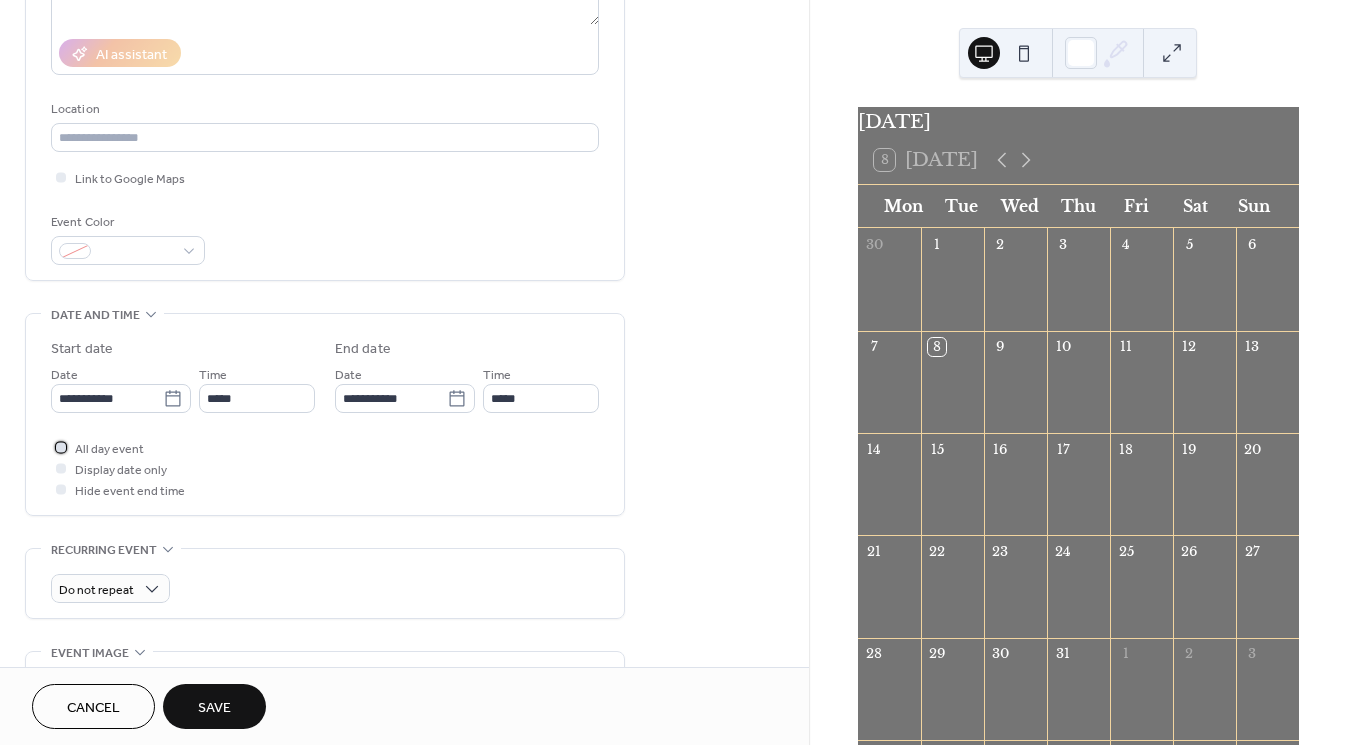 click at bounding box center (61, 447) 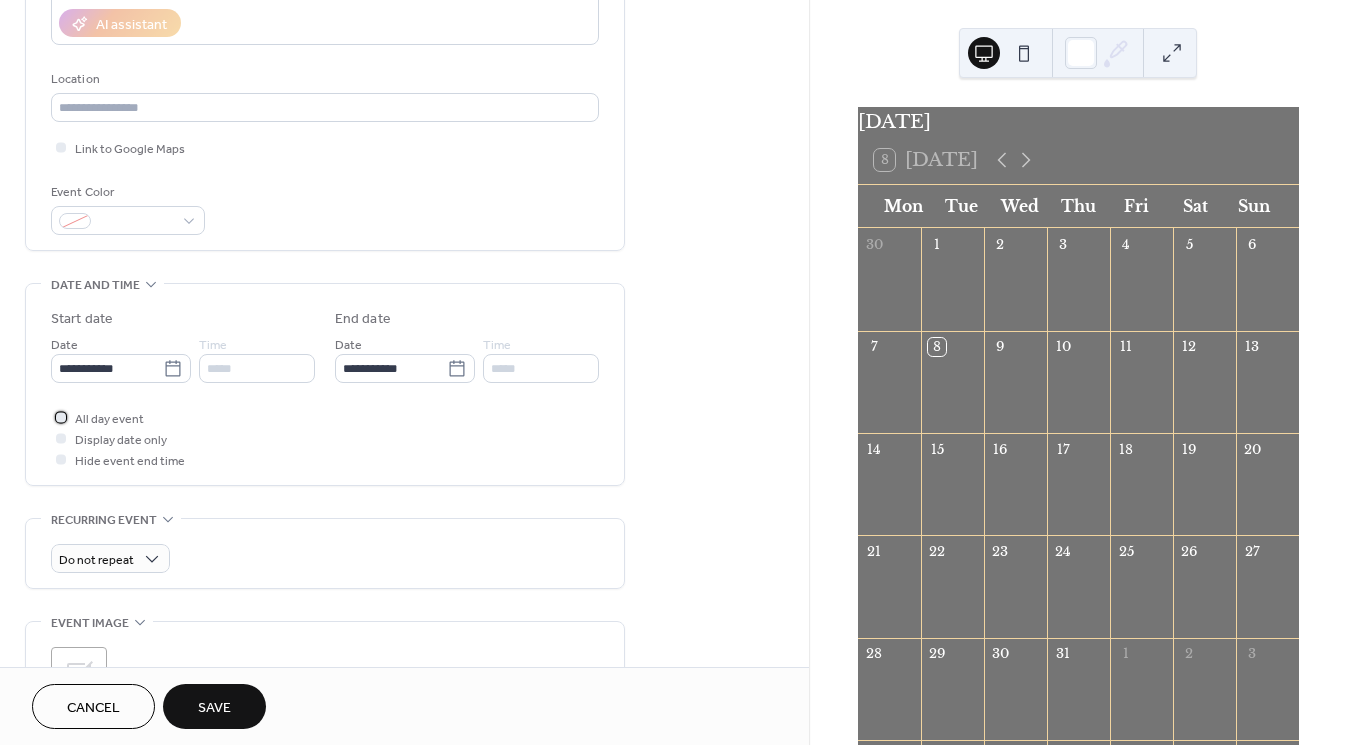 scroll, scrollTop: 370, scrollLeft: 0, axis: vertical 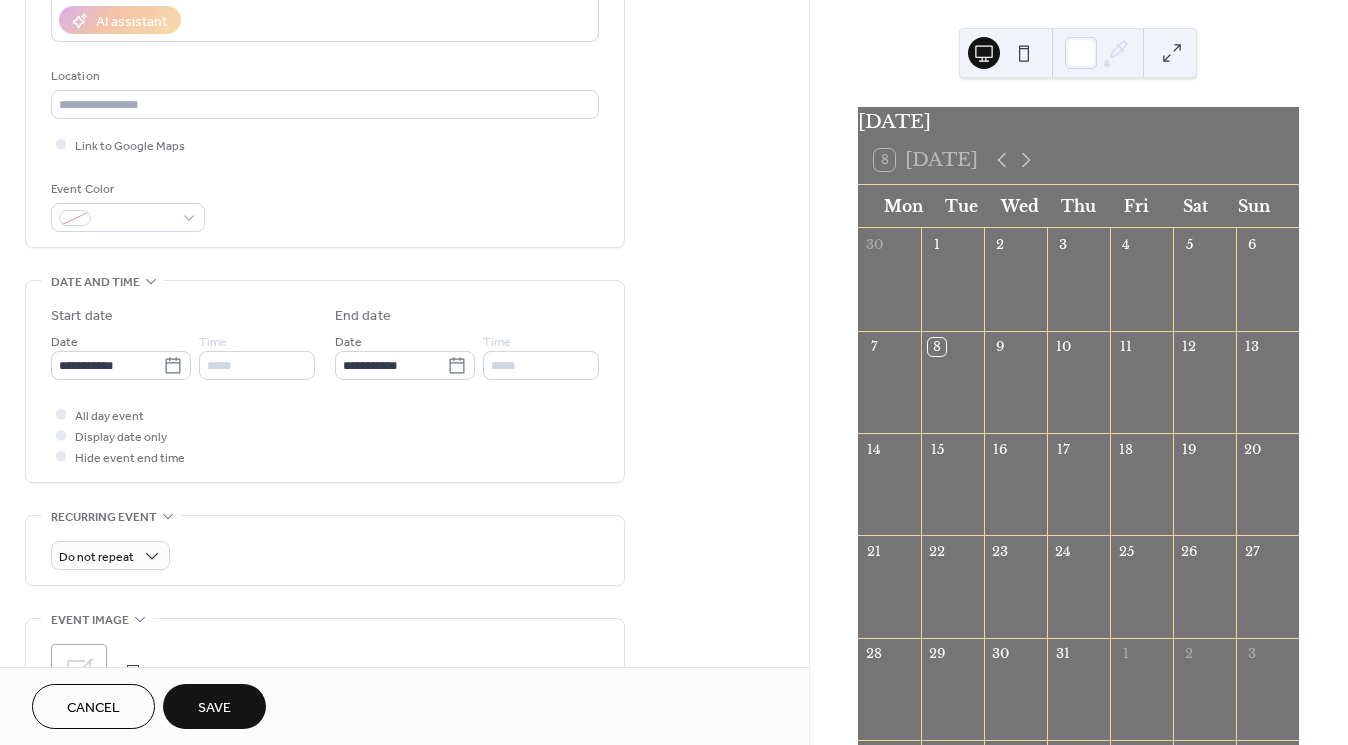 click at bounding box center (61, 435) 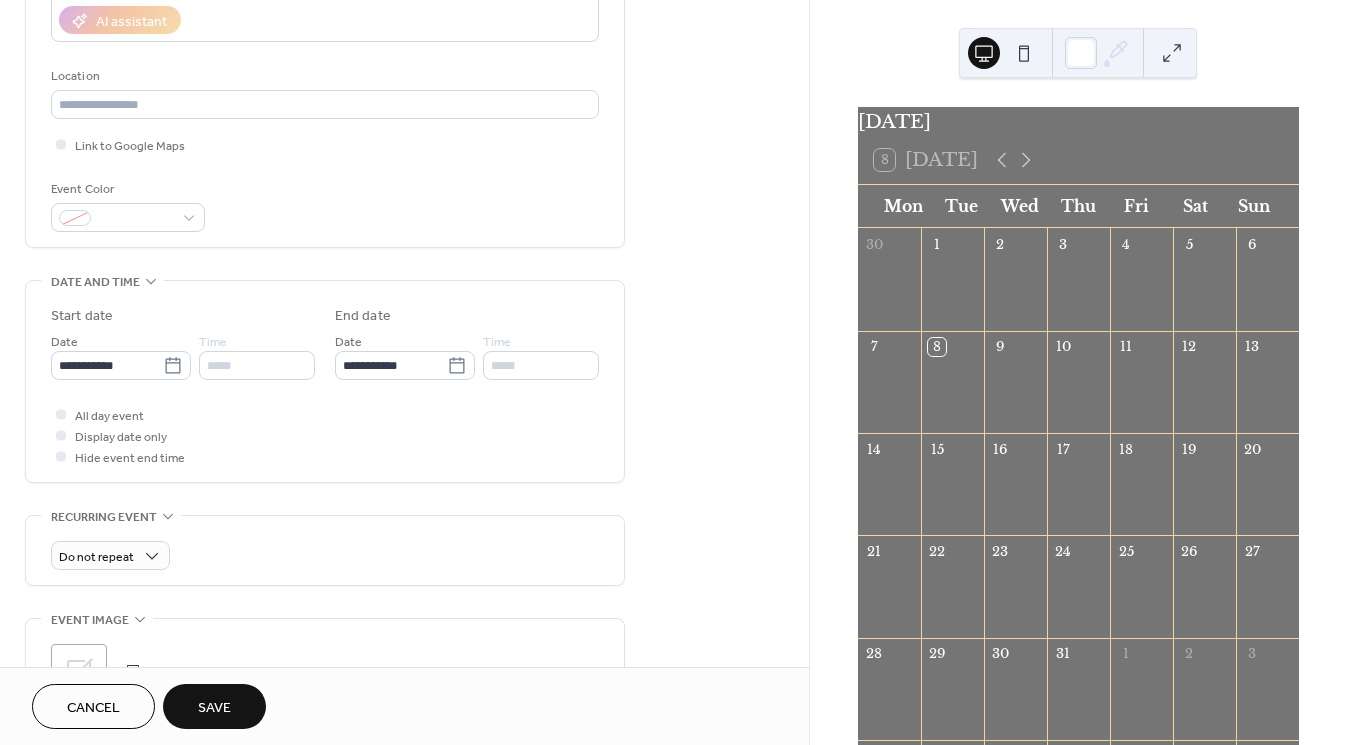 click at bounding box center [61, 435] 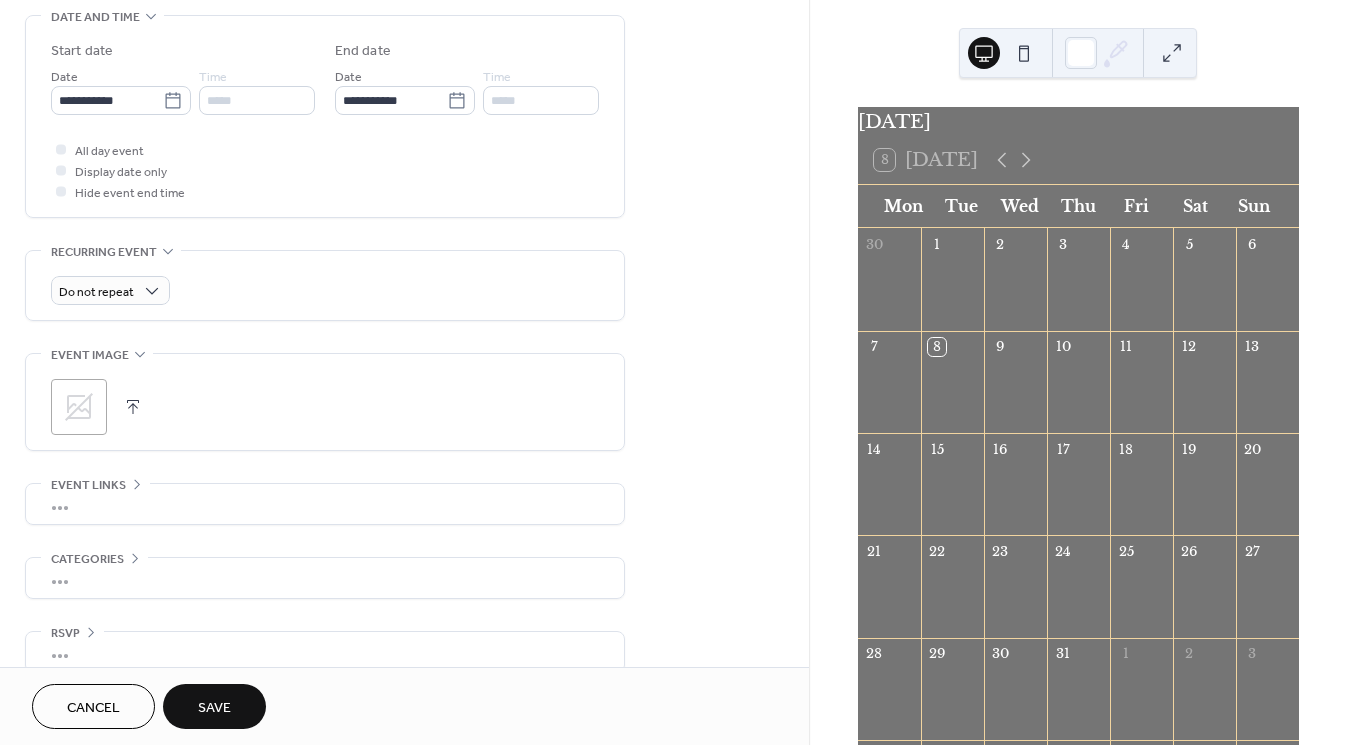 scroll, scrollTop: 661, scrollLeft: 0, axis: vertical 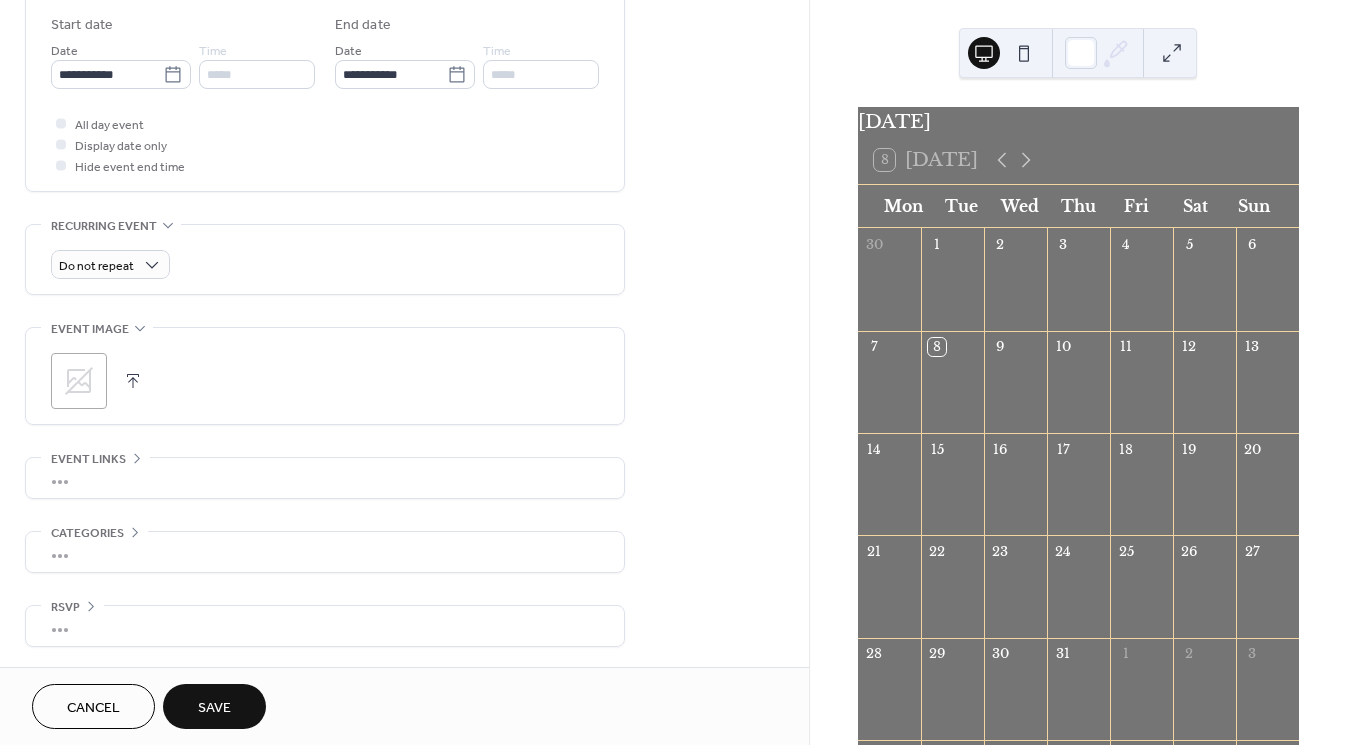 click on "Save" at bounding box center [214, 708] 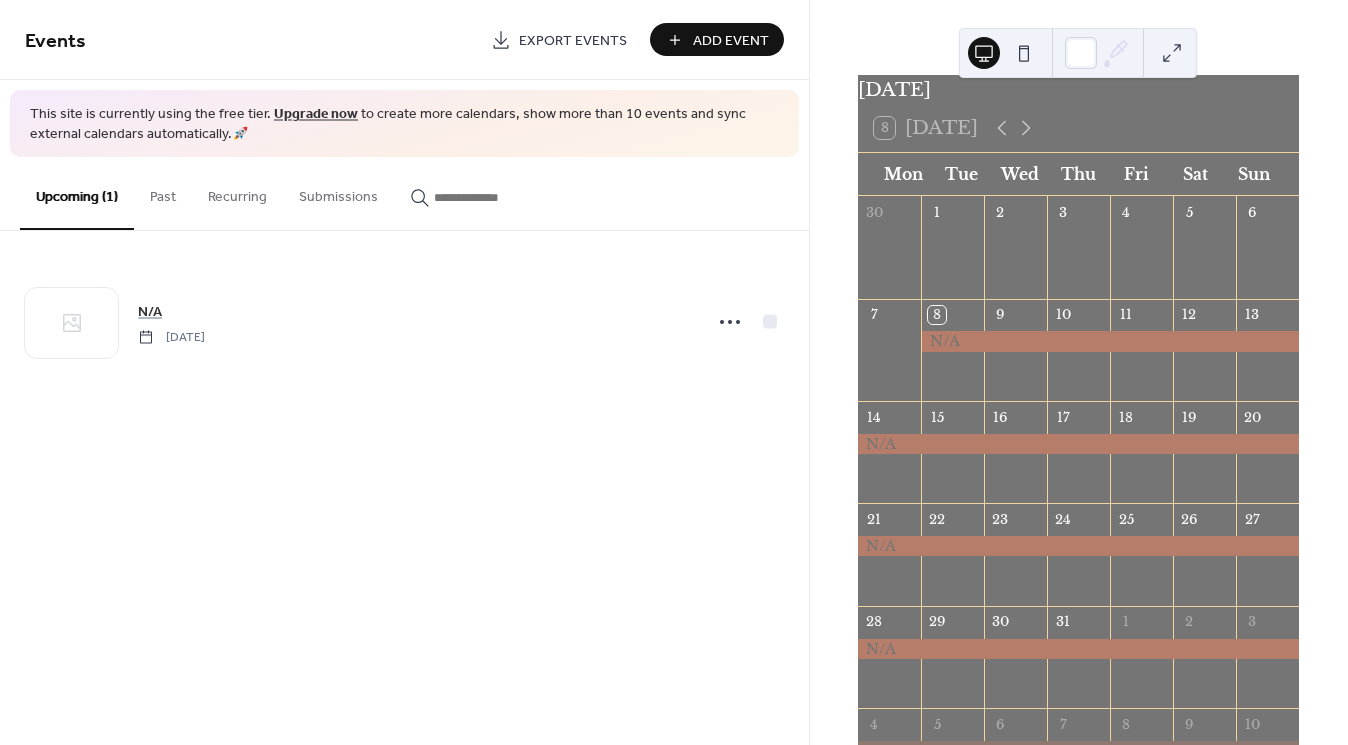 scroll, scrollTop: 17, scrollLeft: 0, axis: vertical 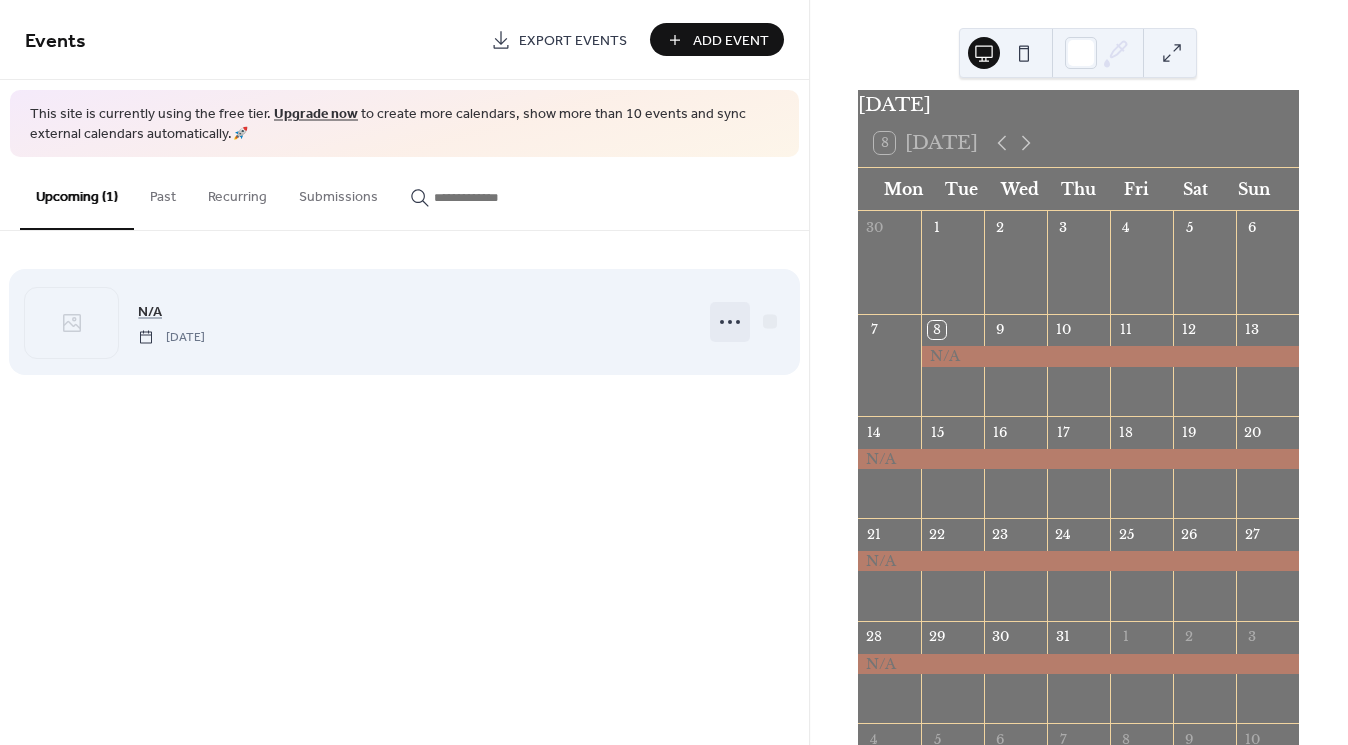 click 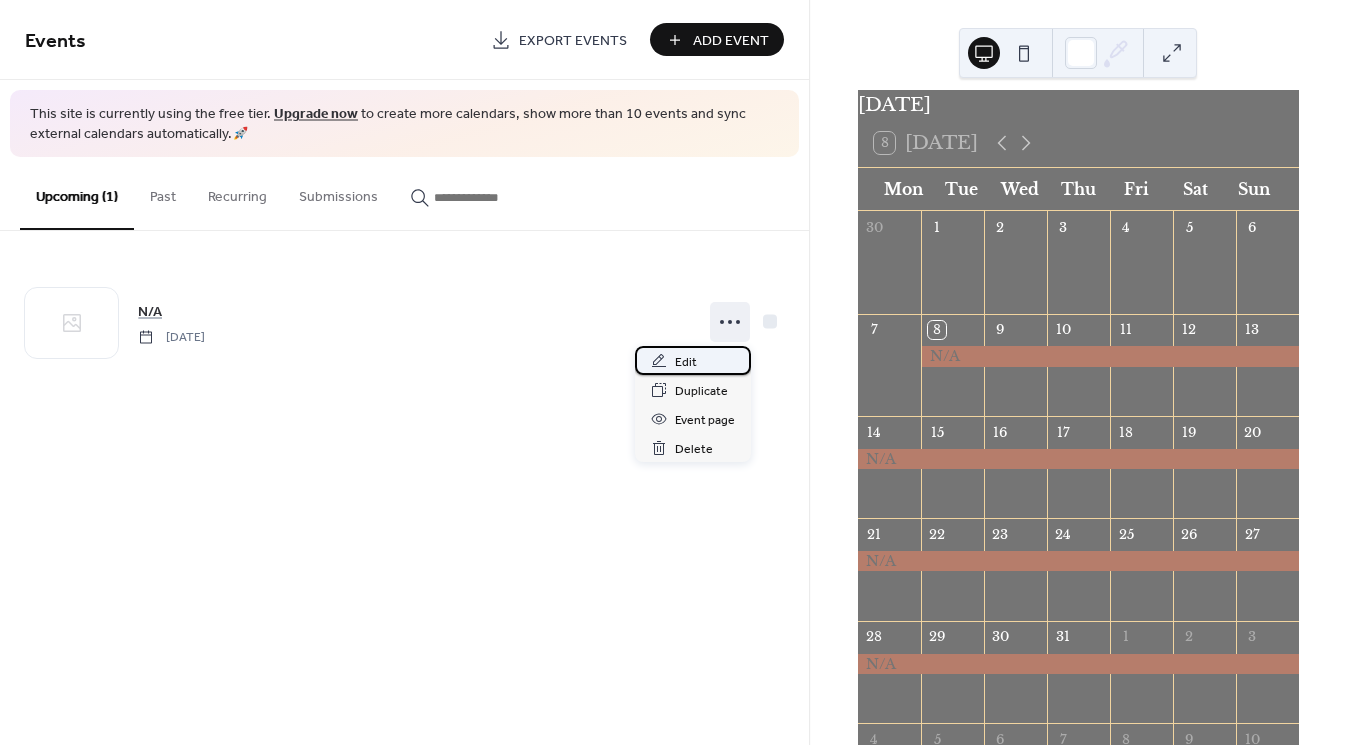 click on "Edit" at bounding box center [693, 360] 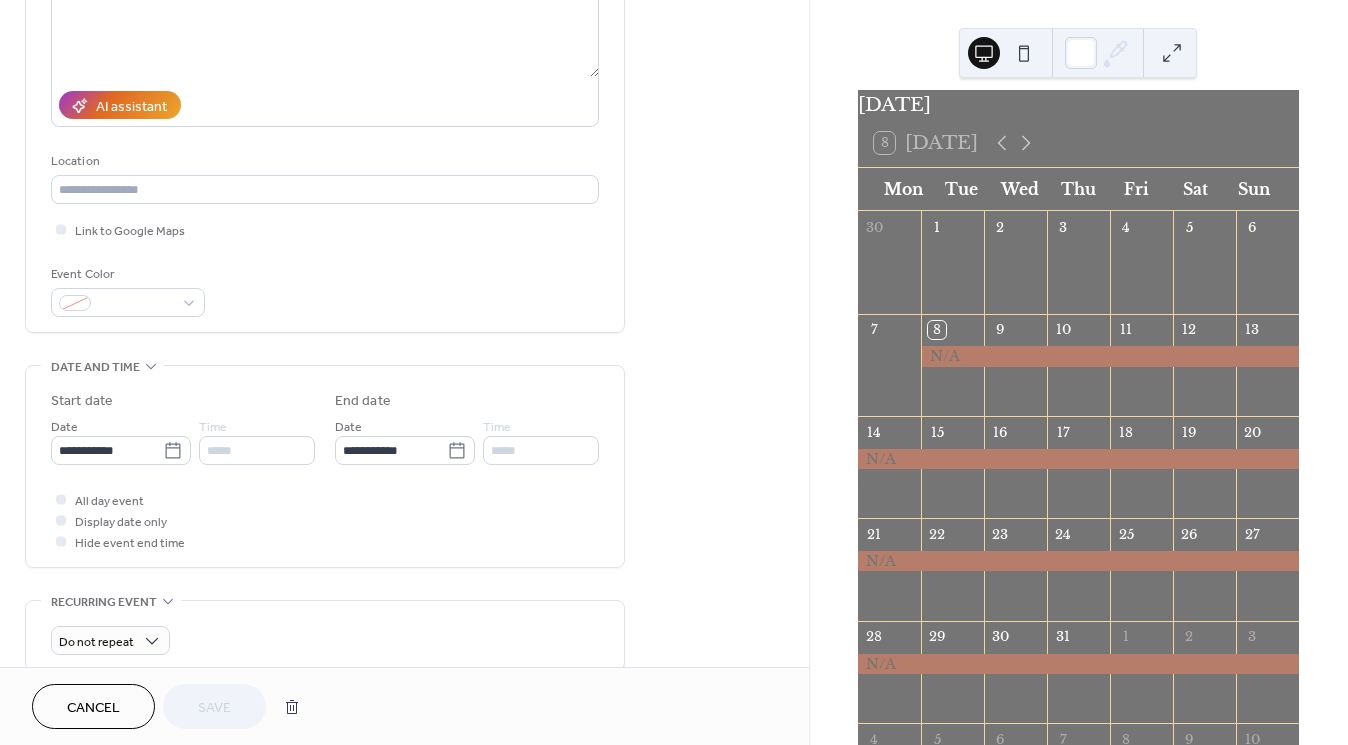 scroll, scrollTop: 294, scrollLeft: 0, axis: vertical 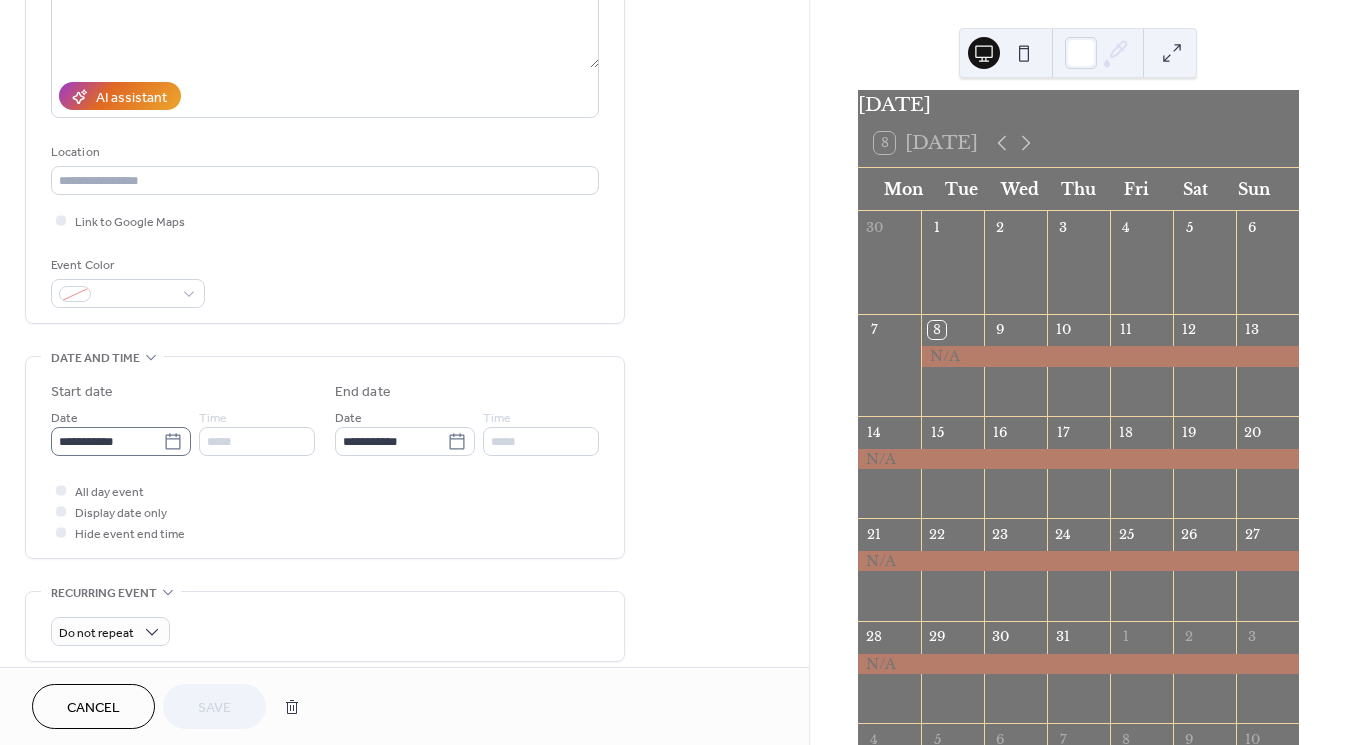 click 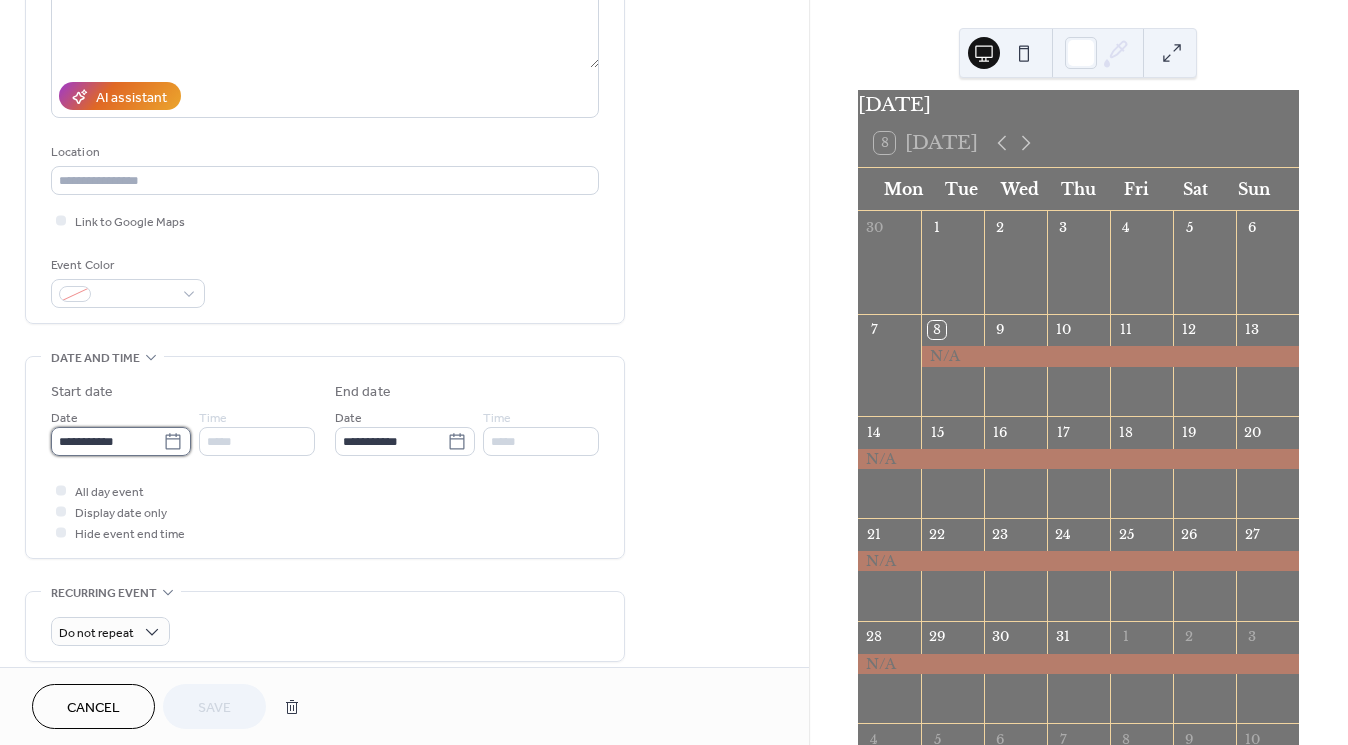 click on "**********" at bounding box center (107, 441) 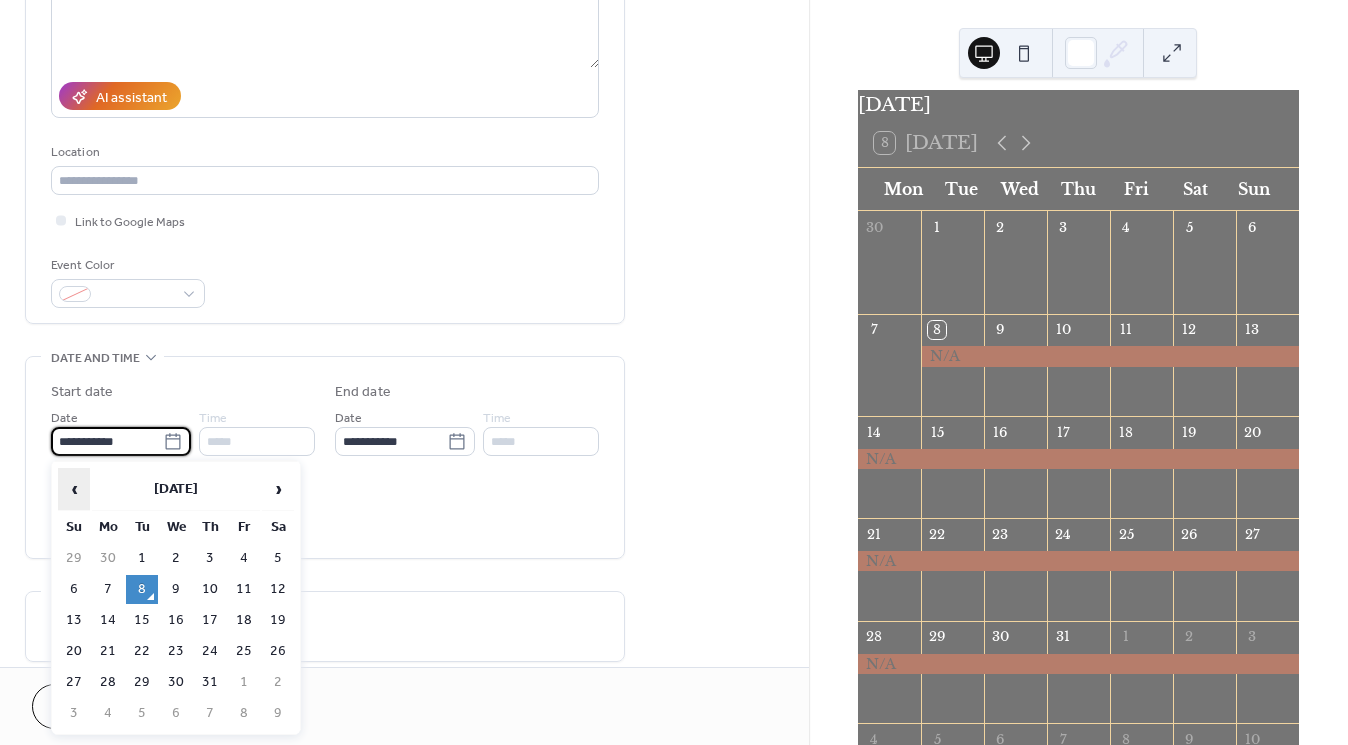 click on "‹" at bounding box center (74, 489) 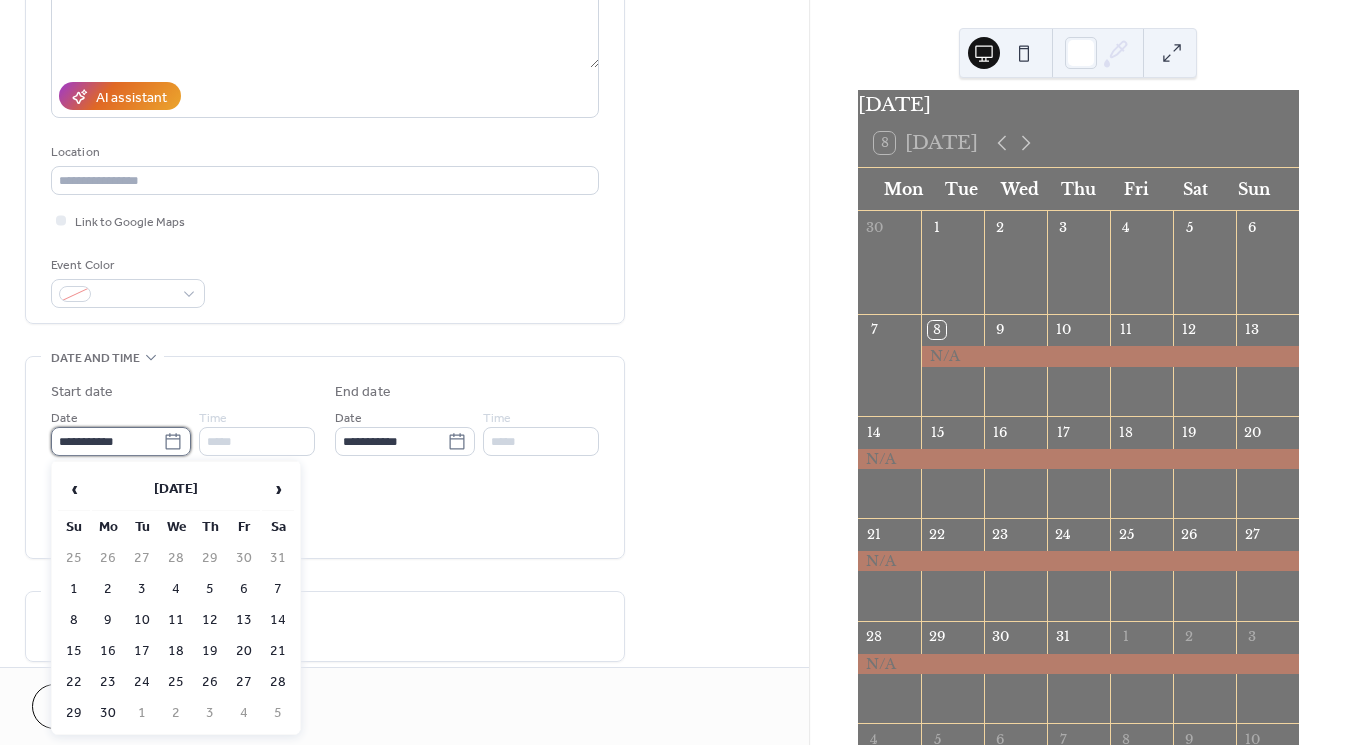 click on "**********" at bounding box center (107, 441) 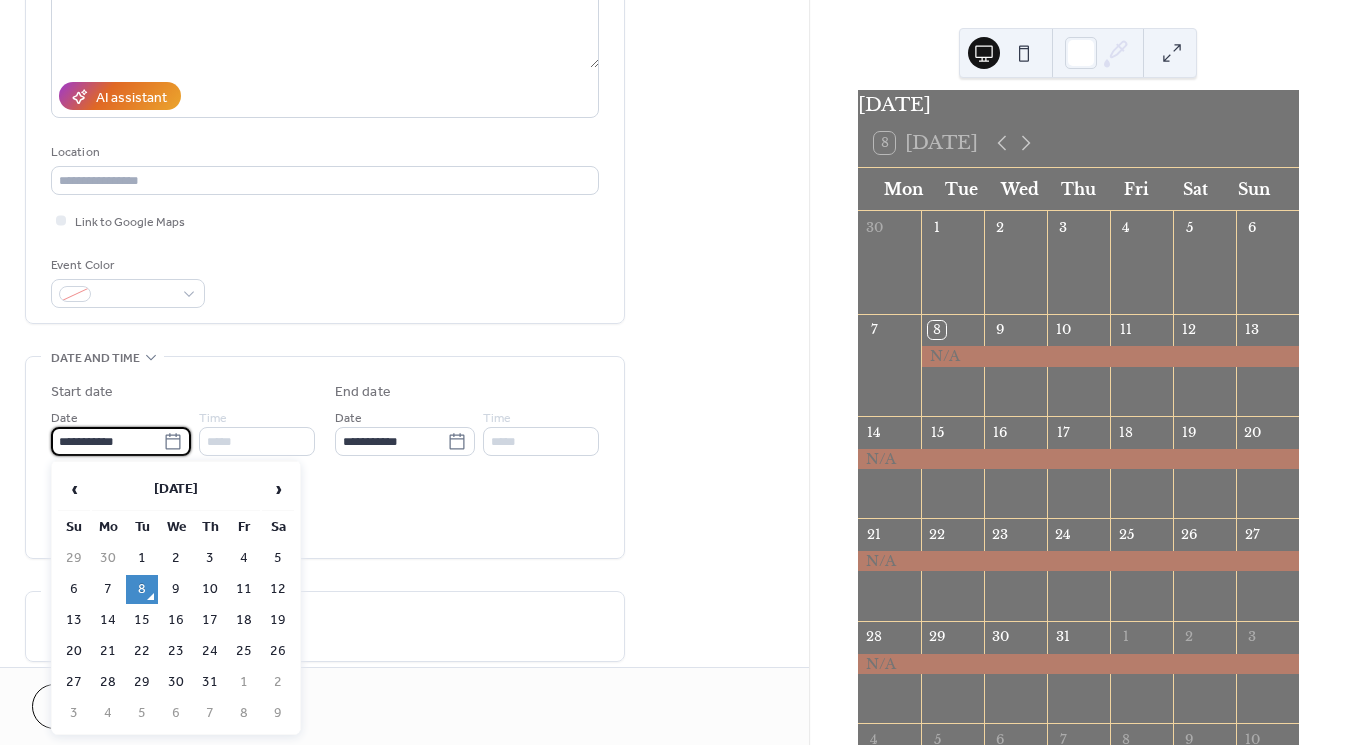 click on "**********" at bounding box center [107, 441] 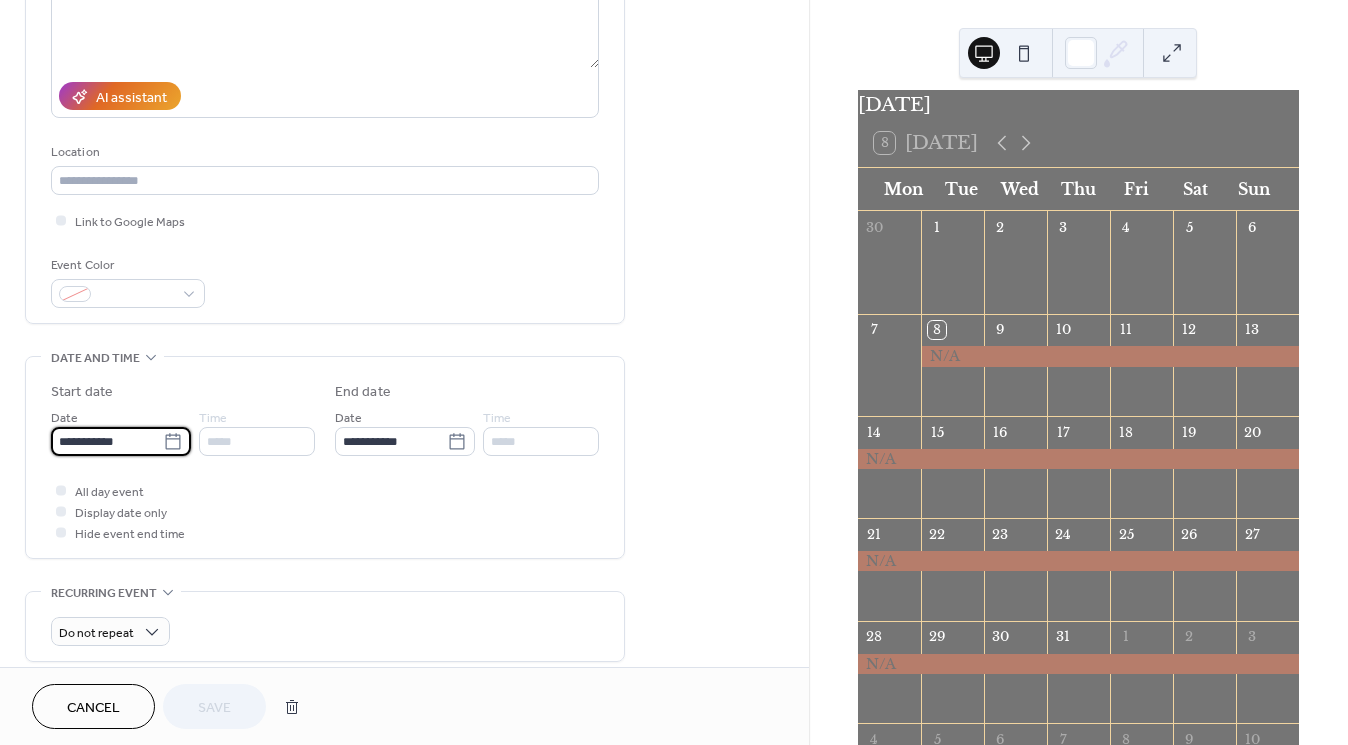click on "All day event Display date only Hide event end time" at bounding box center [325, 511] 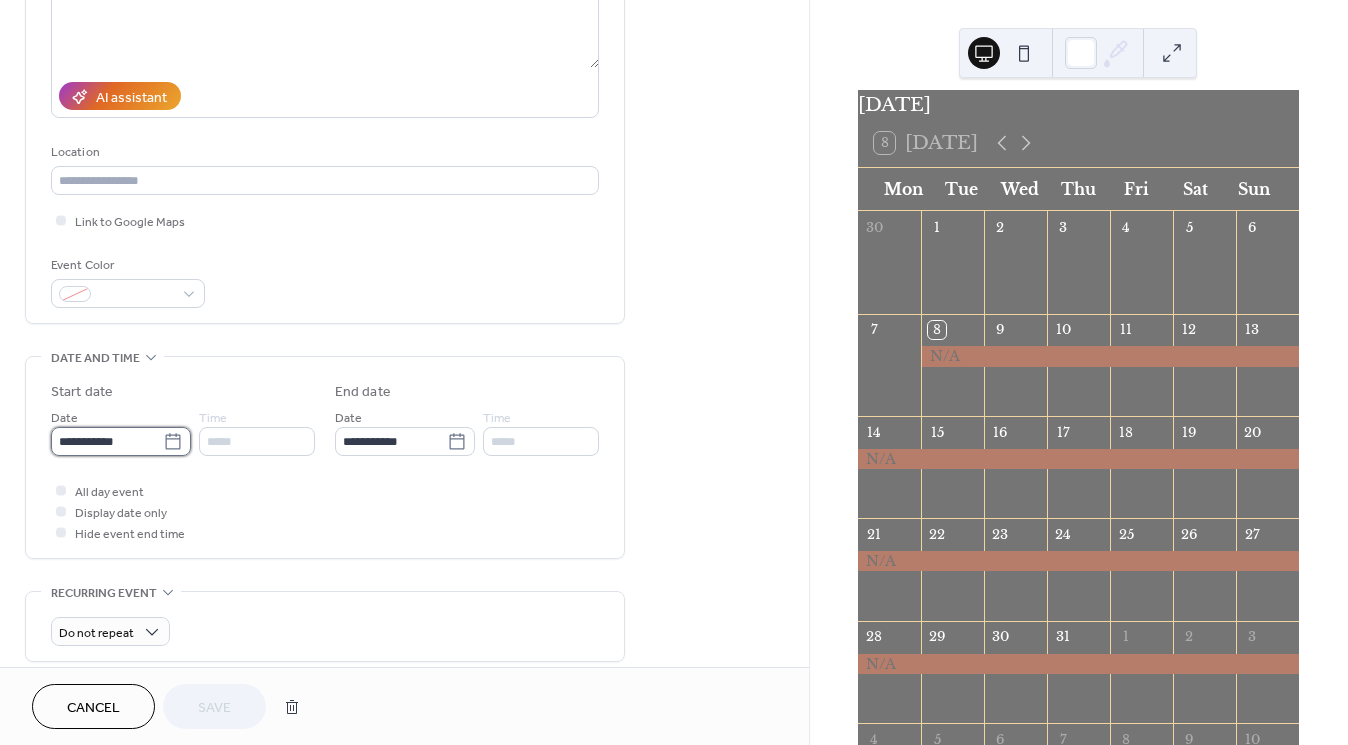click on "**********" at bounding box center [107, 441] 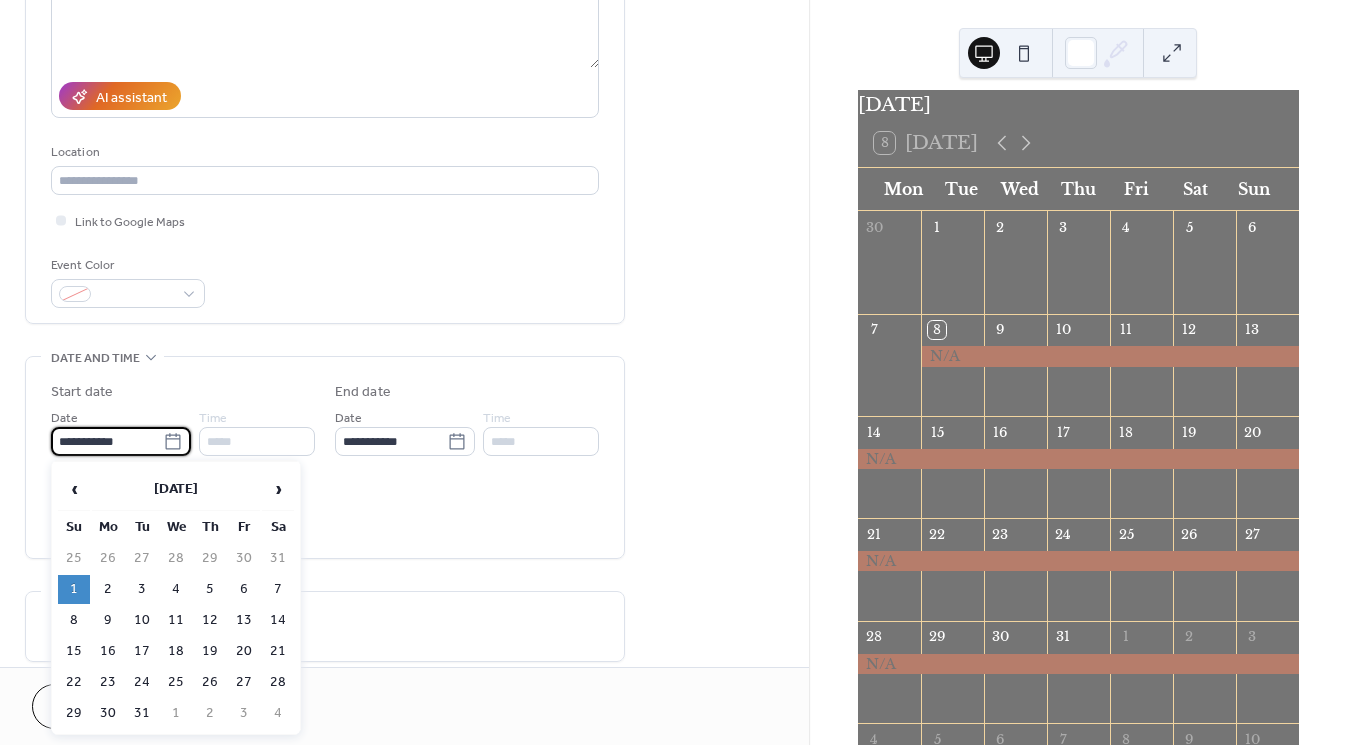 click on "1" at bounding box center [74, 589] 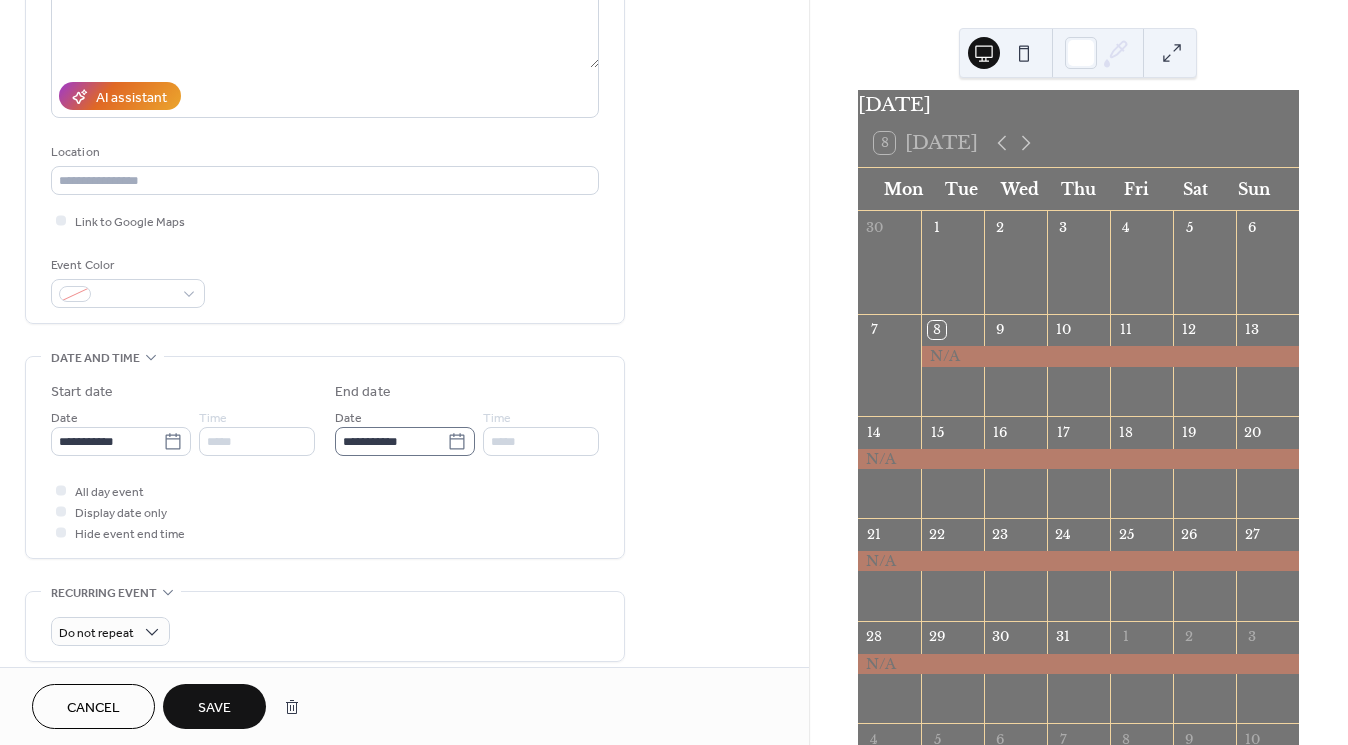 click 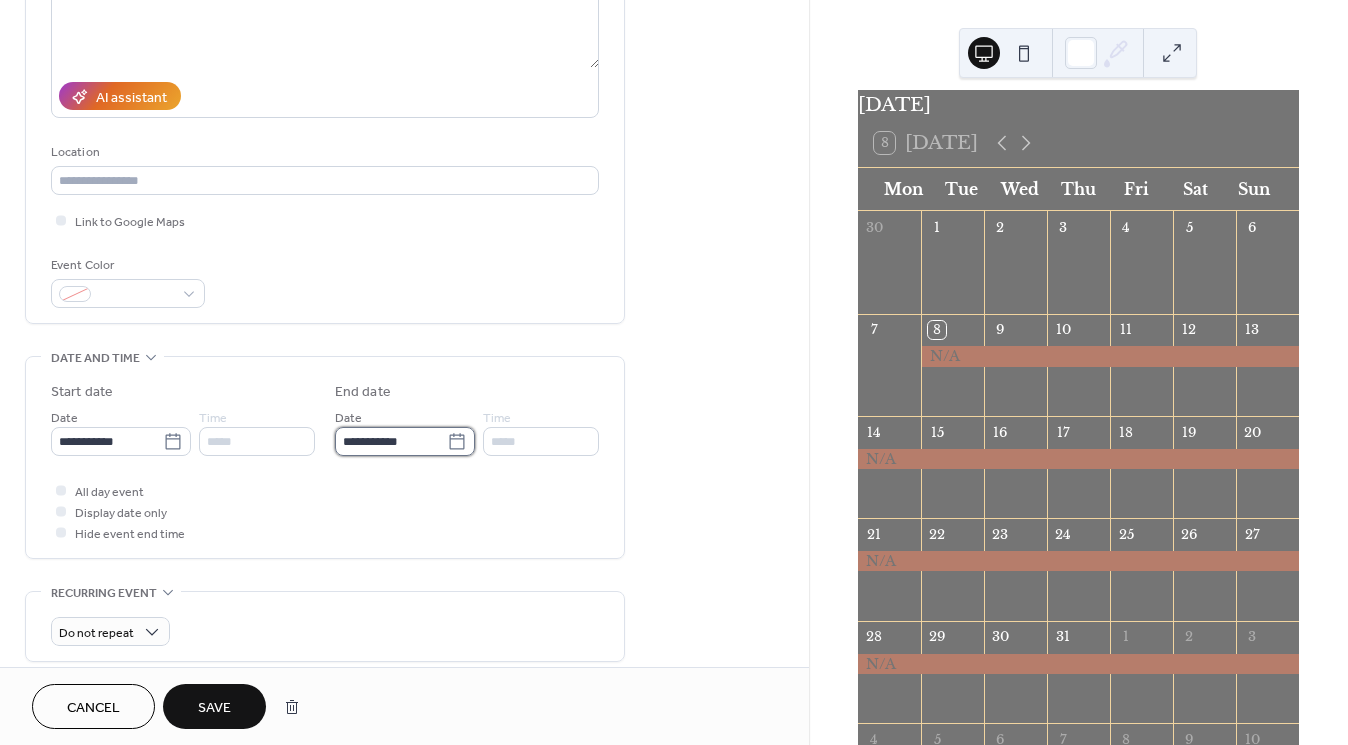 click on "**********" at bounding box center (391, 441) 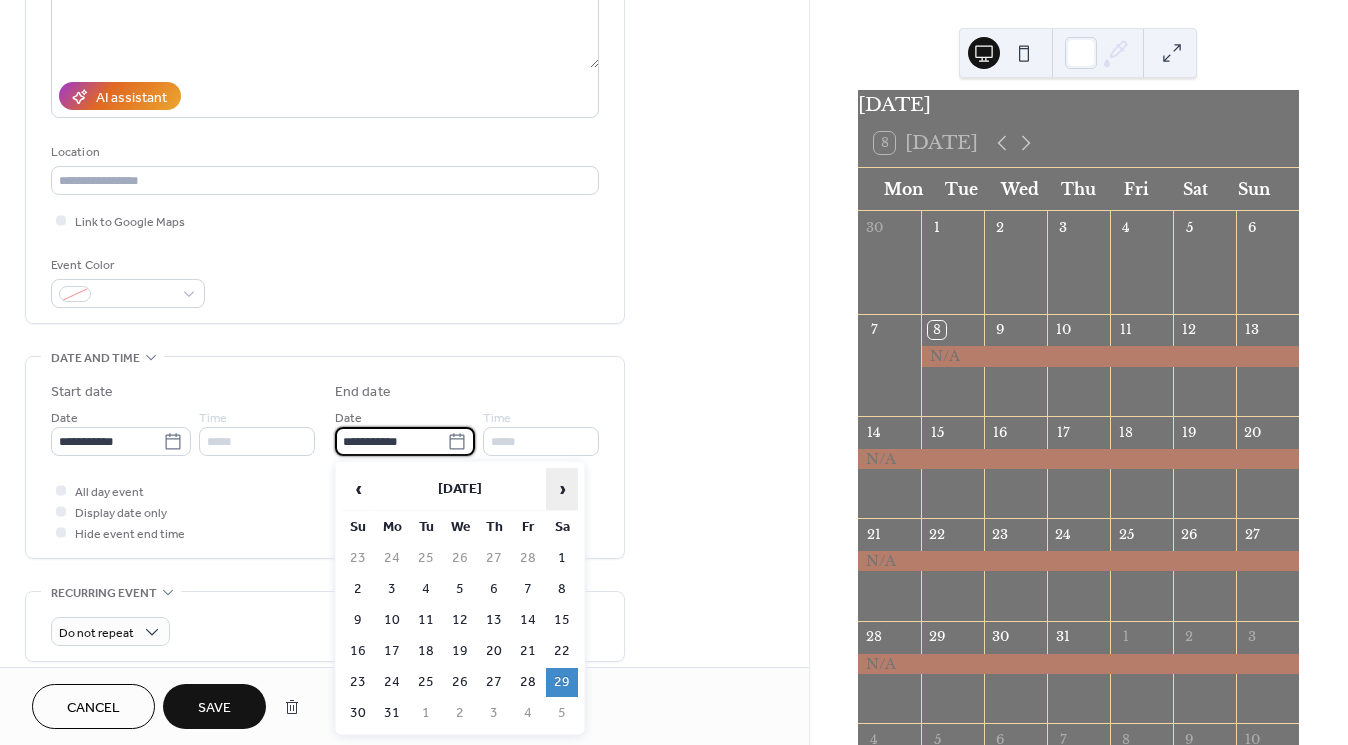 click on "›" at bounding box center [562, 489] 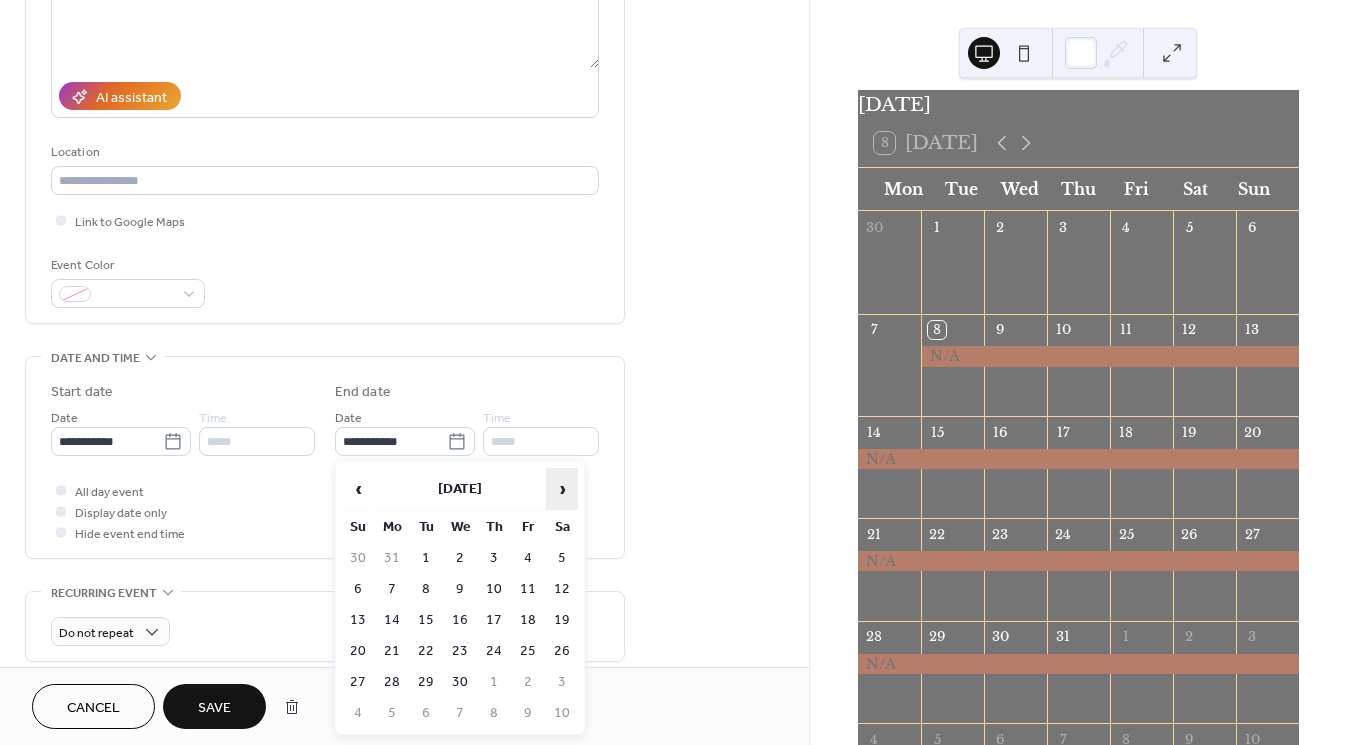 click on "›" at bounding box center [562, 489] 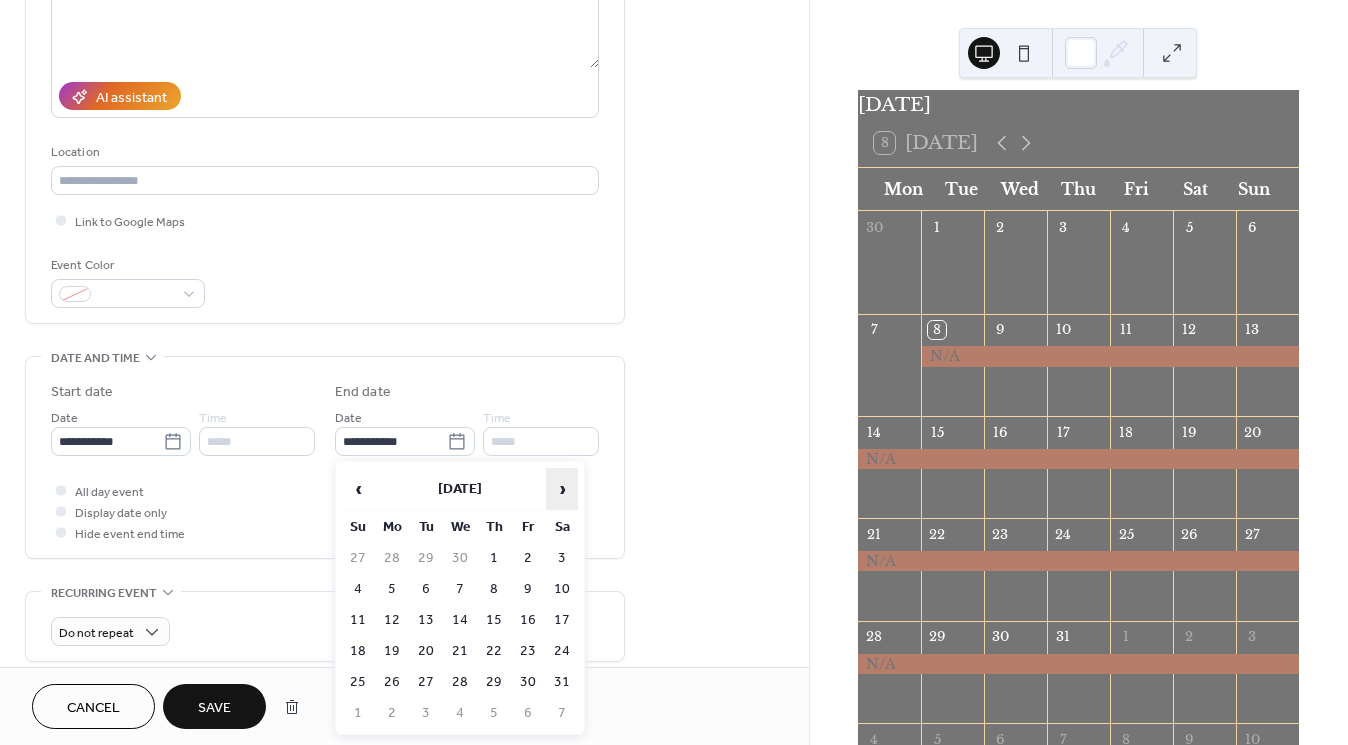 click on "›" at bounding box center (562, 489) 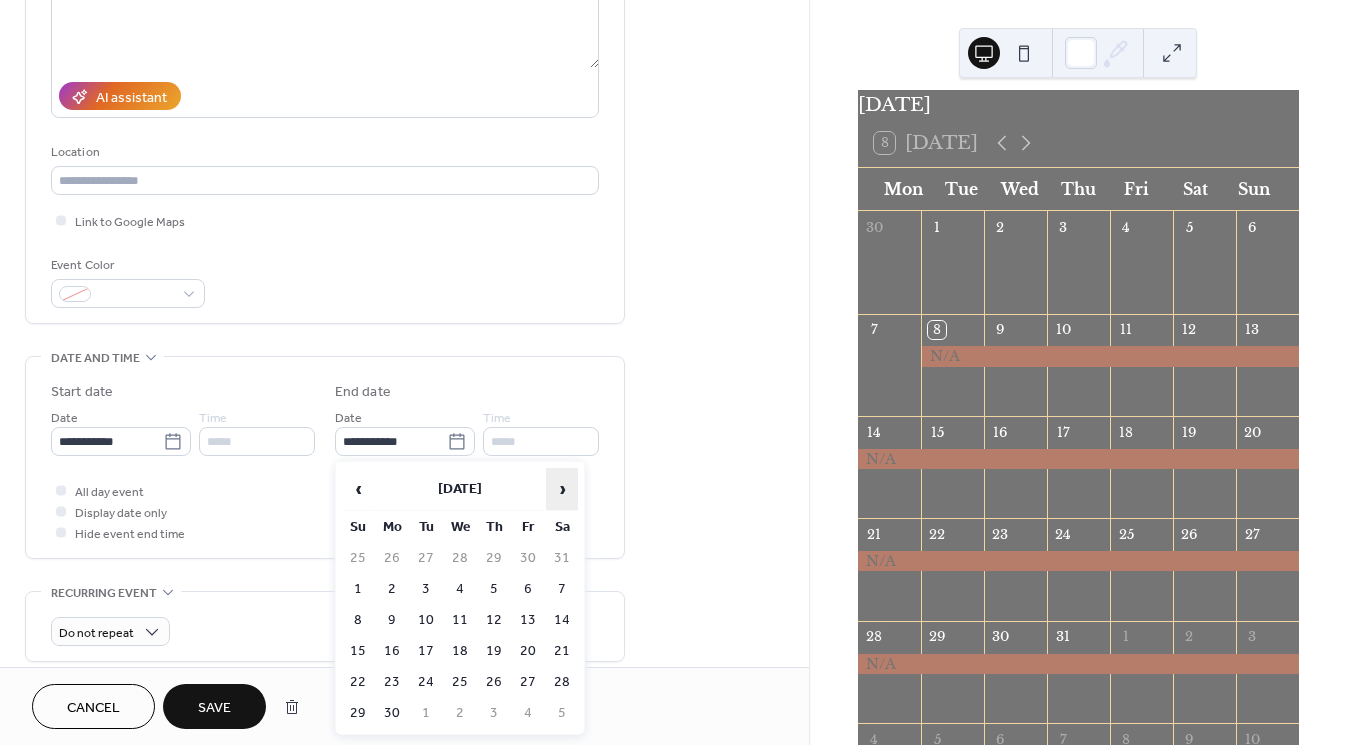 click on "›" at bounding box center (562, 489) 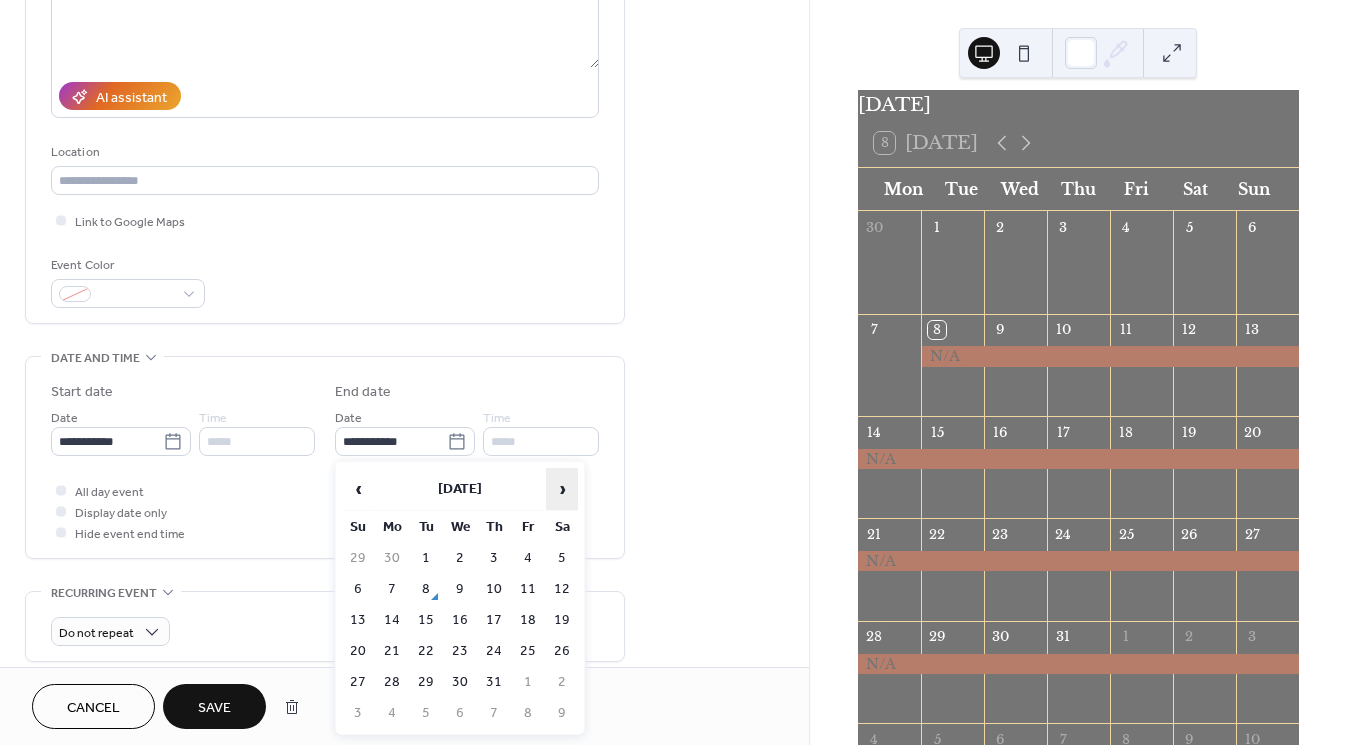 click on "›" at bounding box center (562, 489) 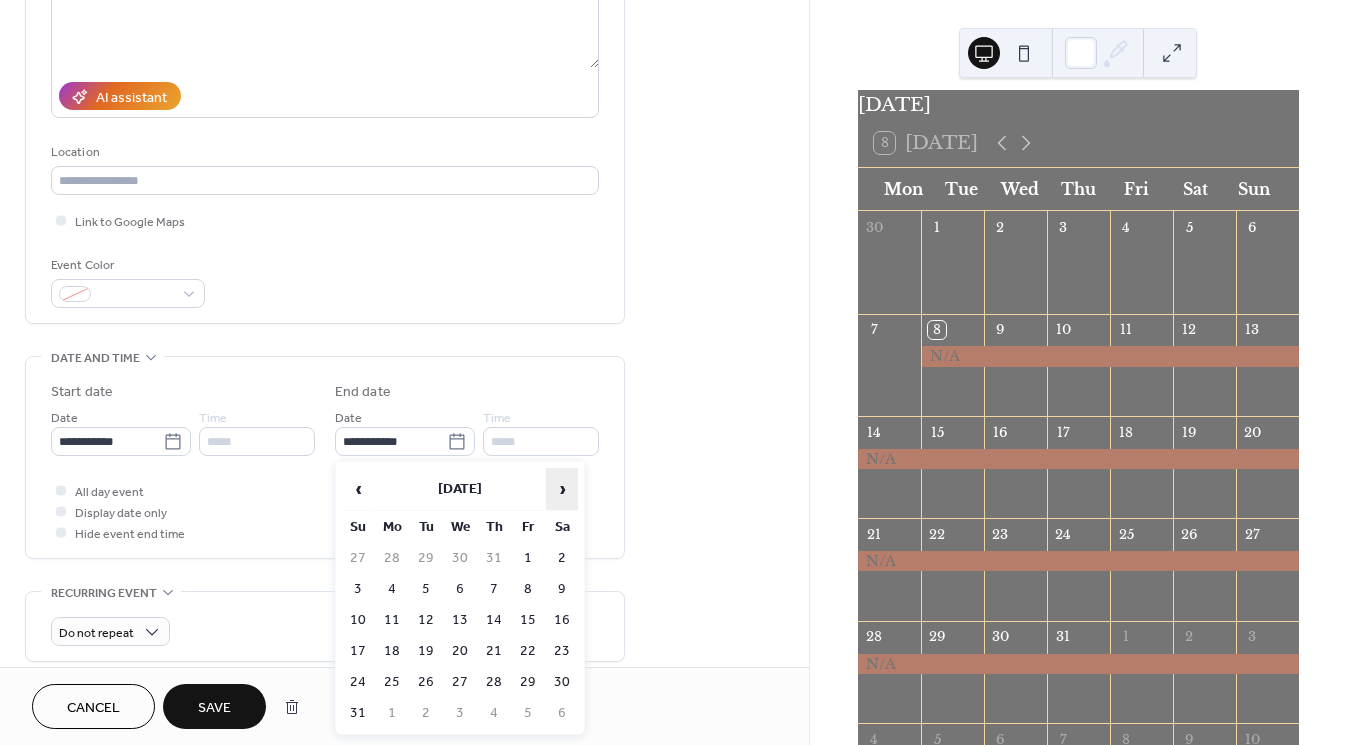 click on "›" at bounding box center [562, 489] 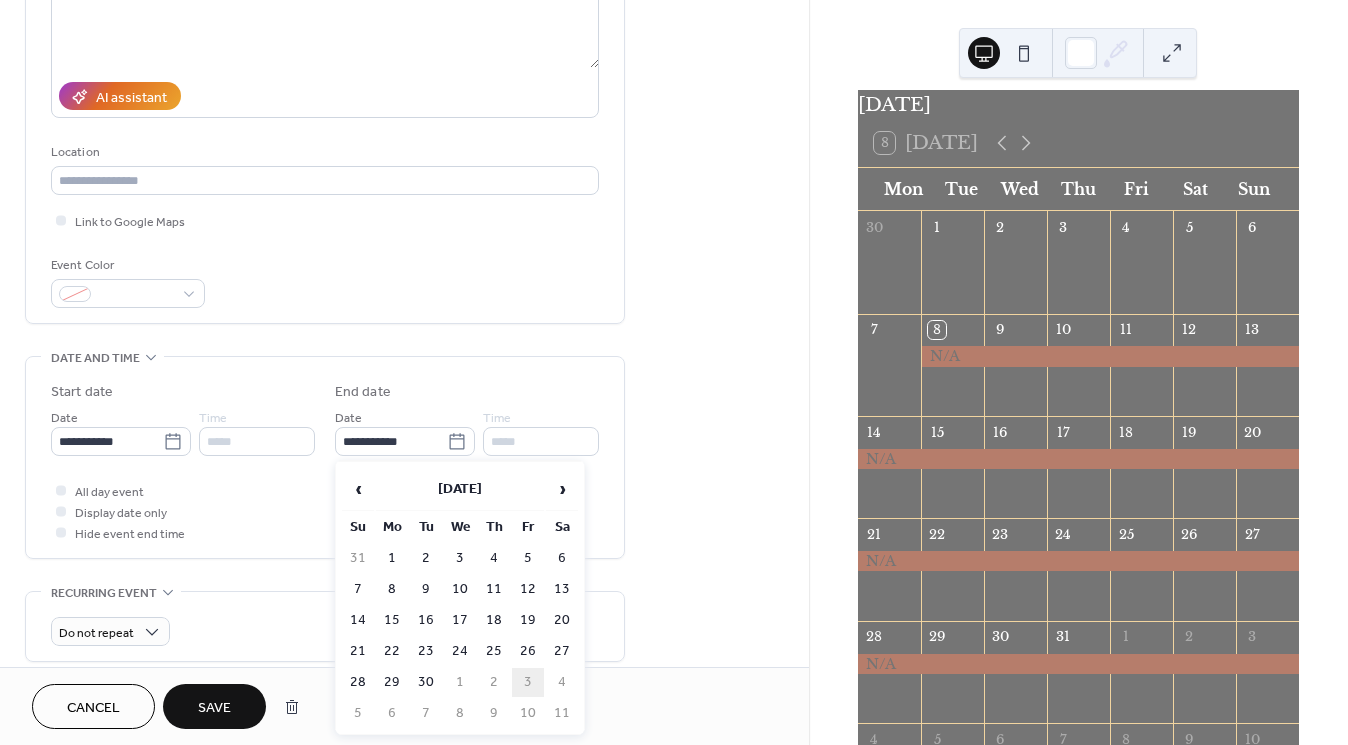click on "3" at bounding box center (528, 682) 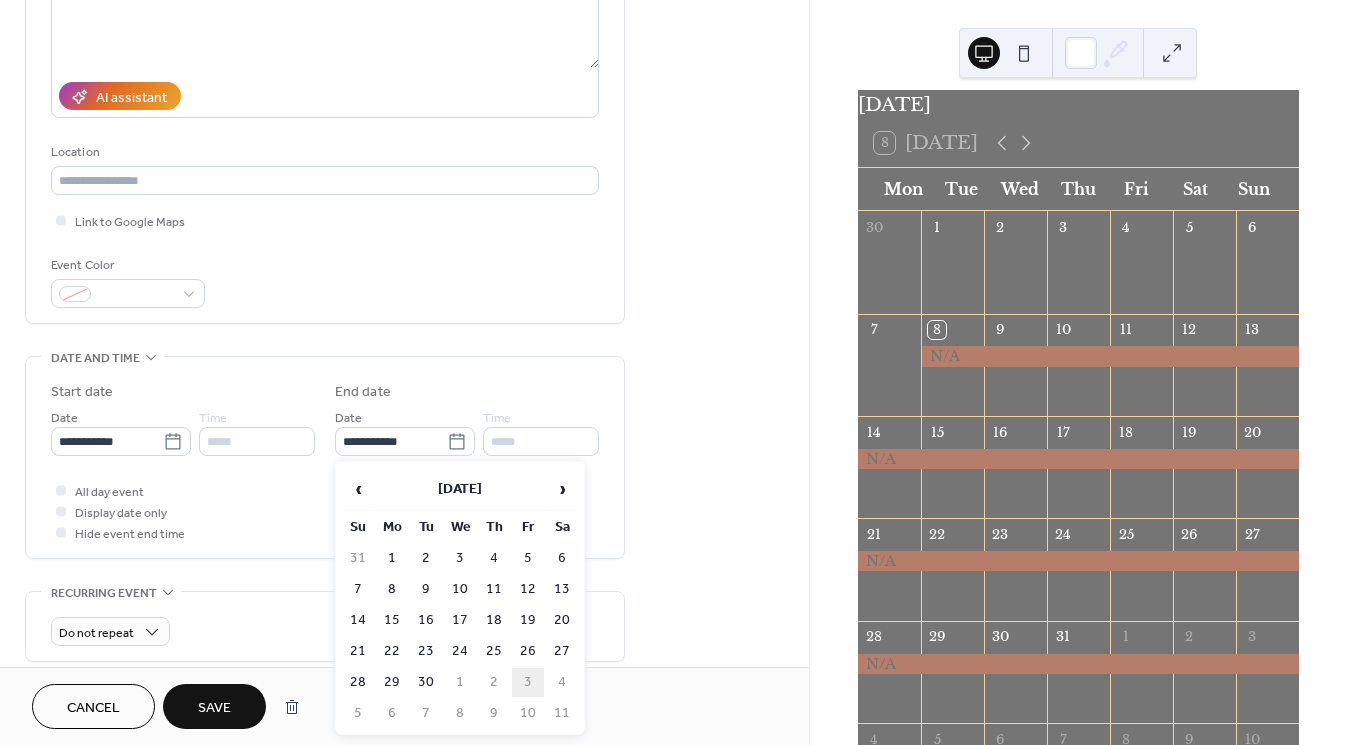 type on "**********" 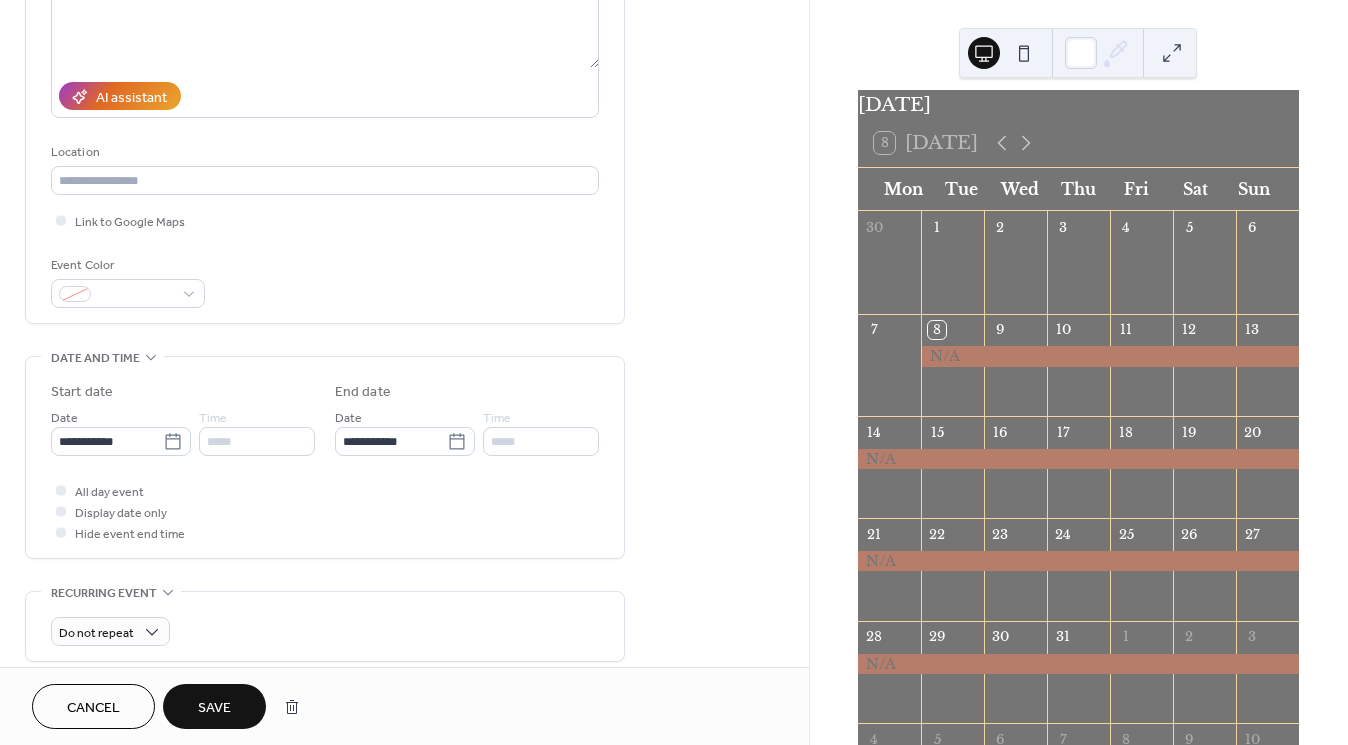 click on "**********" at bounding box center [404, 425] 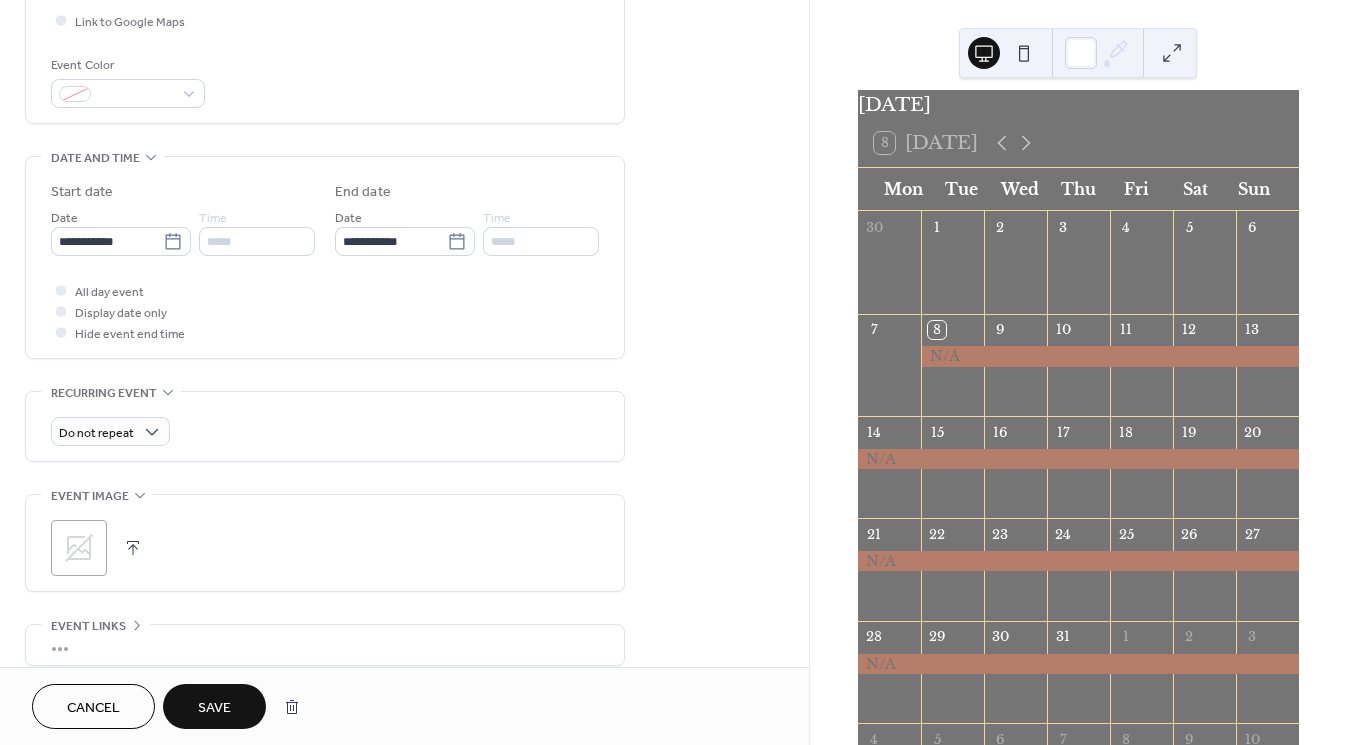scroll, scrollTop: 626, scrollLeft: 0, axis: vertical 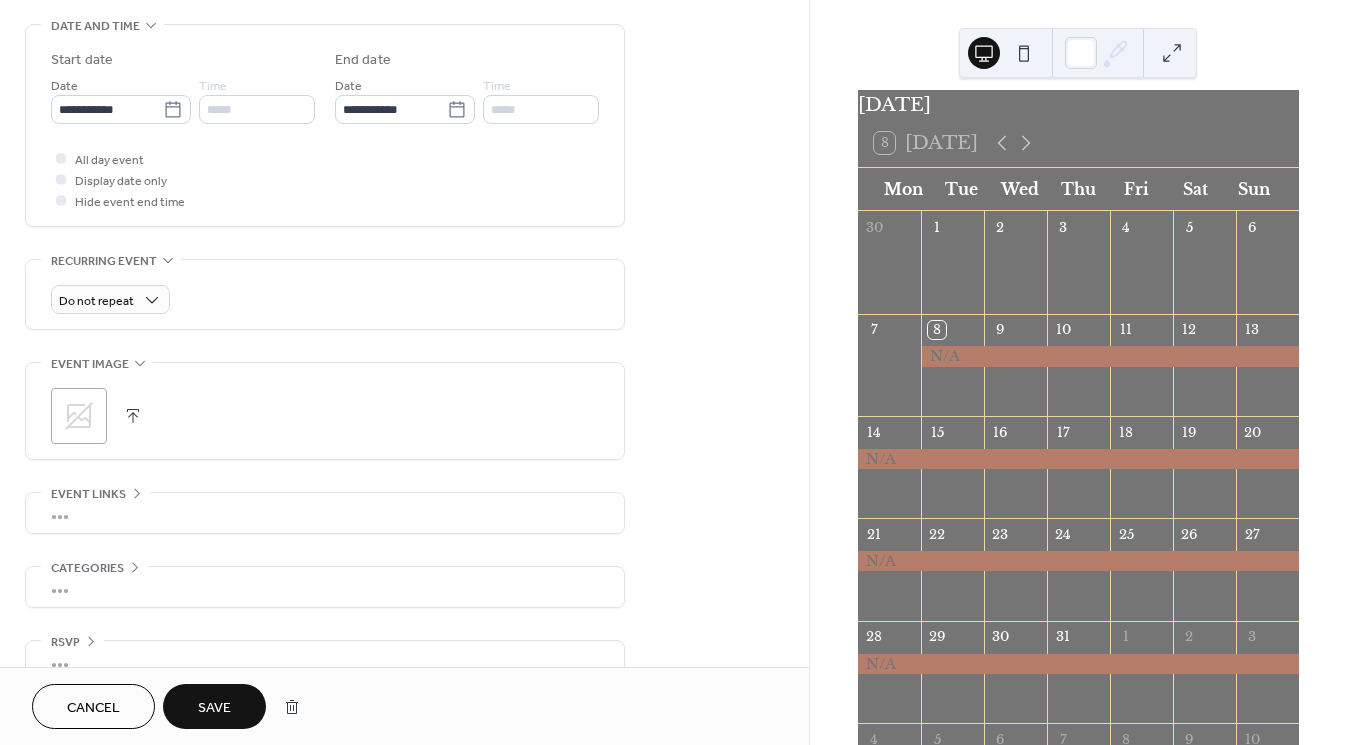 click on "Save" at bounding box center [214, 706] 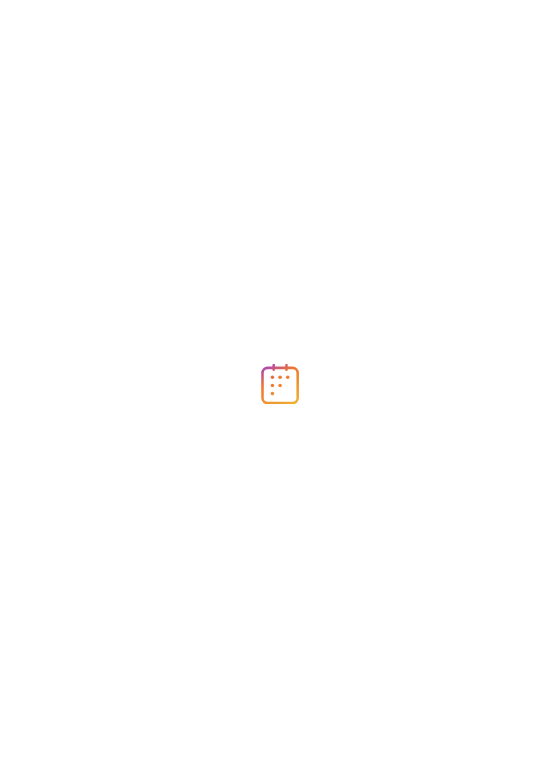 scroll, scrollTop: 0, scrollLeft: 0, axis: both 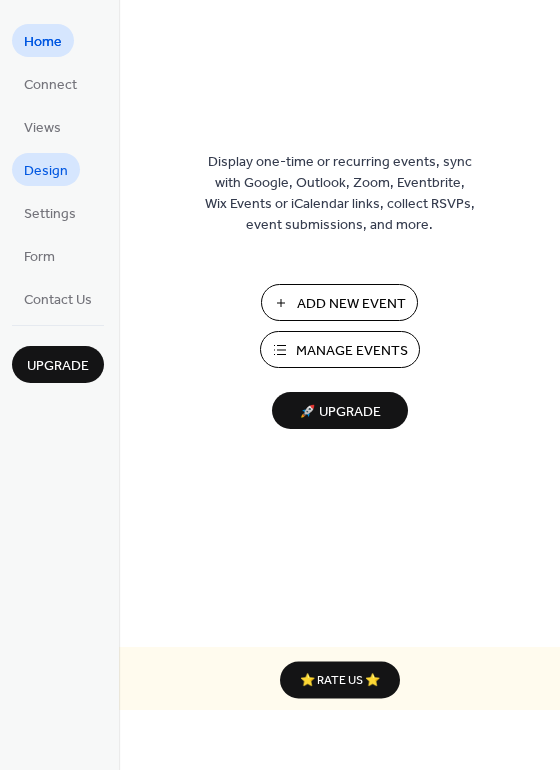 click on "Design" at bounding box center [46, 171] 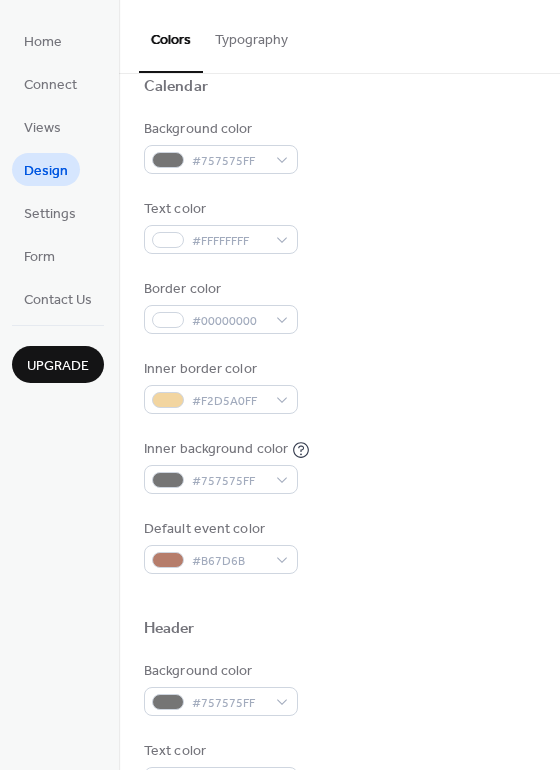 scroll, scrollTop: 176, scrollLeft: 0, axis: vertical 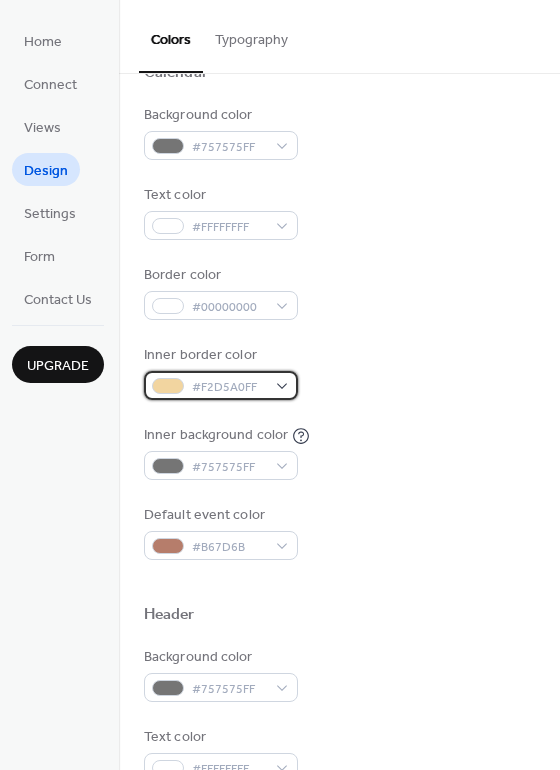 click on "#F2D5A0FF" at bounding box center (221, 385) 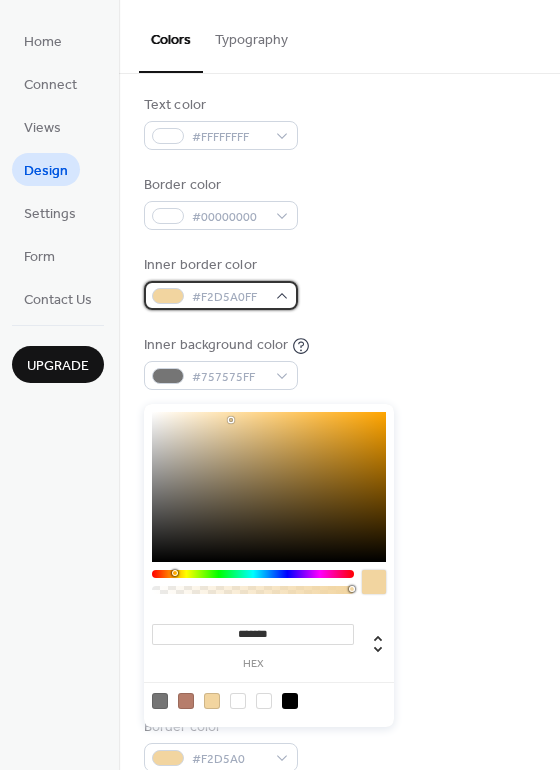 scroll, scrollTop: 329, scrollLeft: 0, axis: vertical 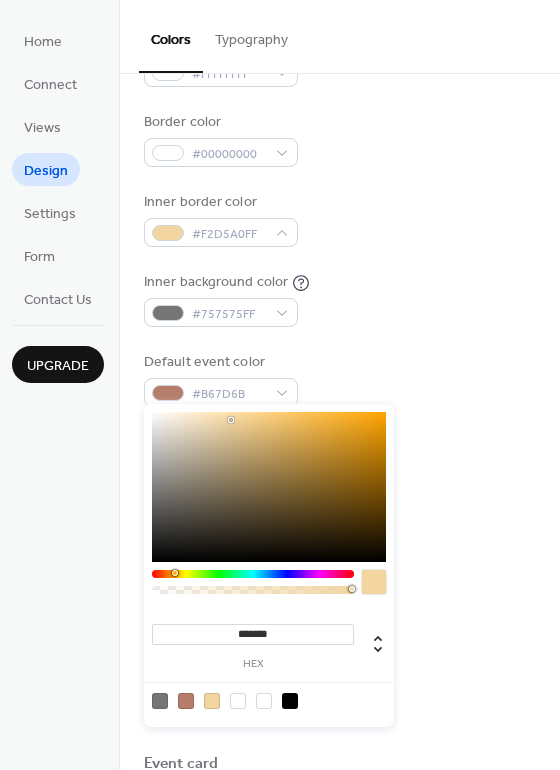 click at bounding box center (160, 701) 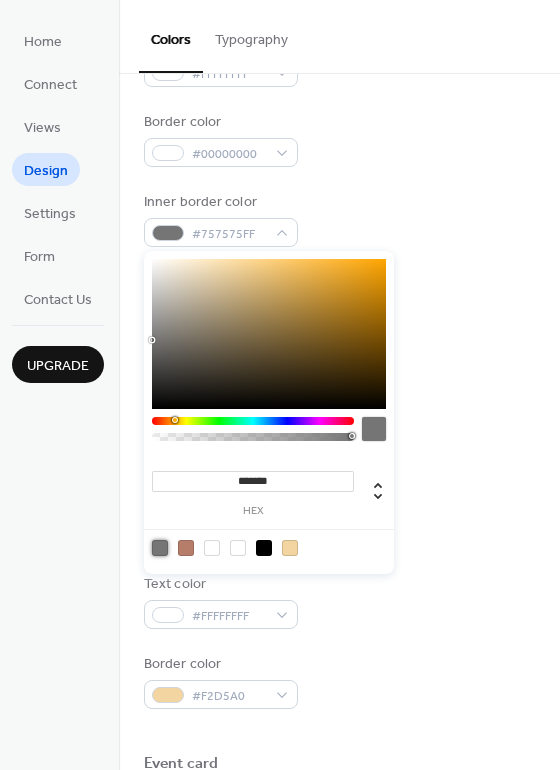 click on "Background color #757575FF Text color #FFFFFFFF Border color #F2D5A0" at bounding box center (339, 601) 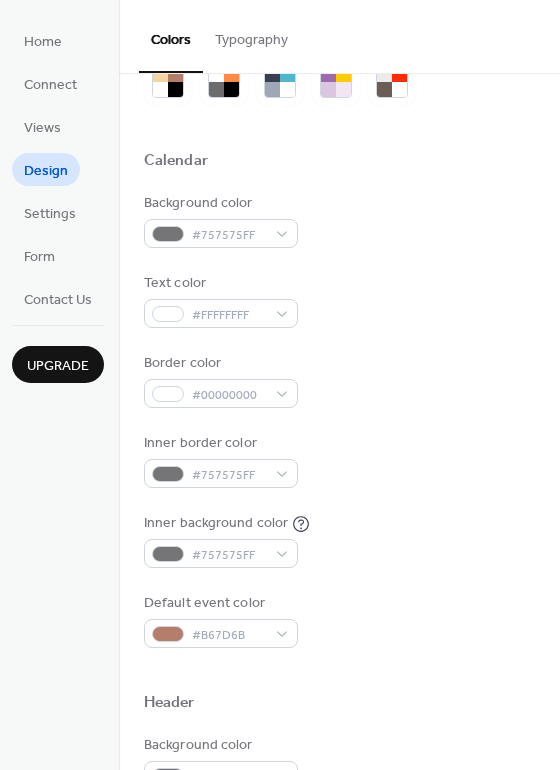 scroll, scrollTop: 77, scrollLeft: 0, axis: vertical 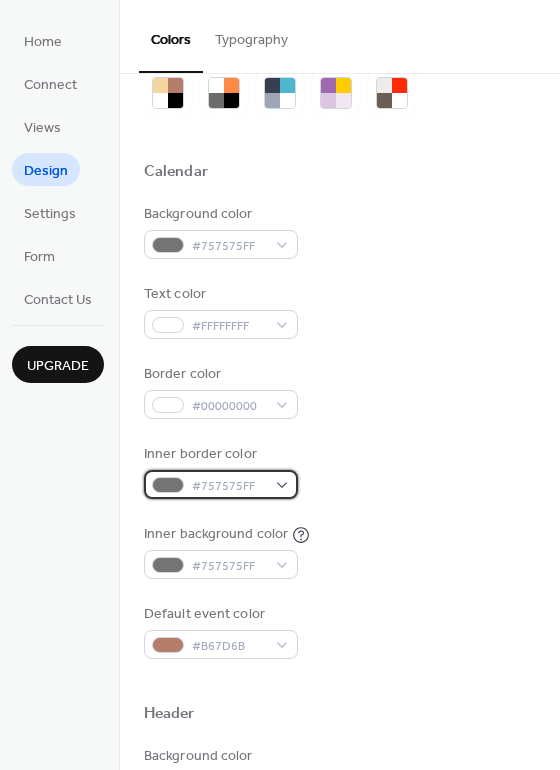click on "#757575FF" at bounding box center [221, 484] 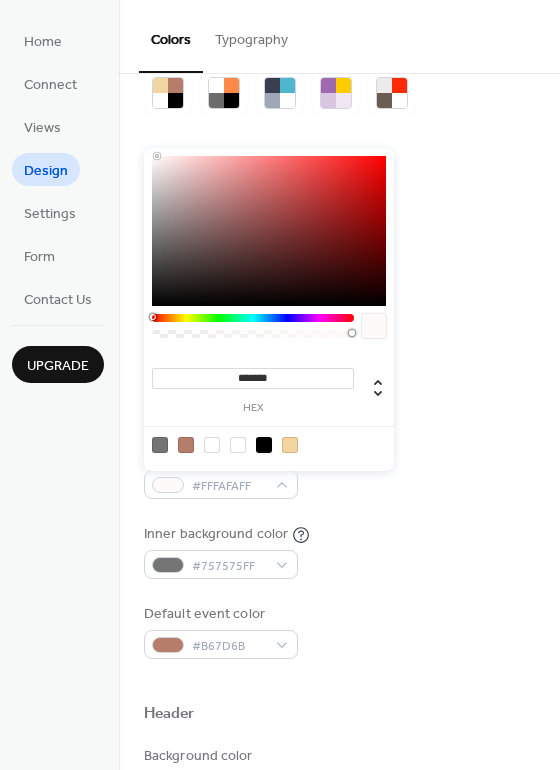 drag, startPoint x: 154, startPoint y: 235, endPoint x: 157, endPoint y: 140, distance: 95.047356 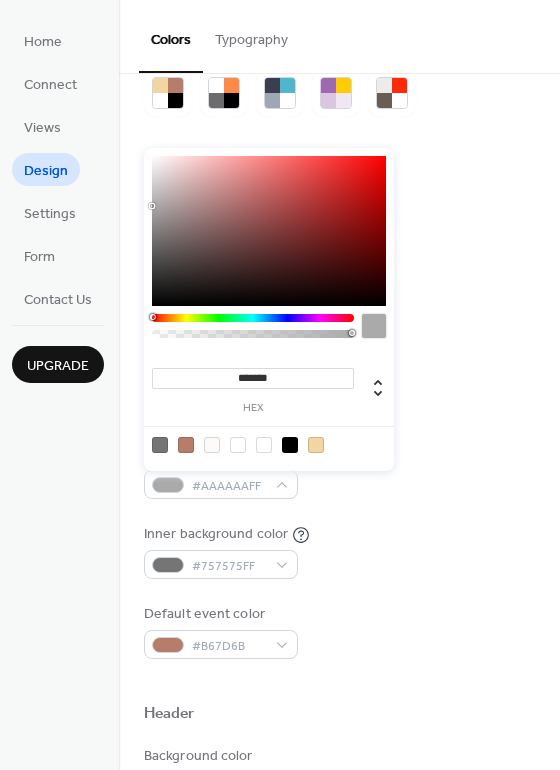 drag, startPoint x: 156, startPoint y: 158, endPoint x: 143, endPoint y: 206, distance: 49.729267 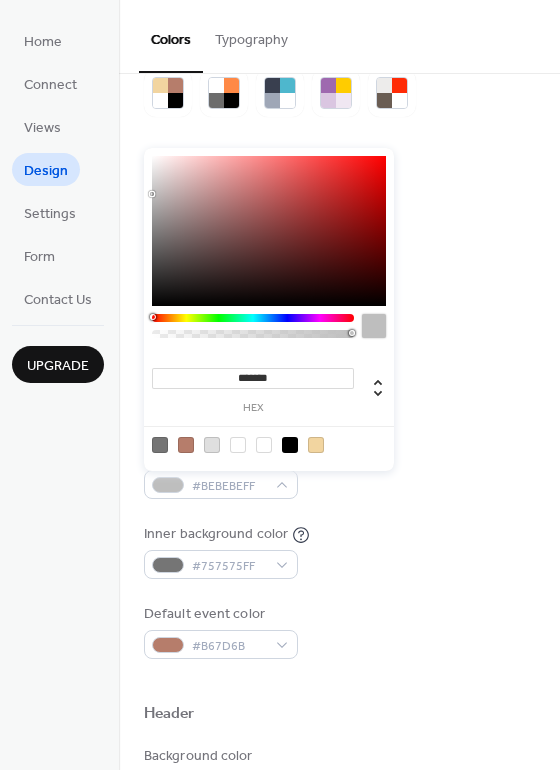 type on "*******" 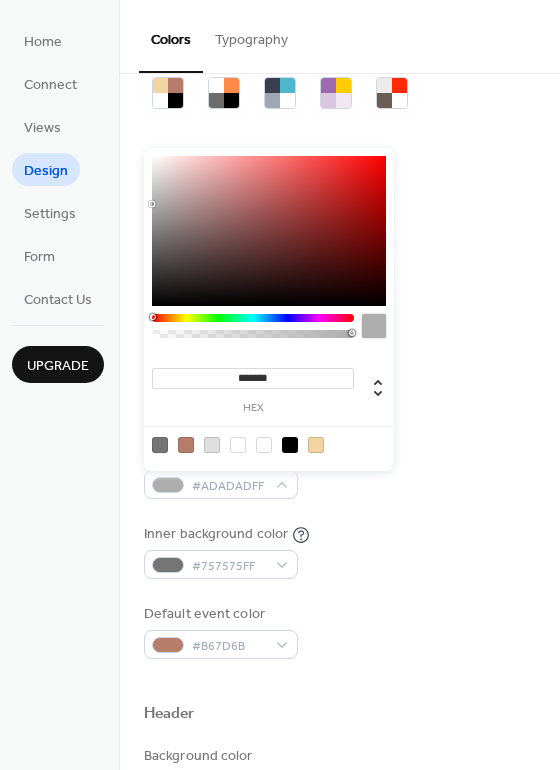 drag, startPoint x: 151, startPoint y: 203, endPoint x: 137, endPoint y: 204, distance: 14.035668 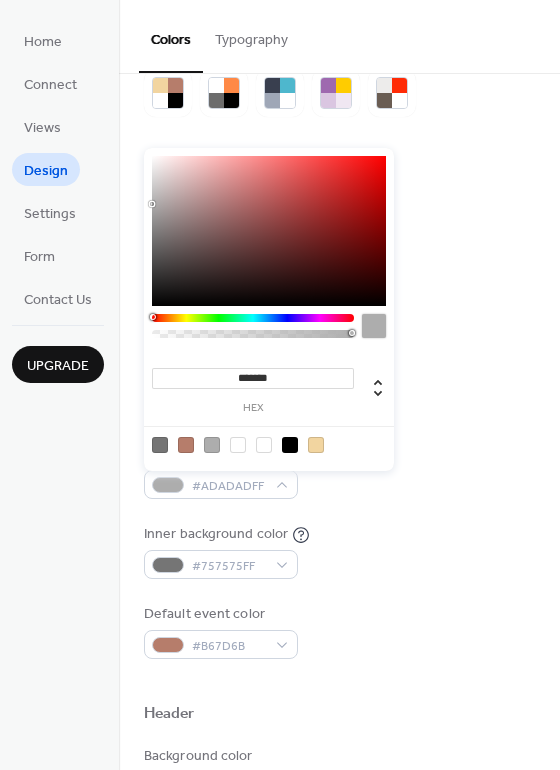click on "Inner border color #ADADADFF" at bounding box center [339, 471] 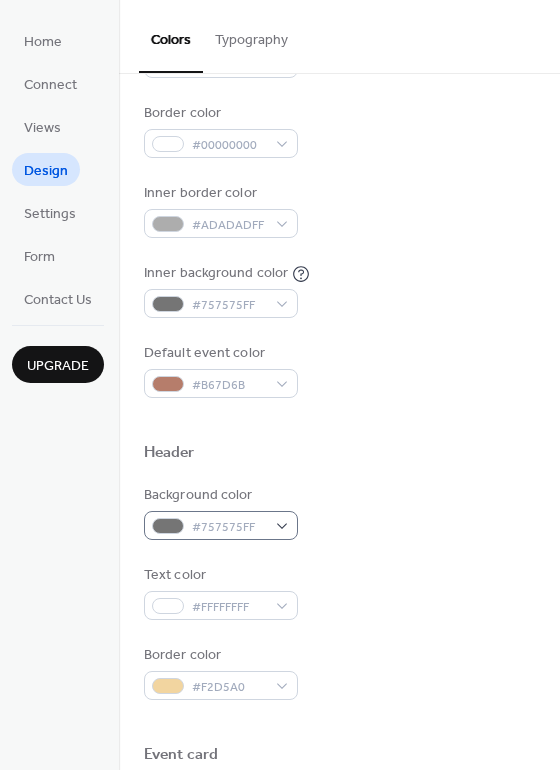 scroll, scrollTop: 370, scrollLeft: 0, axis: vertical 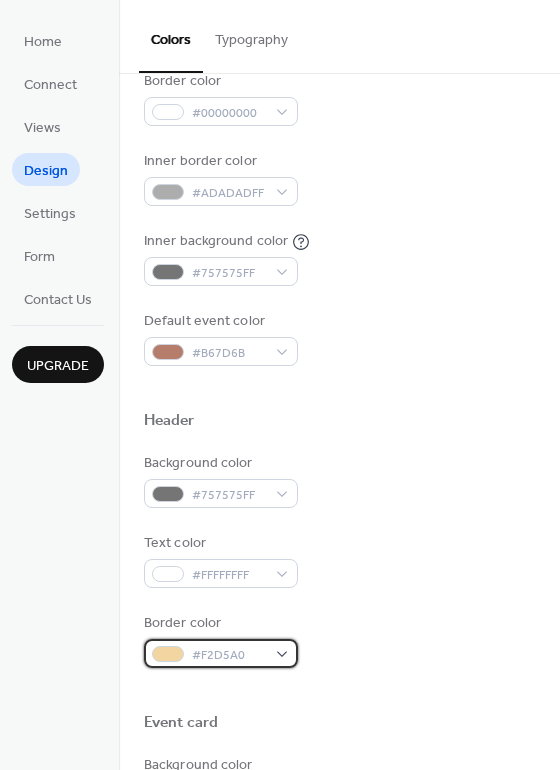 click on "#F2D5A0" at bounding box center (221, 653) 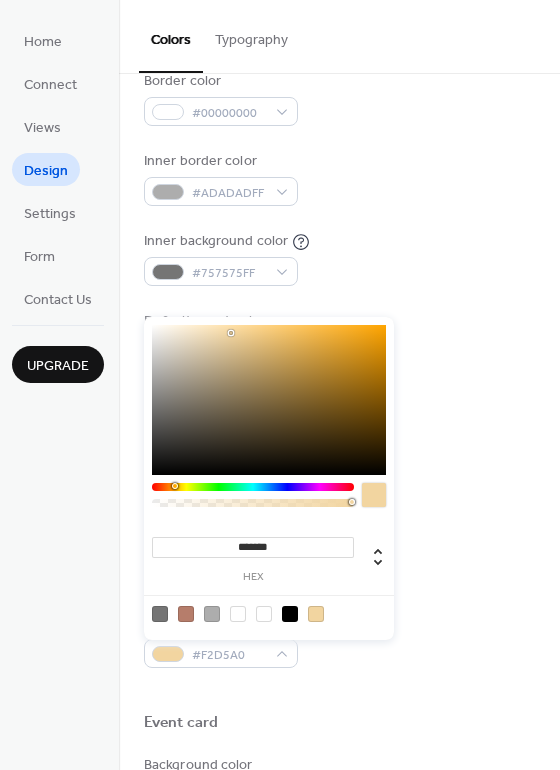 click at bounding box center (212, 614) 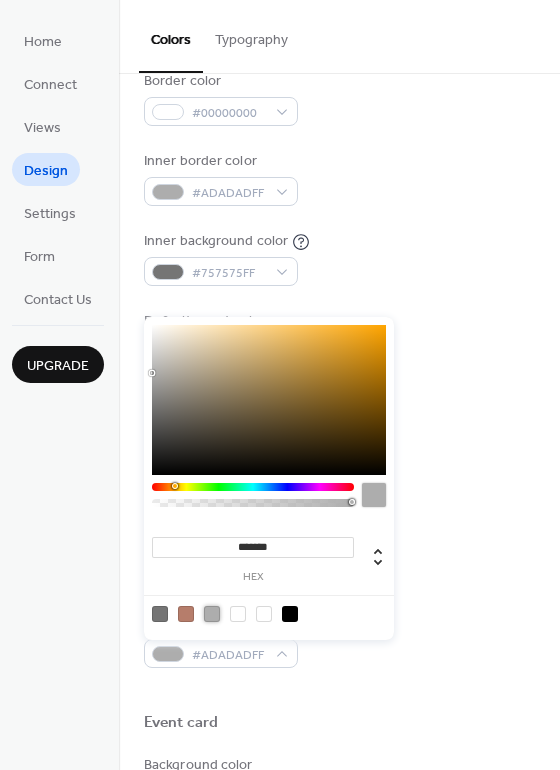 click on "Background color #757575FF Text color #FFFFFFFF Border color #ADADADFF" at bounding box center (339, 560) 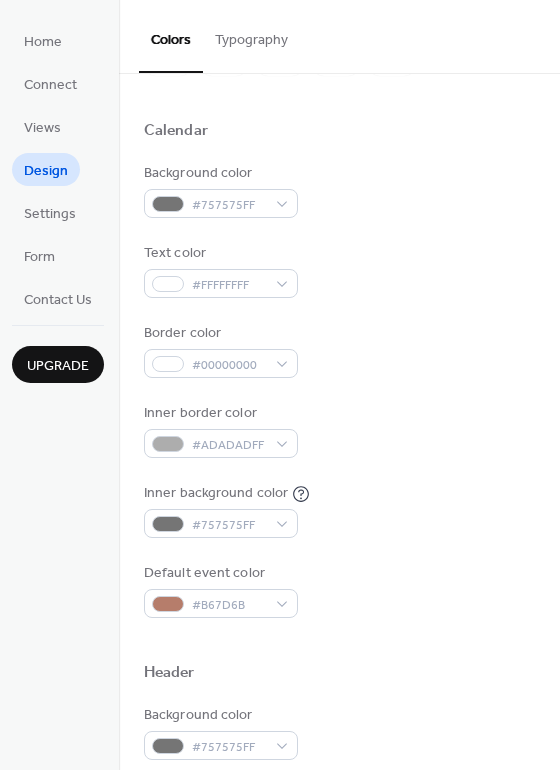 scroll, scrollTop: 0, scrollLeft: 0, axis: both 